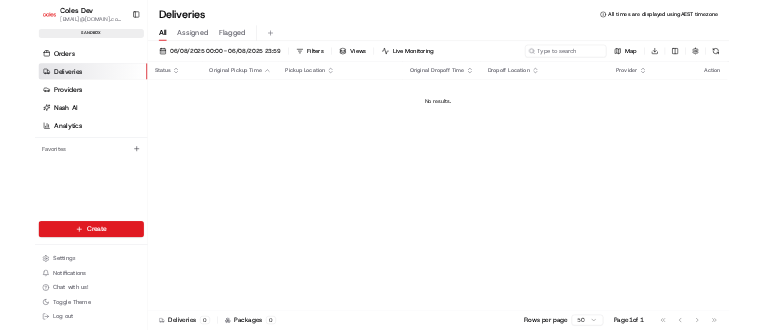scroll, scrollTop: 0, scrollLeft: 0, axis: both 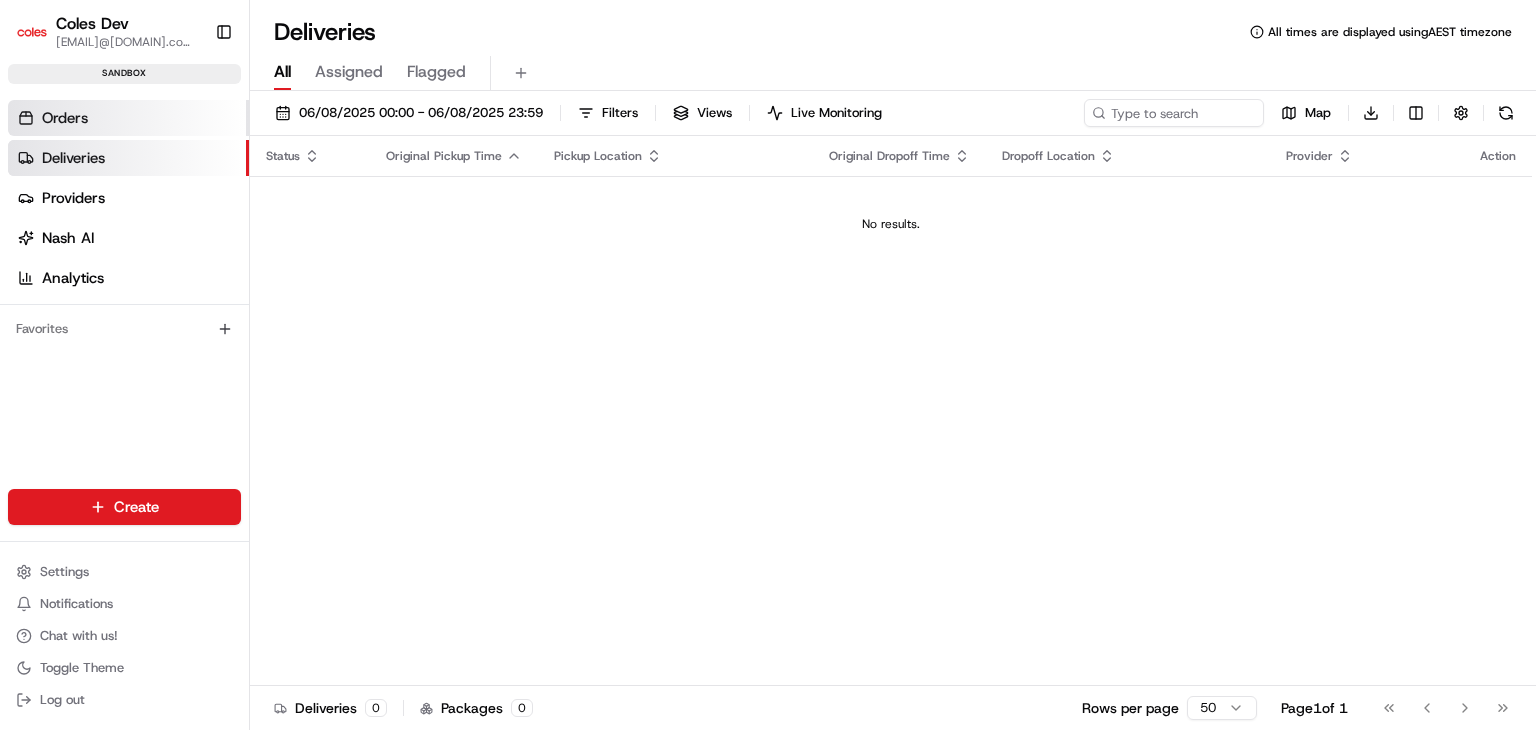 click on "Orders" at bounding box center [65, 118] 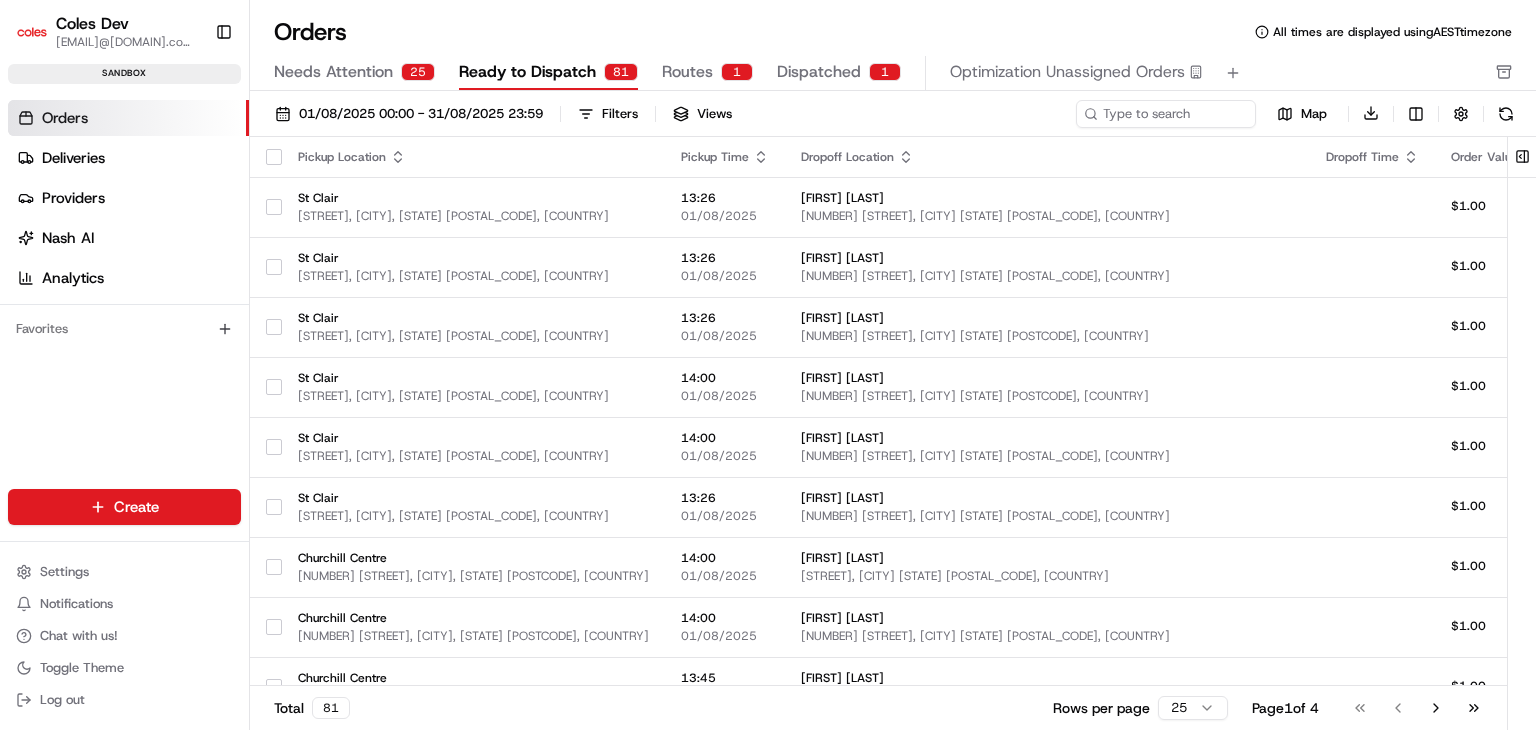 click on "Needs Attention" at bounding box center [333, 72] 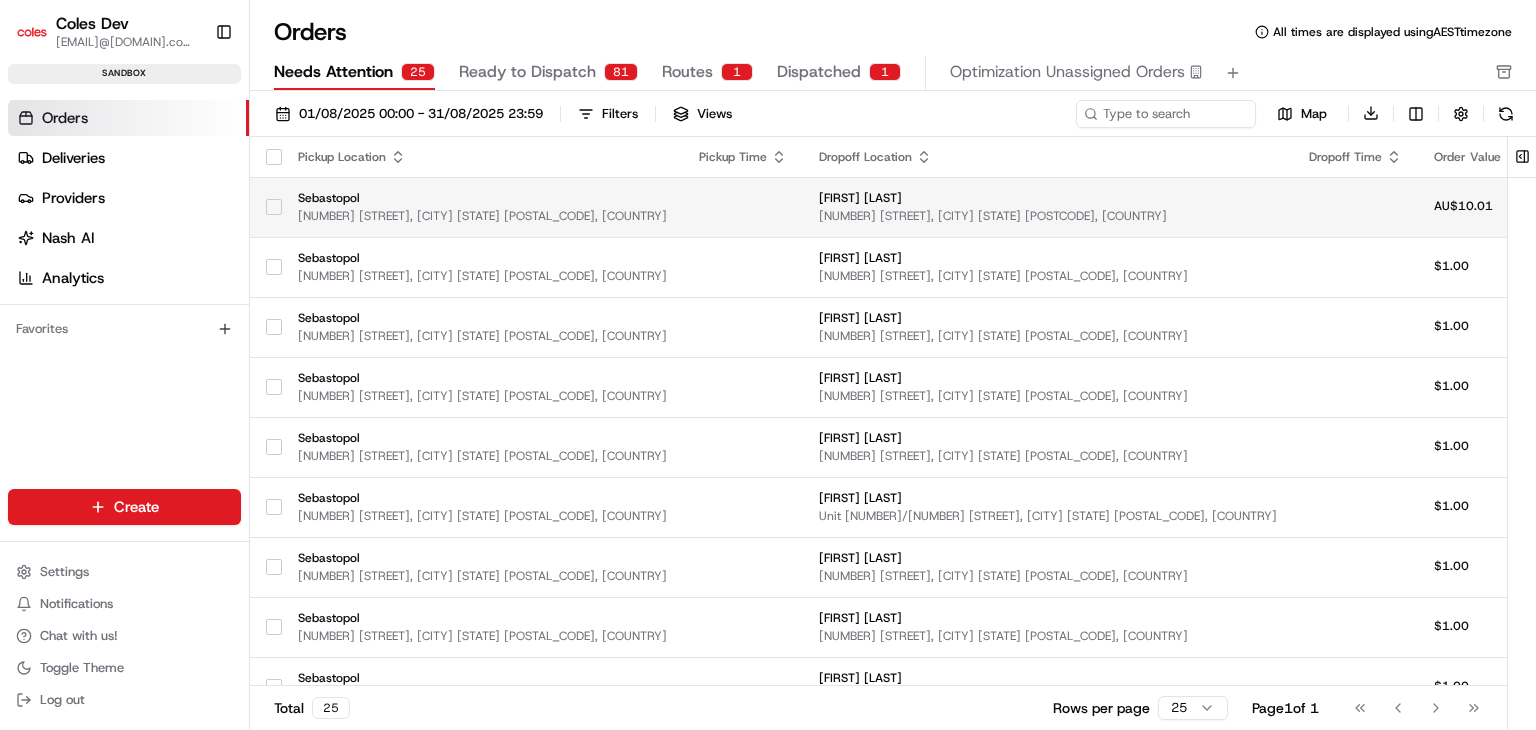 click at bounding box center [743, 207] 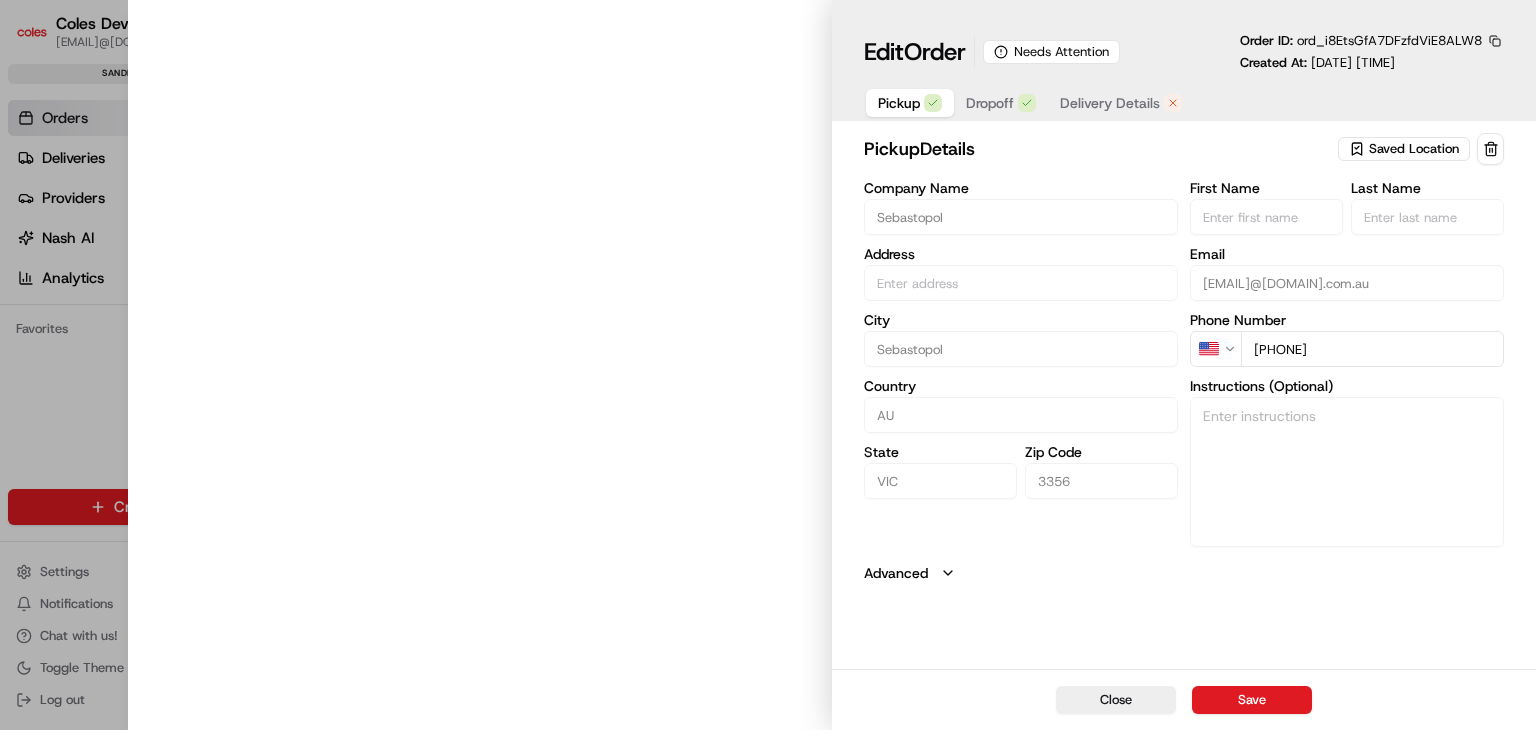 type on "[NUMBER] [STREET], [CITY] [STATE] [POSTAL_CODE], [COUNTRY]" 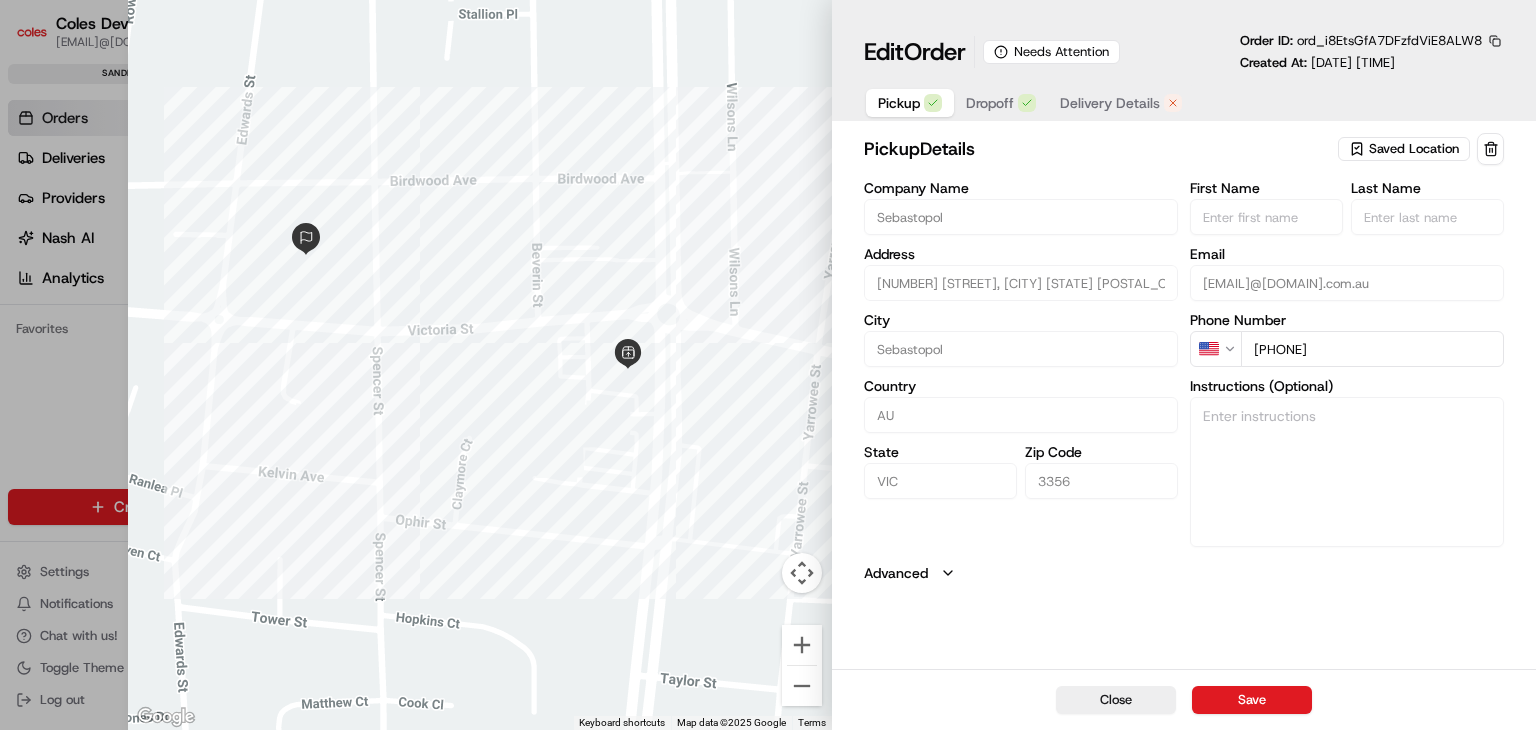 click on "Delivery Details" at bounding box center [1110, 103] 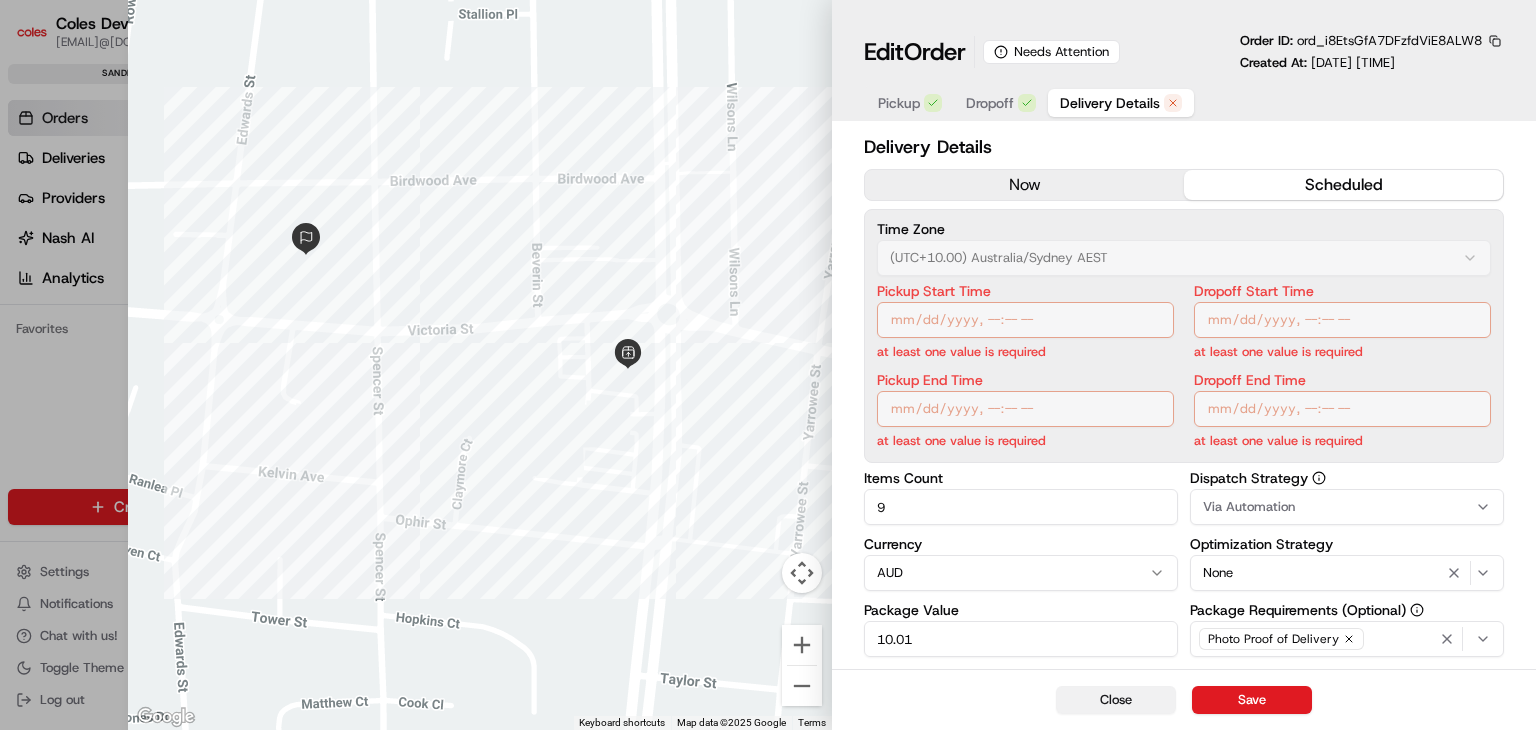 click on "Close" at bounding box center (1116, 700) 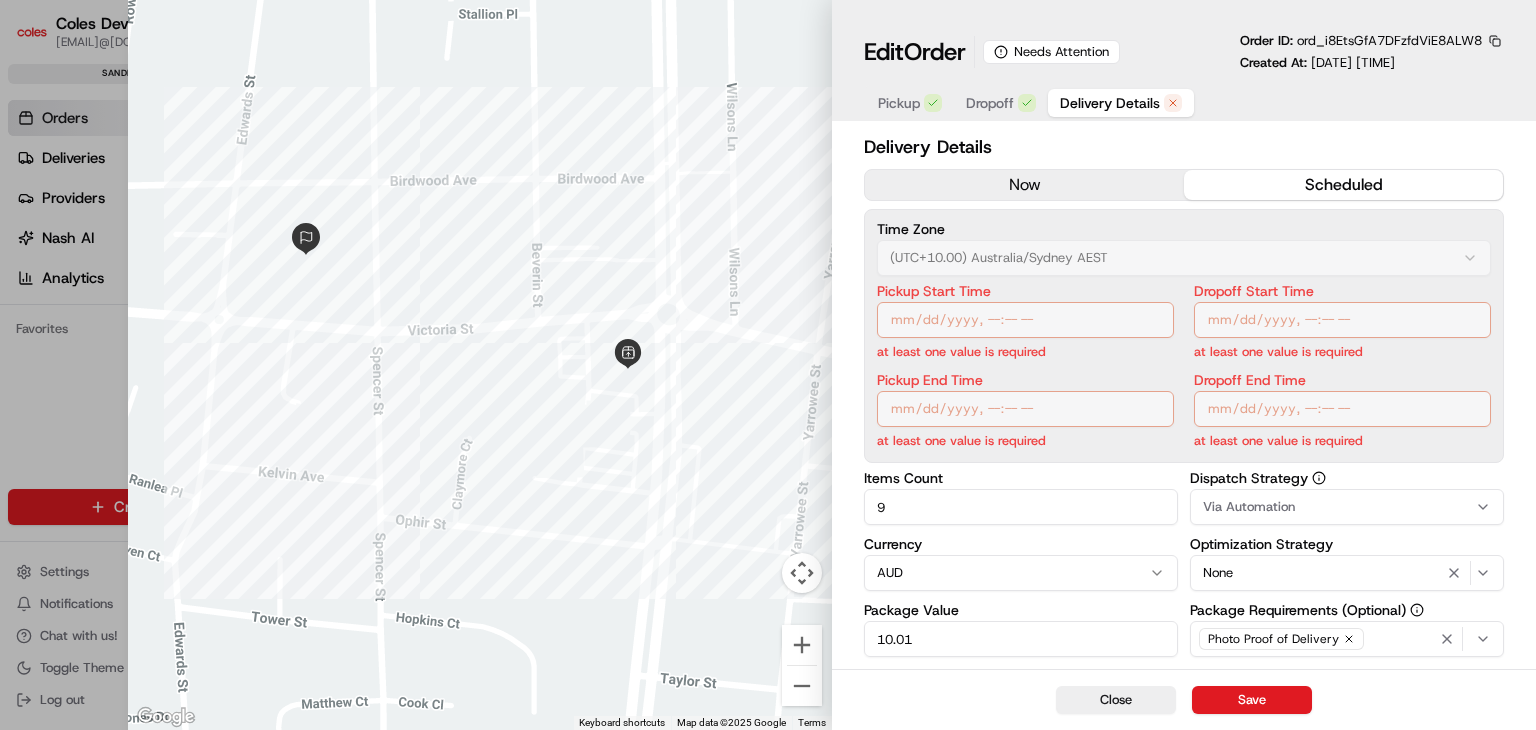 type on "1" 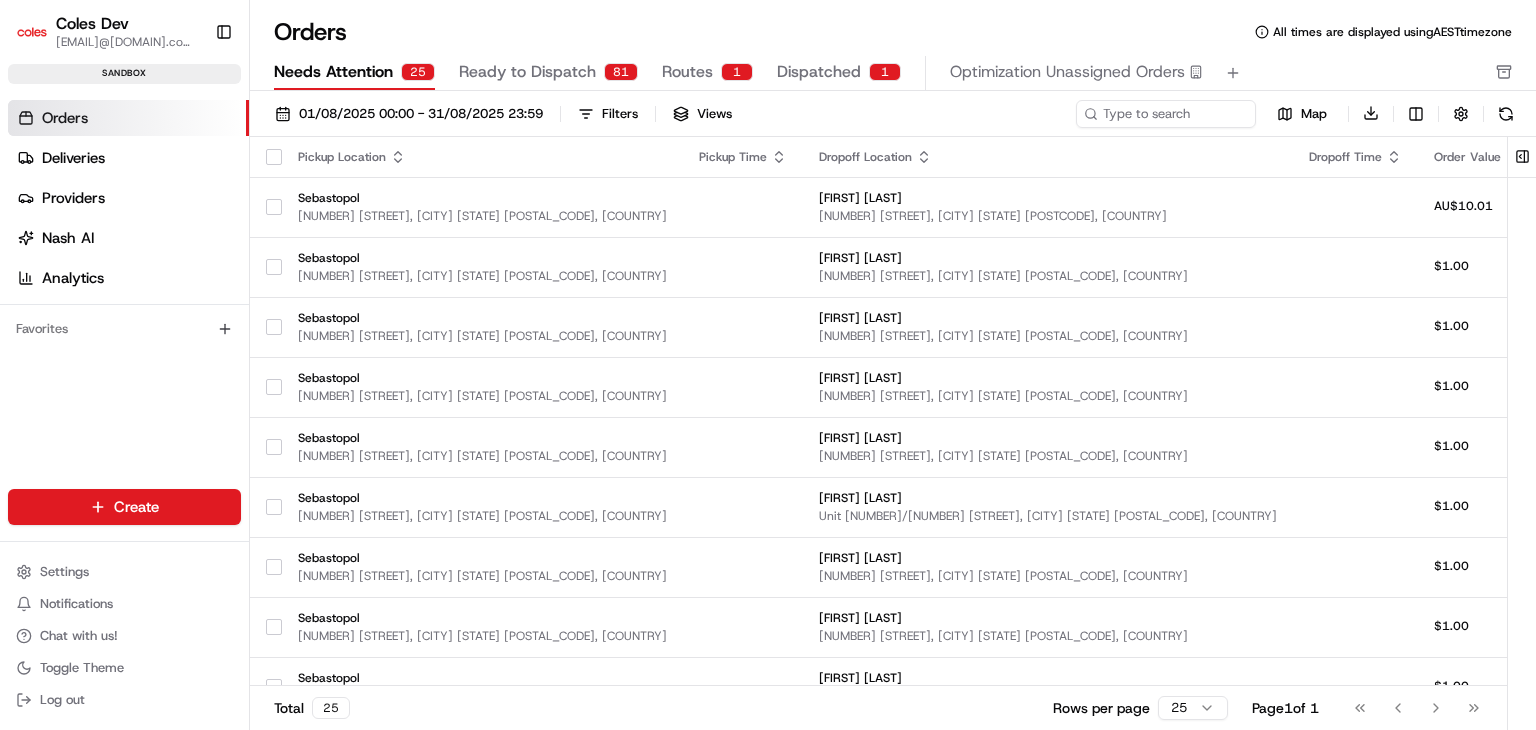 click on "Ready to Dispatch" at bounding box center (527, 72) 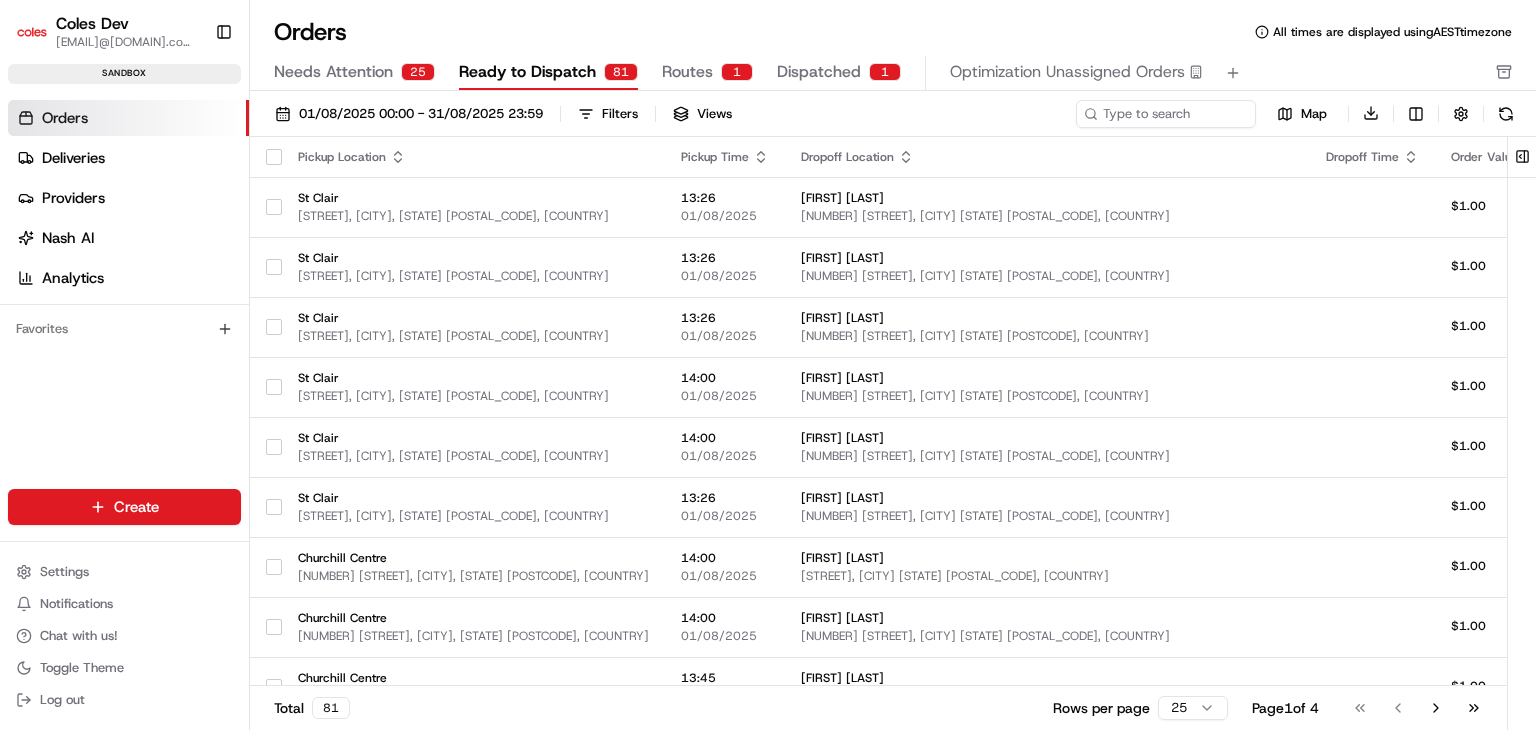 click on "Routes" at bounding box center (687, 72) 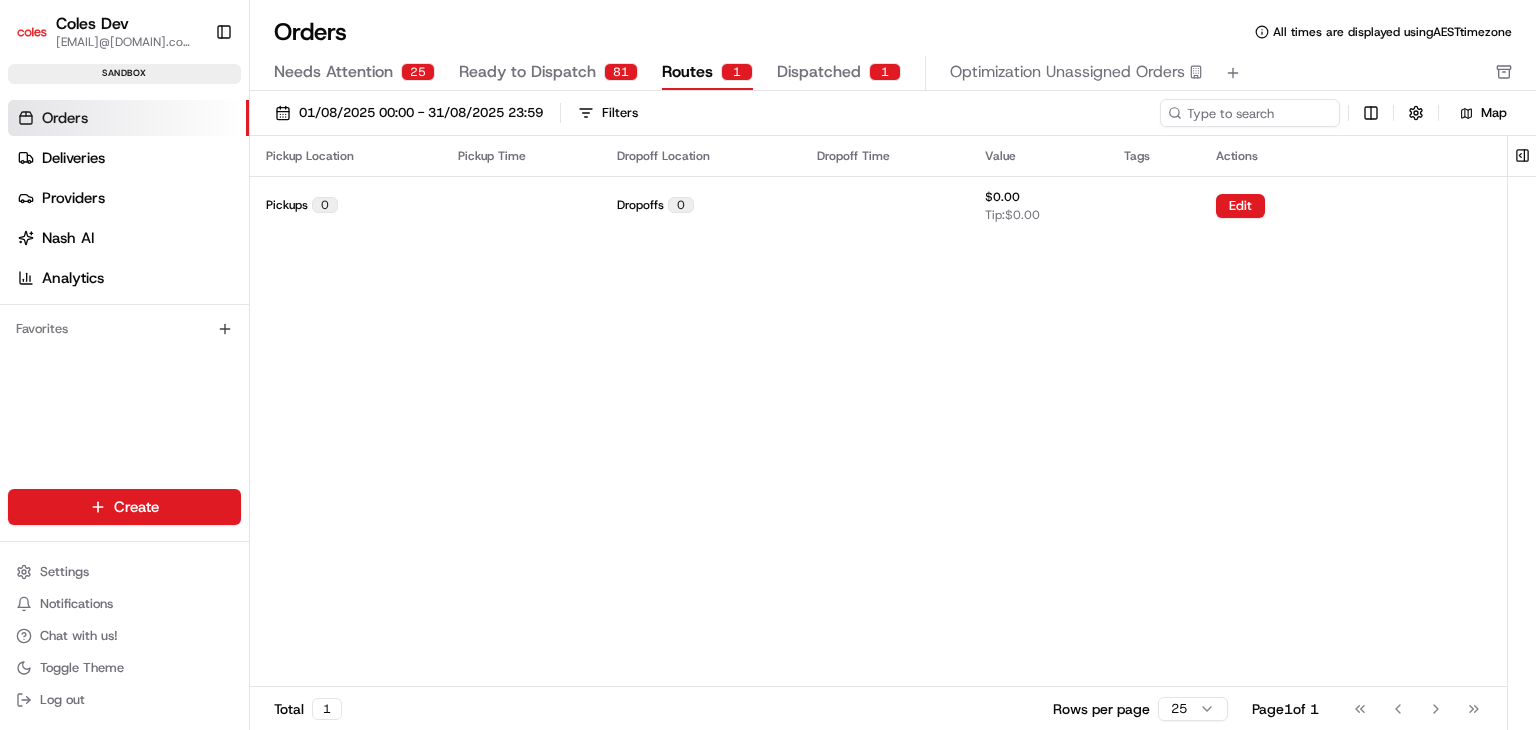 click on "Dispatched" at bounding box center [819, 72] 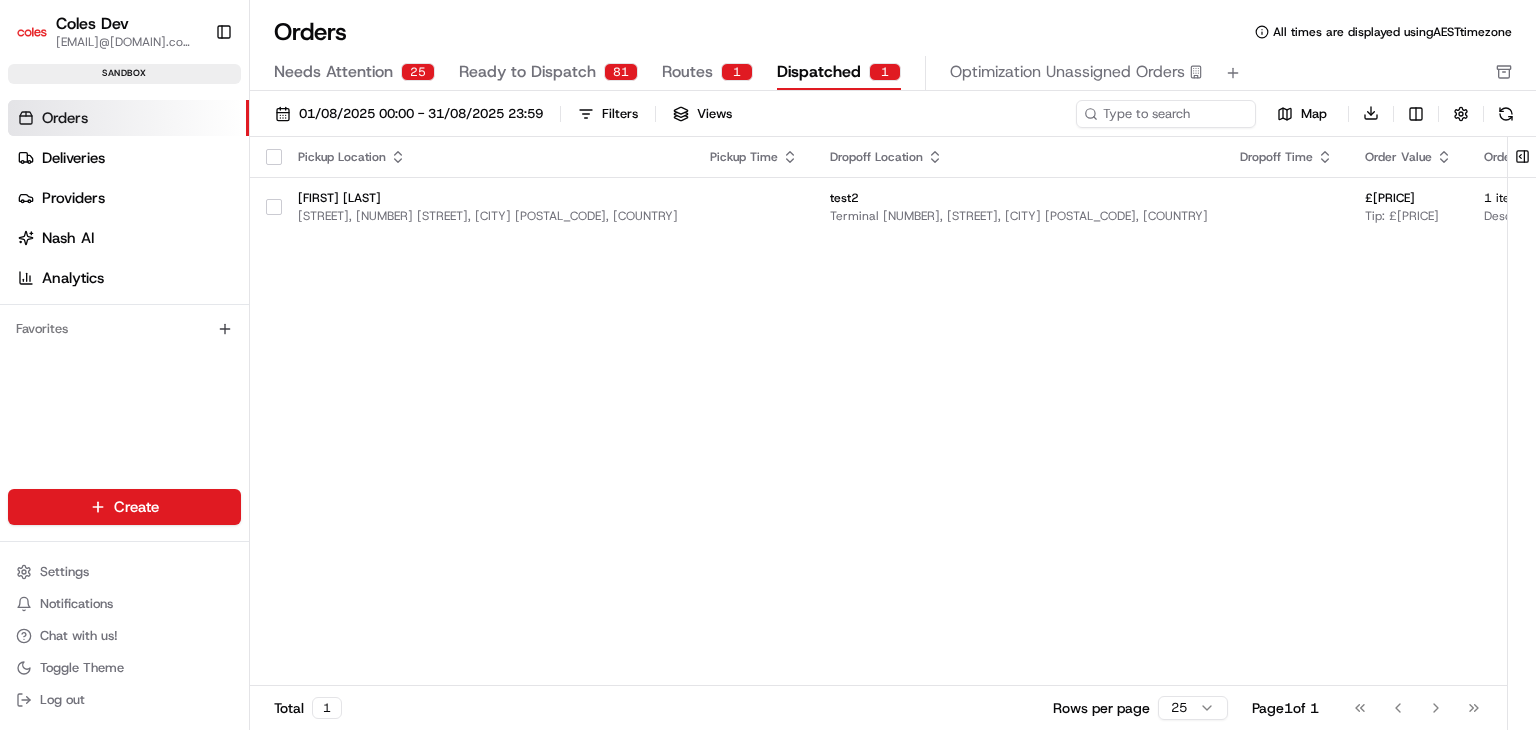 click on "Ready to Dispatch" at bounding box center [527, 72] 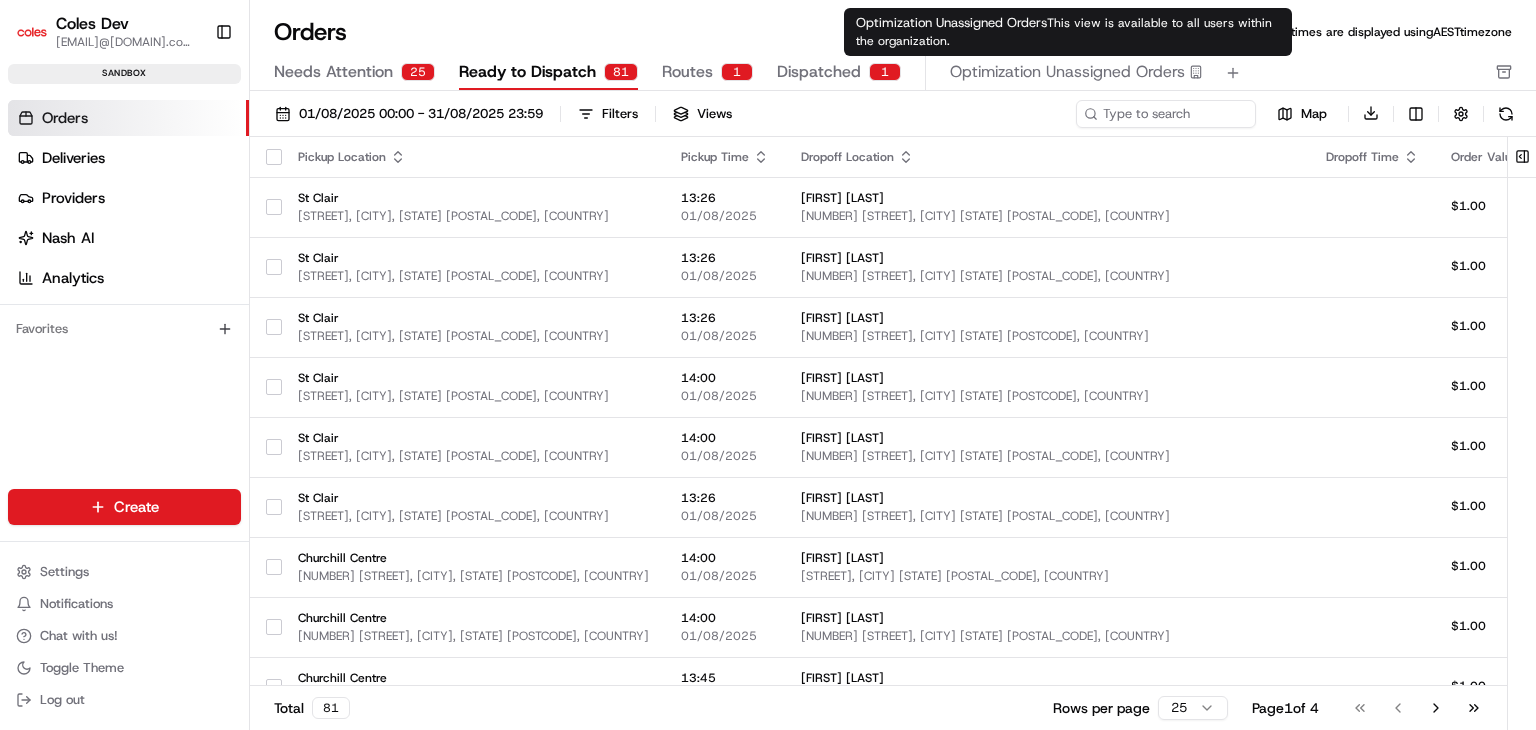 click on "Optimization Unassigned Orders" at bounding box center [1067, 72] 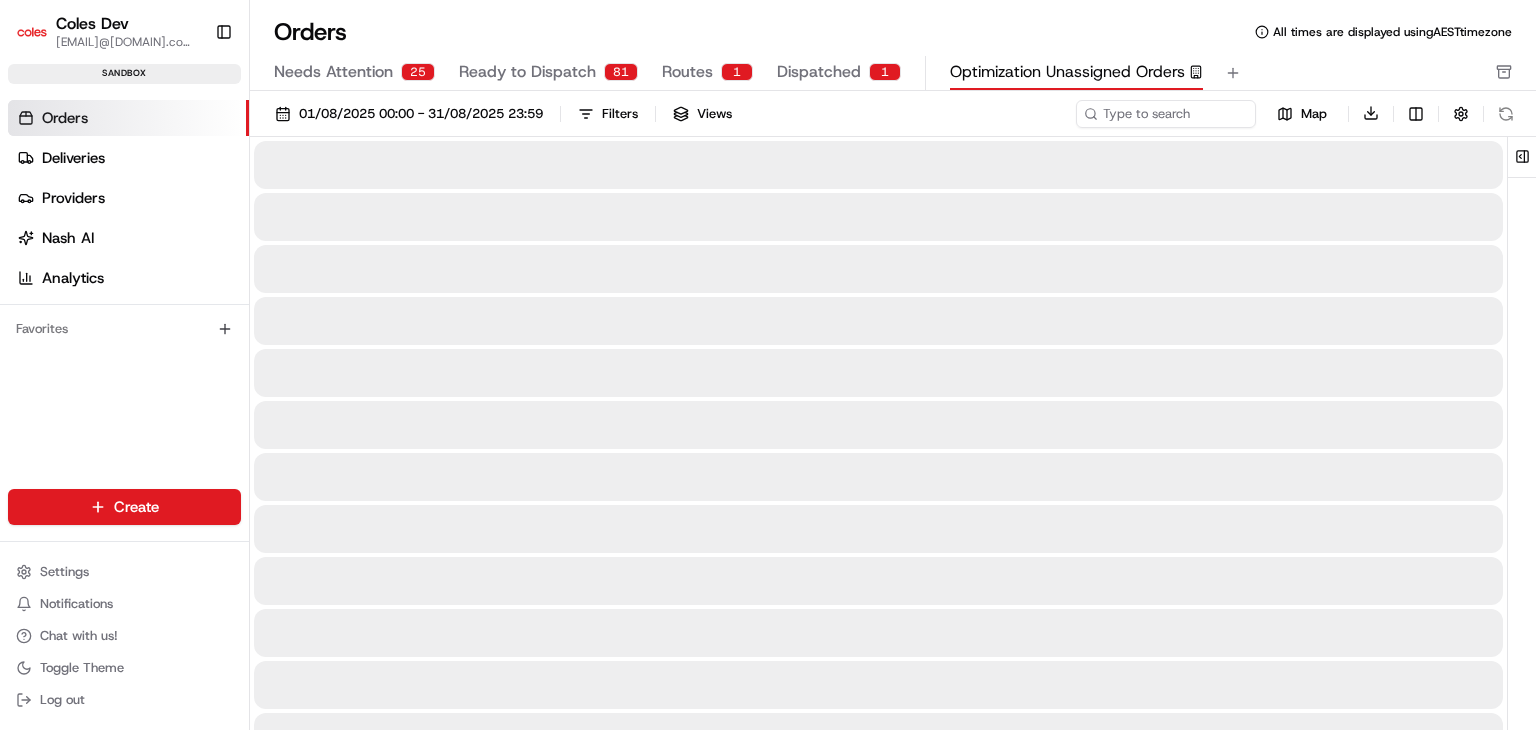 click on "Dispatched" at bounding box center [819, 72] 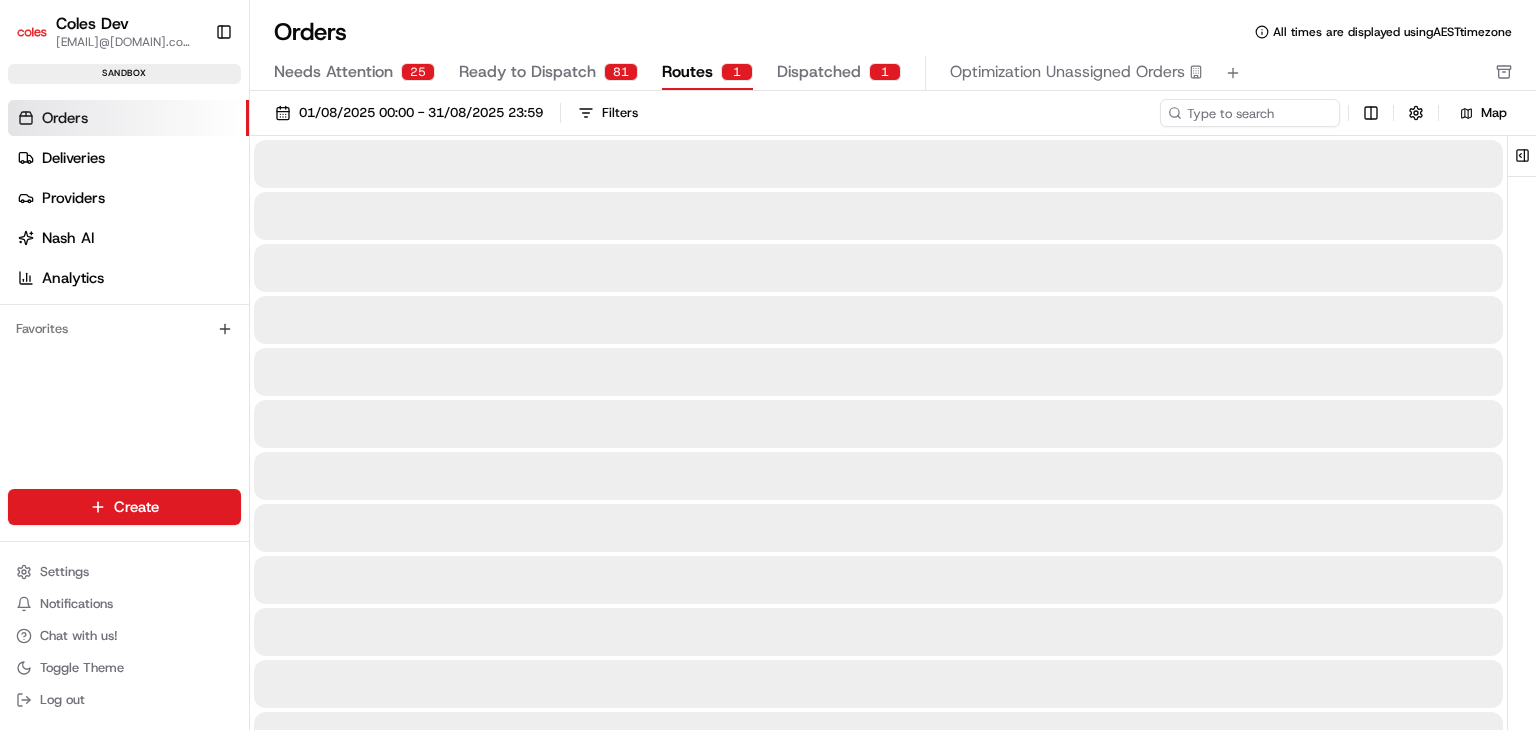click on "Routes" at bounding box center (687, 72) 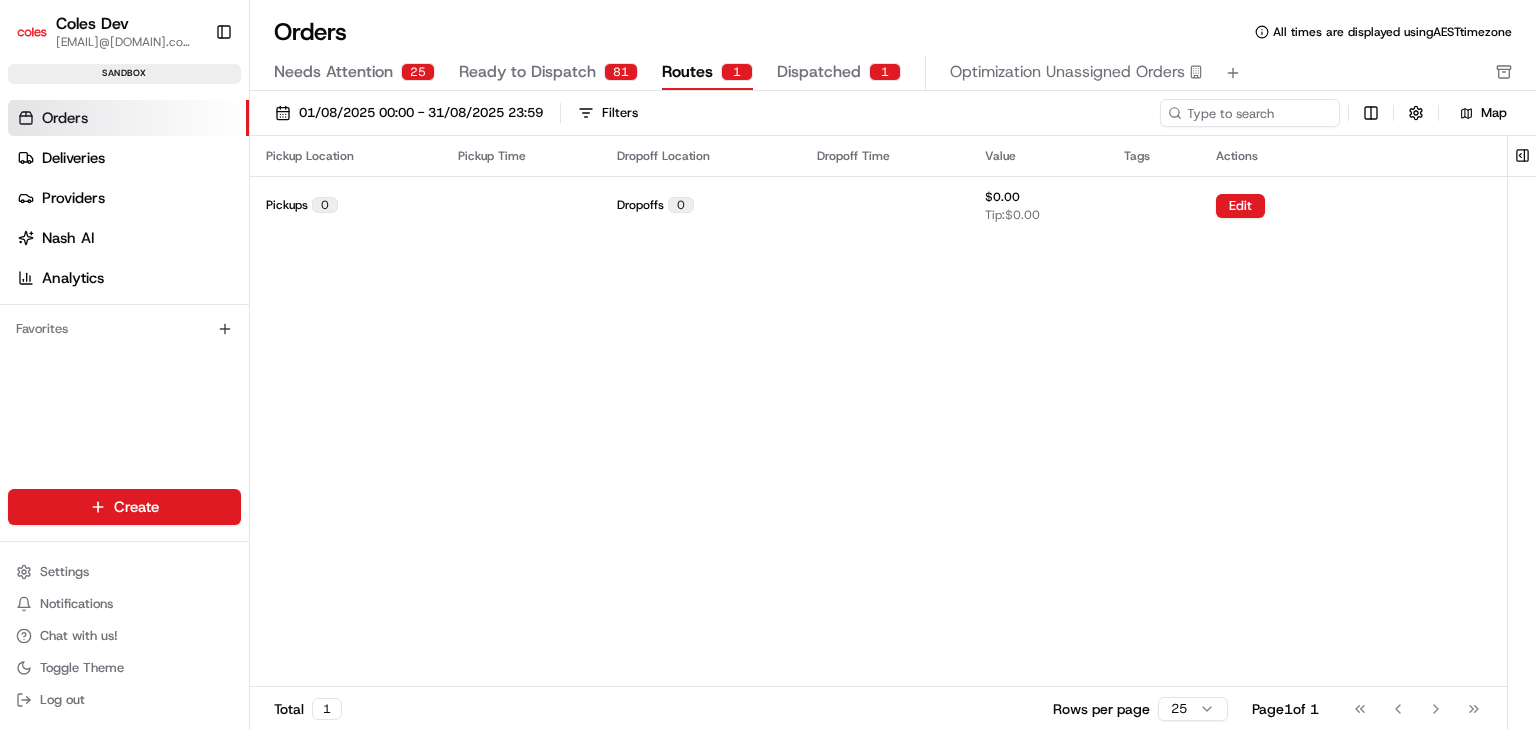 click on "Ready to Dispatch" at bounding box center (527, 72) 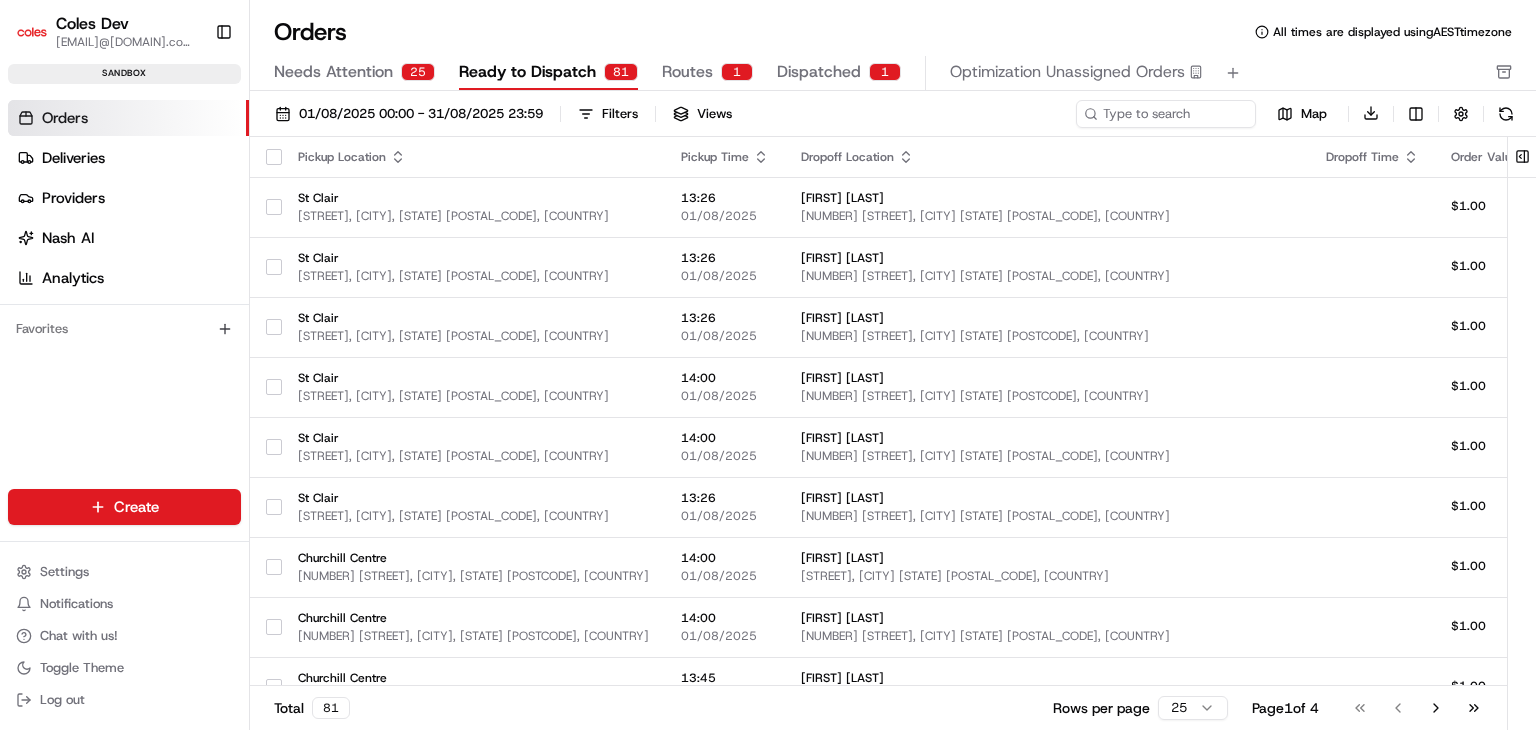 click on "Needs Attention" at bounding box center [333, 72] 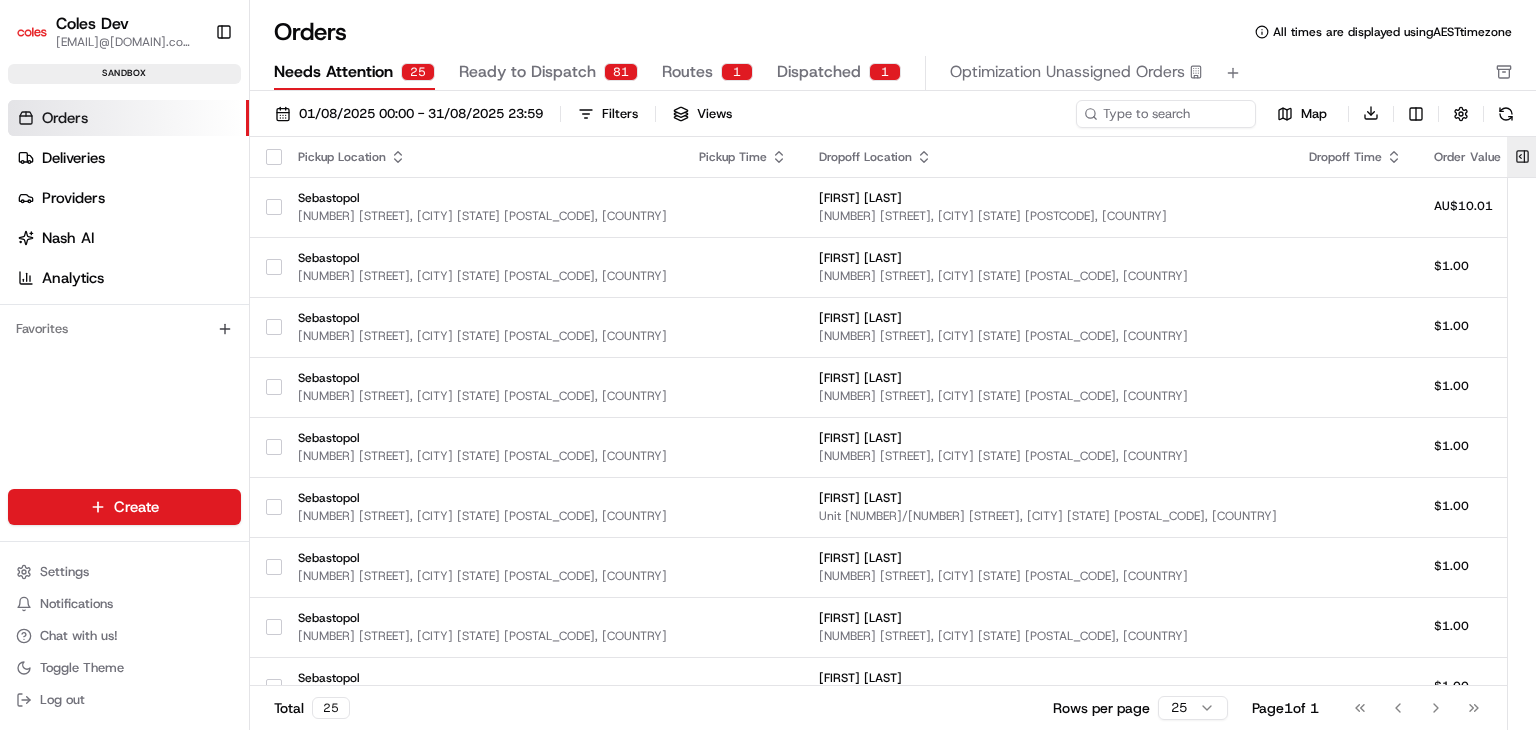 click at bounding box center (1522, 157) 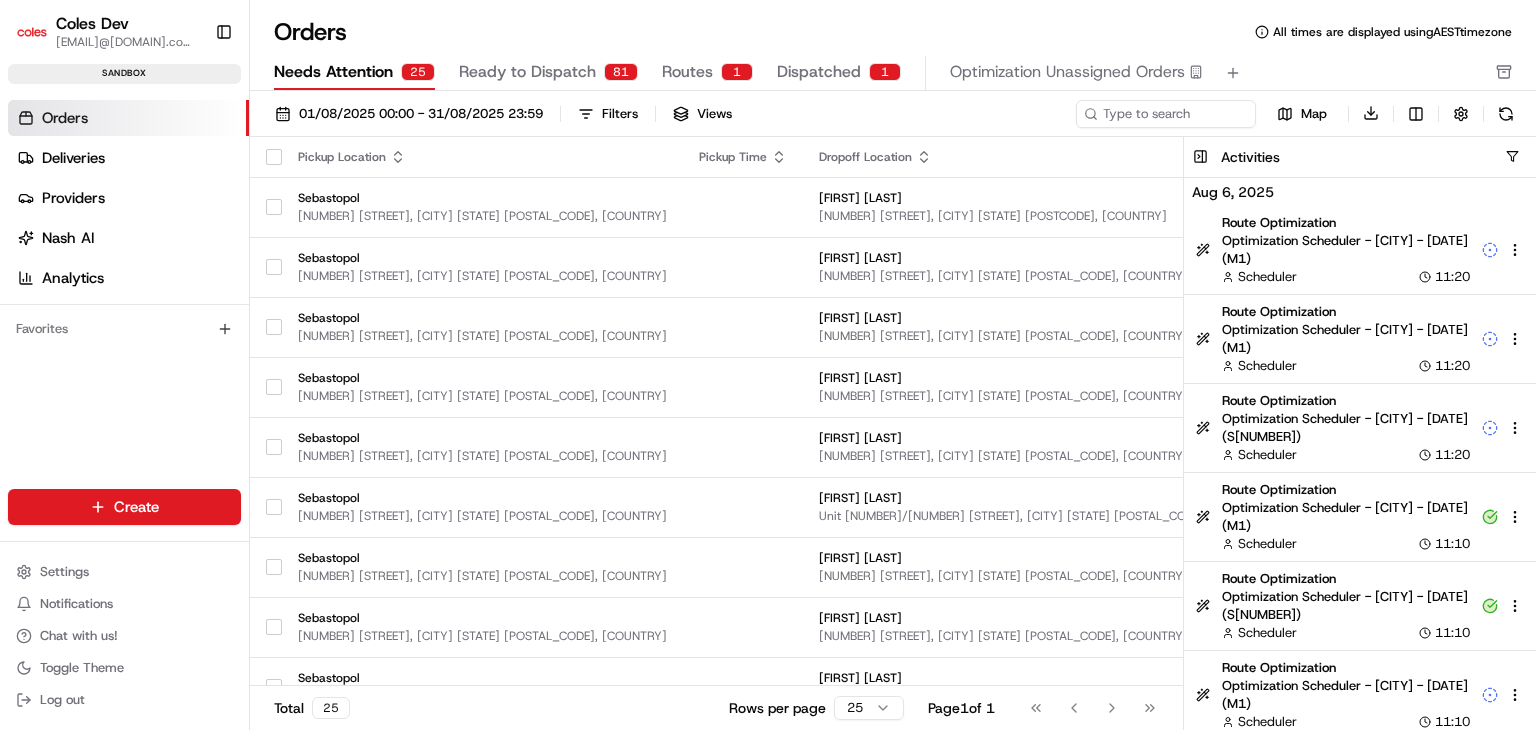 click on "[EMAIL] Toggle Sidebar sandbox Orders Deliveries Providers Nash AI Analytics Favorites Main Menu Members & Organization Organization Users Roles Preferences Customization Tracking Orchestration Automations Dispatch Strategy Optimization Strategy Locations Pickup Locations Dropoff Locations Zones Shifts Delivery Windows Billing Billing Integrations Notification Triggers Webhooks API Keys Request Logs Create Settings Notifications Chat with us! Toggle Theme Log out Orders All times are displayed using AEST timezone Needs Attention 25 Ready to Dispatch 81 Routes 1 Dispatched 1 Optimization Unassigned Orders [DATE] [TIME] - [DATE] [TIME] Filters Views Map Download Pickup Location Pickup Time Dropoff Location Dropoff Time Order Value Order Details Delivery Details Actions Sebastopol [NUMBER] [STREET], [CITY] [STATE] [POSTAL_CODE], [COUNTRY] [FIRST] [LAST] [NUMBER] [STREET], [CITY] [STATE] [POSTAL_CODE], [COUNTRY] AU$[PRICE] [NUMBER] items scheduled Sebastopol [FIRST] [LAST] $[PRICE] [NUMBER] item scheduled 1" at bounding box center [768, 365] 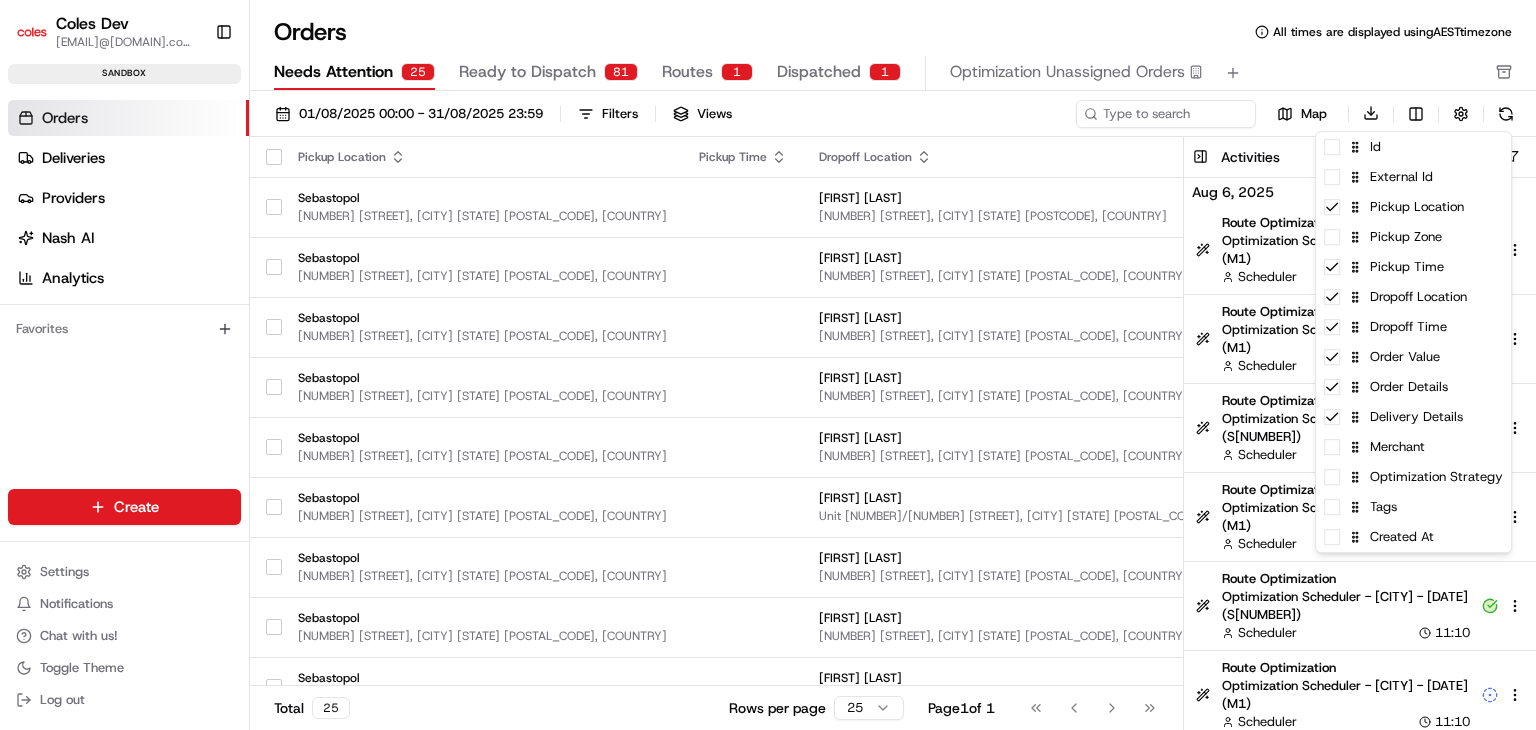 click on "[EMAIL] Toggle Sidebar sandbox Orders Deliveries Providers Nash AI Analytics Favorites Main Menu Members & Organization Organization Users Roles Preferences Customization Tracking Orchestration Automations Dispatch Strategy Optimization Strategy Locations Pickup Locations Dropoff Locations Zones Shifts Delivery Windows Billing Billing Integrations Notification Triggers Webhooks API Keys Request Logs Create Settings Notifications Chat with us! Toggle Theme Log out Orders All times are displayed using AEST timezone Needs Attention 25 Ready to Dispatch 81 Routes 1 Dispatched 1 Optimization Unassigned Orders [DATE] [TIME] - [DATE] [TIME] Filters Views Map Download Pickup Location Pickup Time Dropoff Location Dropoff Time Order Value Order Details Delivery Details Actions Sebastopol [NUMBER] [STREET], [CITY] [STATE] [POSTAL_CODE], [COUNTRY] [FIRST] [LAST] [NUMBER] [STREET], [CITY] [STATE] [POSTAL_CODE], [COUNTRY] AU$[PRICE] [NUMBER] items scheduled Sebastopol [FIRST] [LAST] $[PRICE] [NUMBER] item scheduled 1" at bounding box center [768, 365] 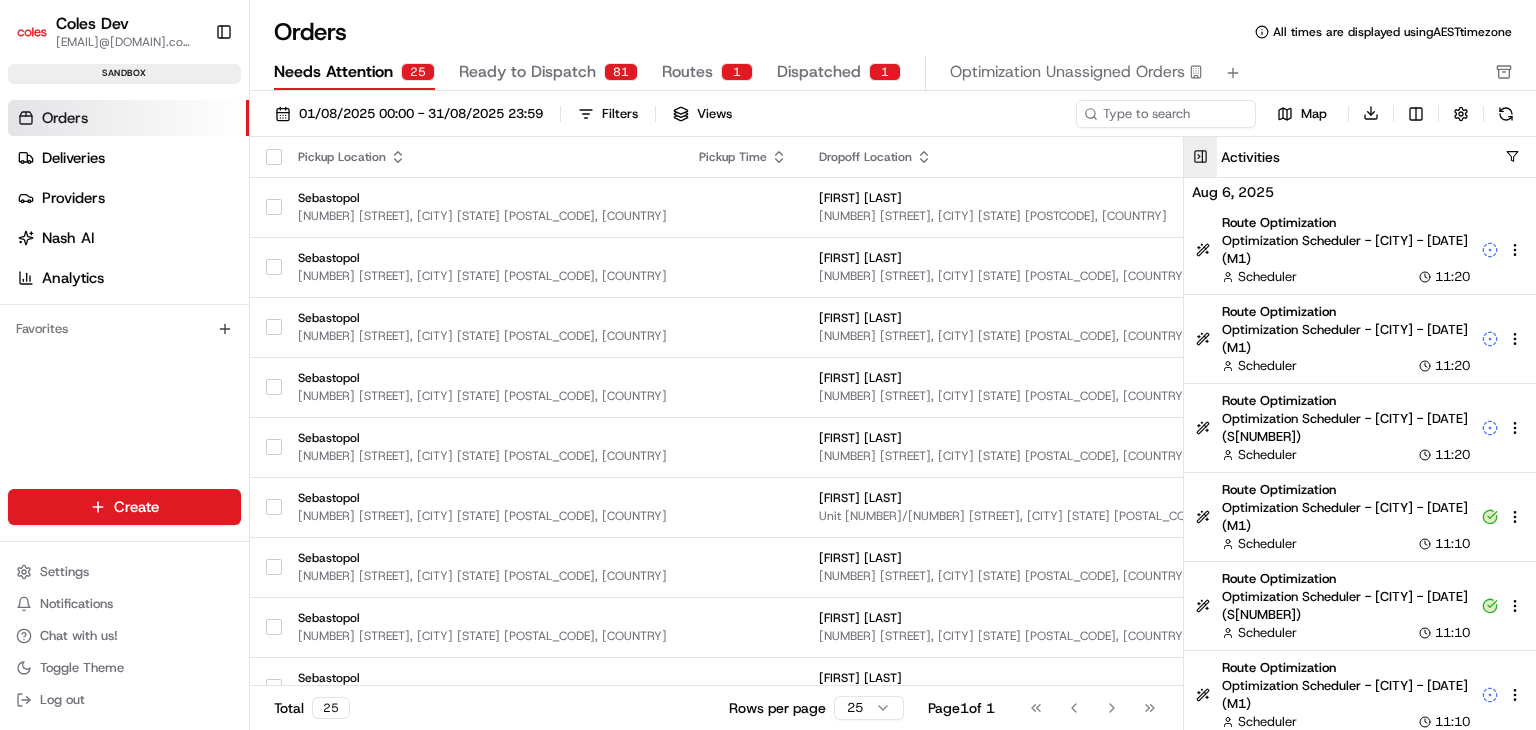 click at bounding box center [1200, 157] 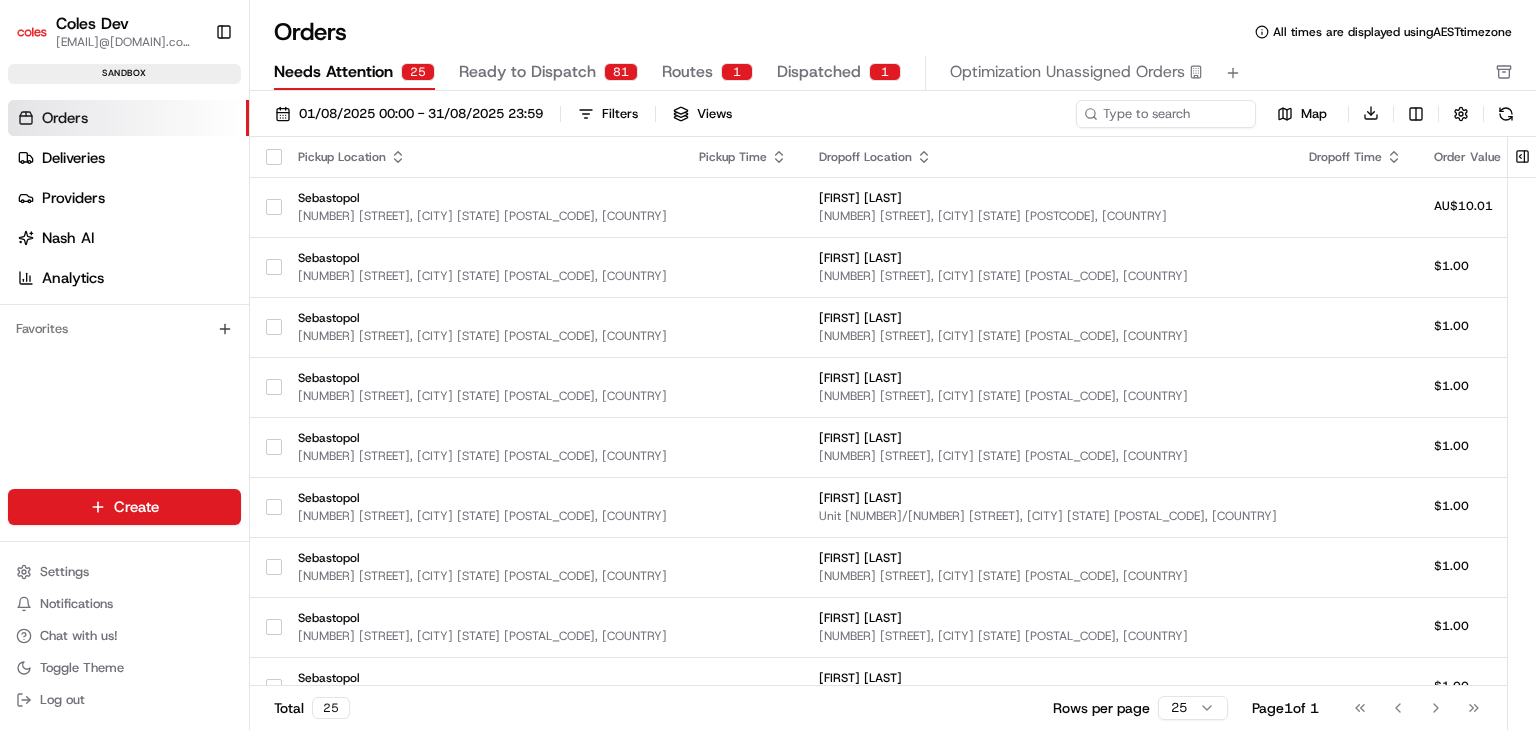 click on "Orders" at bounding box center [65, 118] 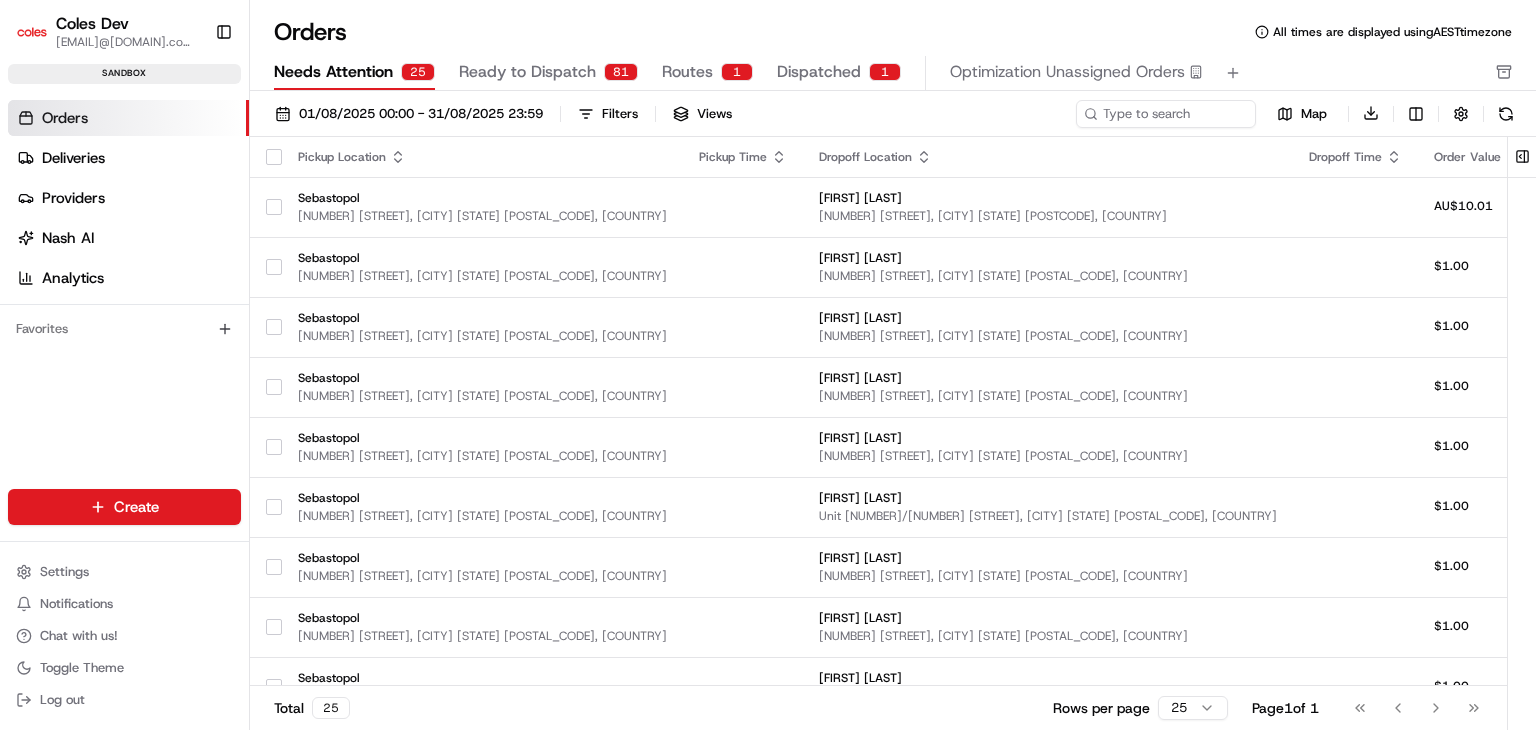 click on "Ready to Dispatch" at bounding box center [527, 72] 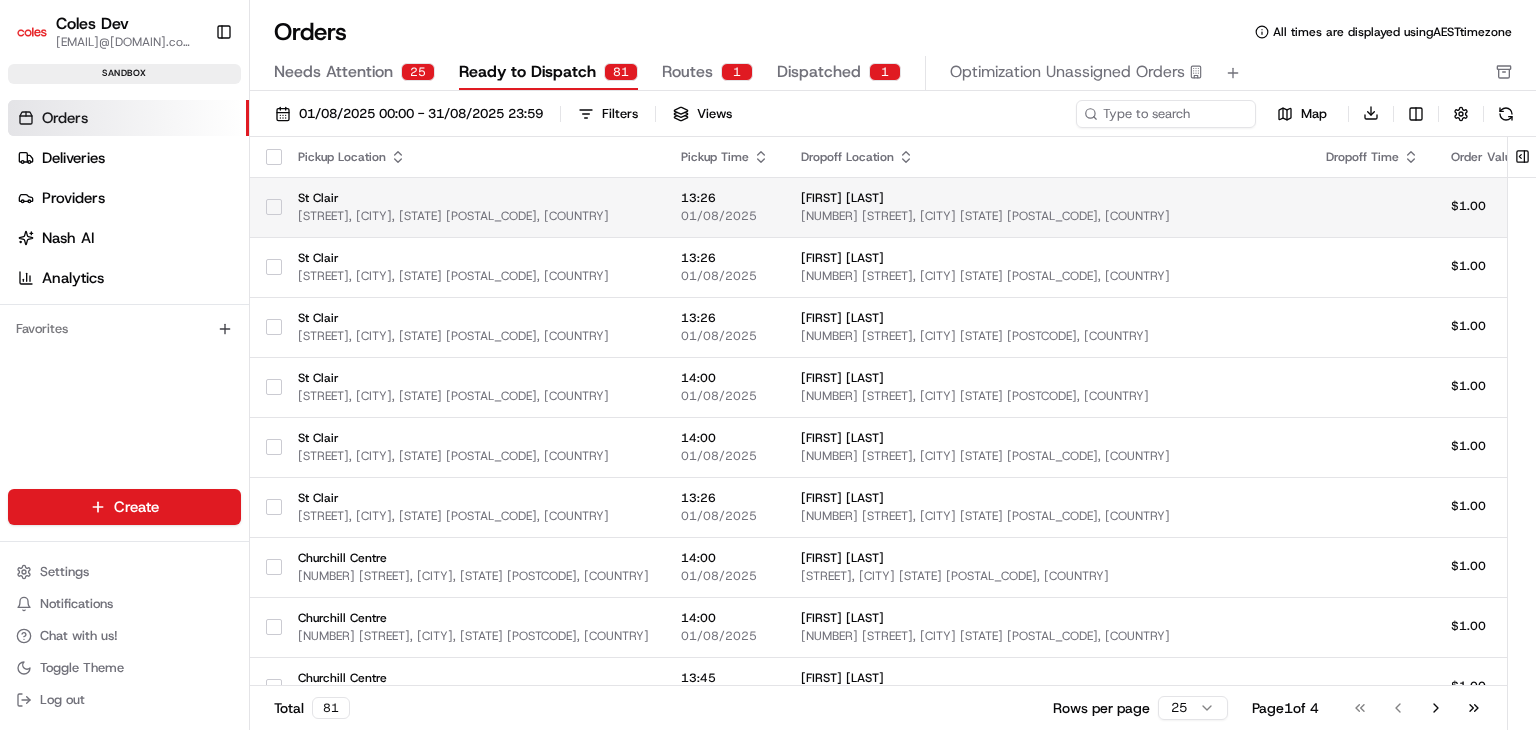 click on "[STREET], [CITY], [STATE] [POSTAL_CODE], [COUNTRY]" at bounding box center [473, 216] 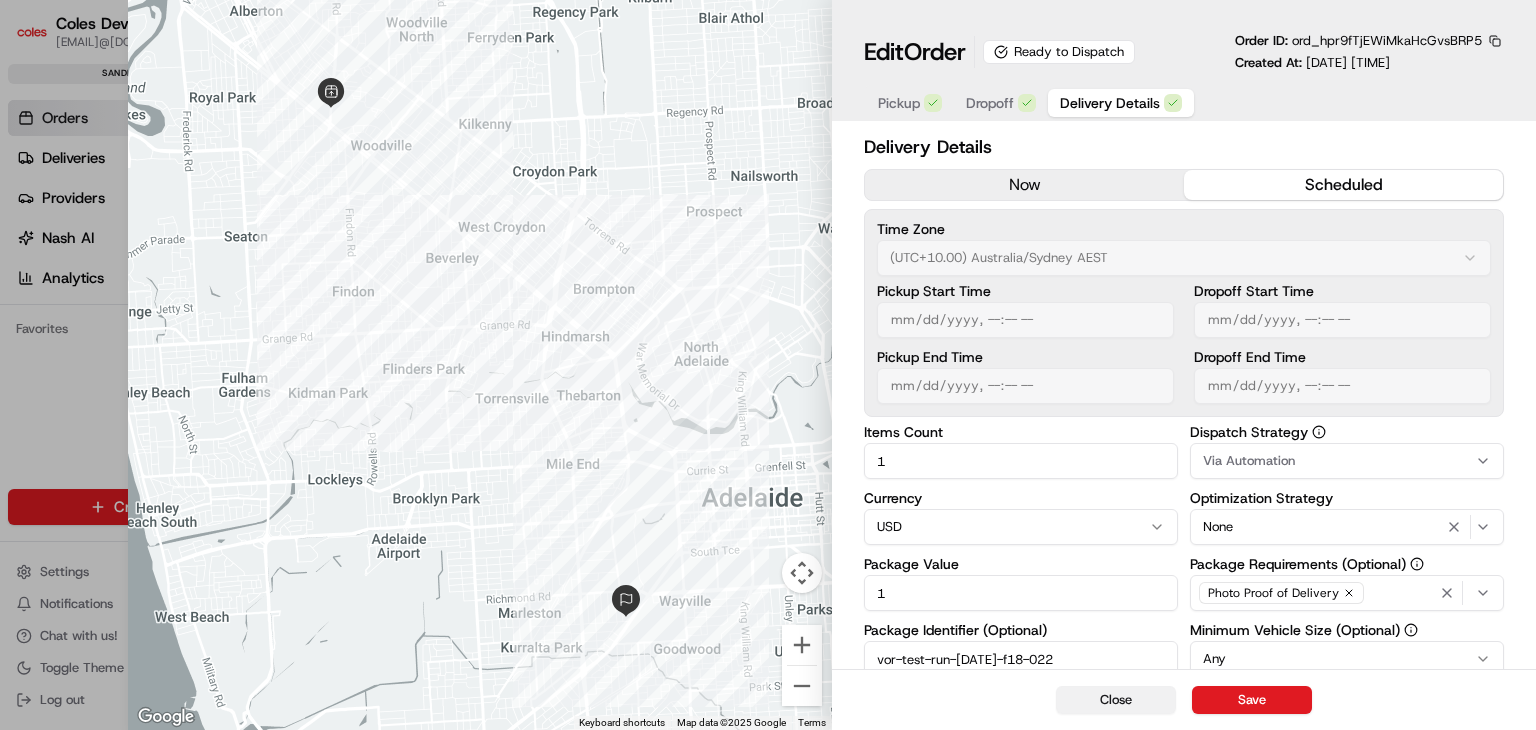 click on "Close" at bounding box center (1116, 700) 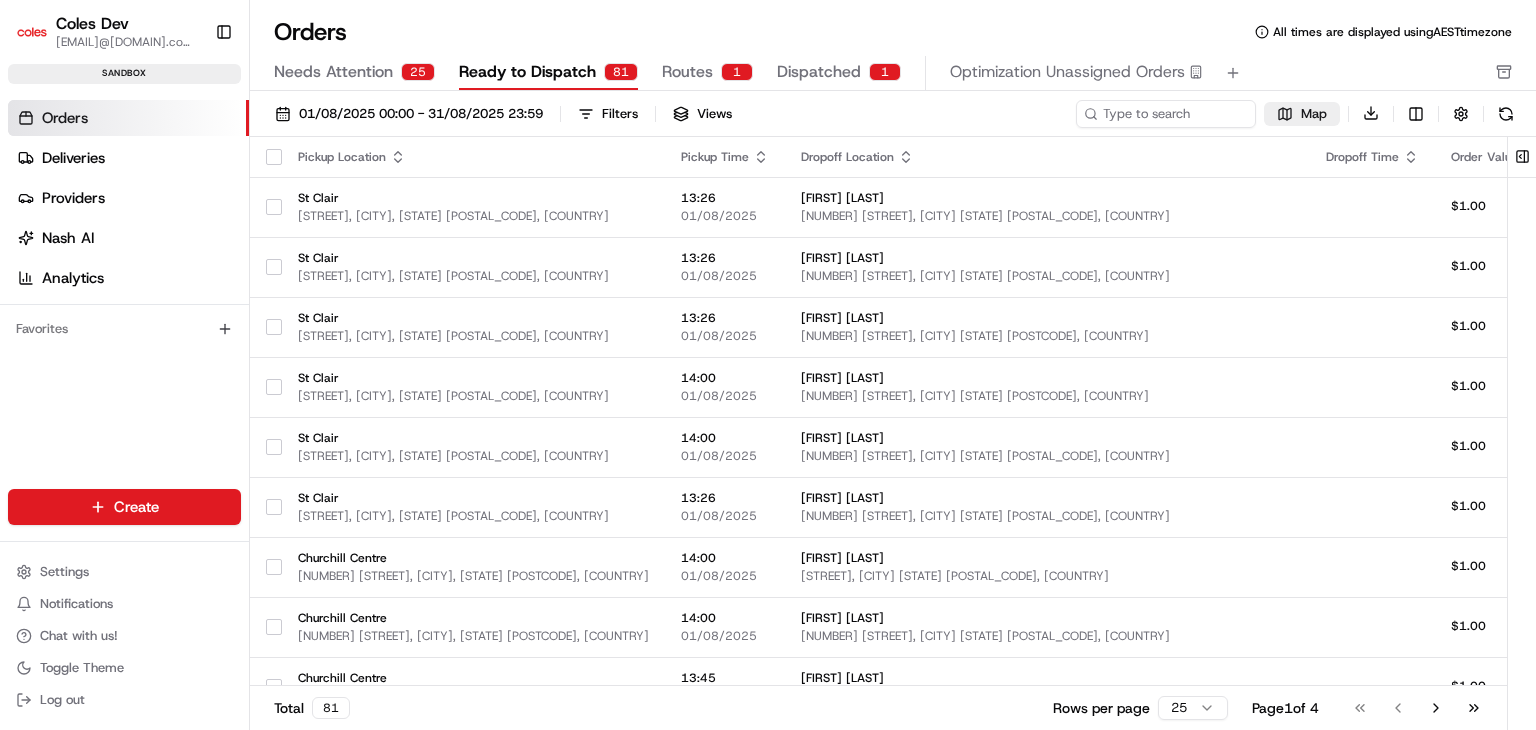 click on "Map" at bounding box center [1314, 114] 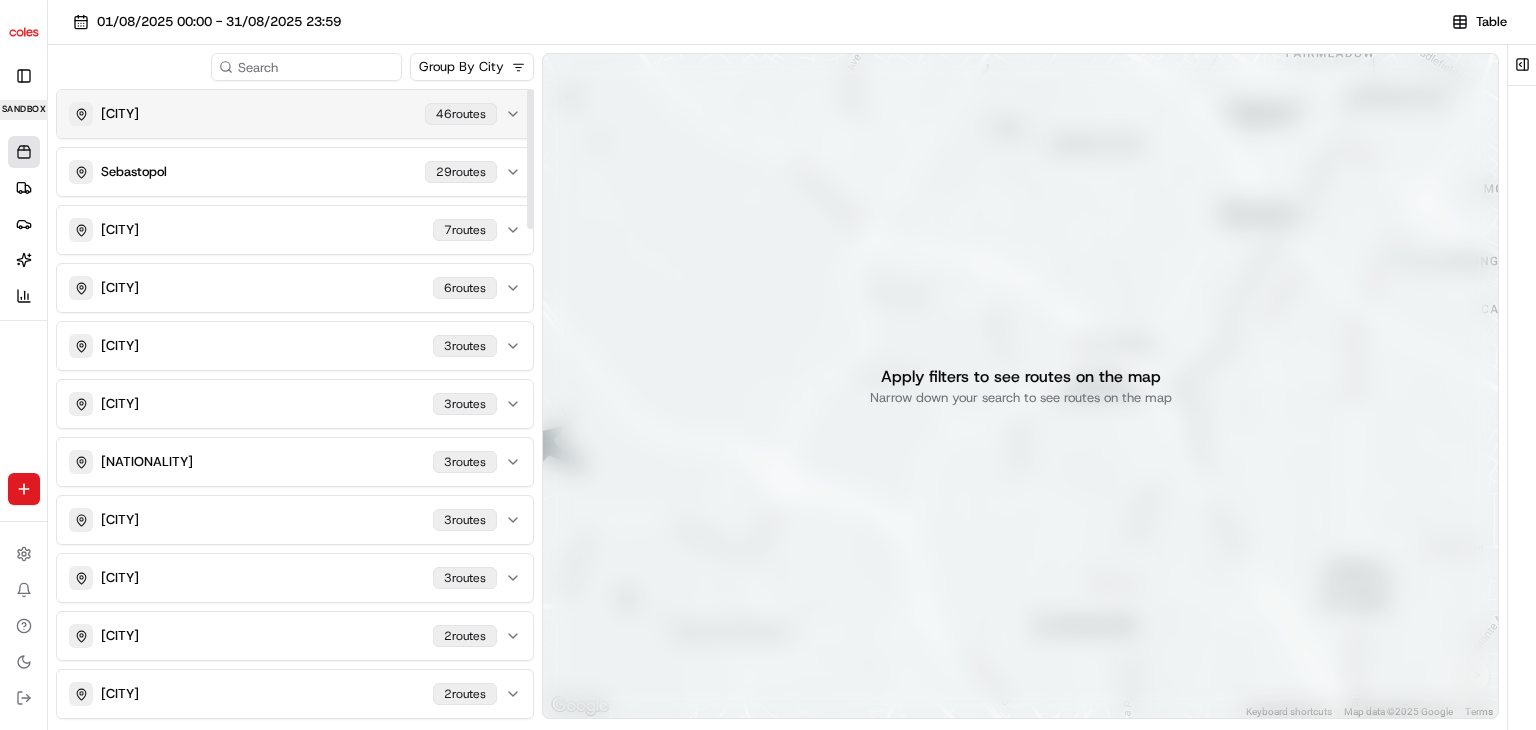 click on "[CITY] [NUMBER] [STREET]" at bounding box center [283, 114] 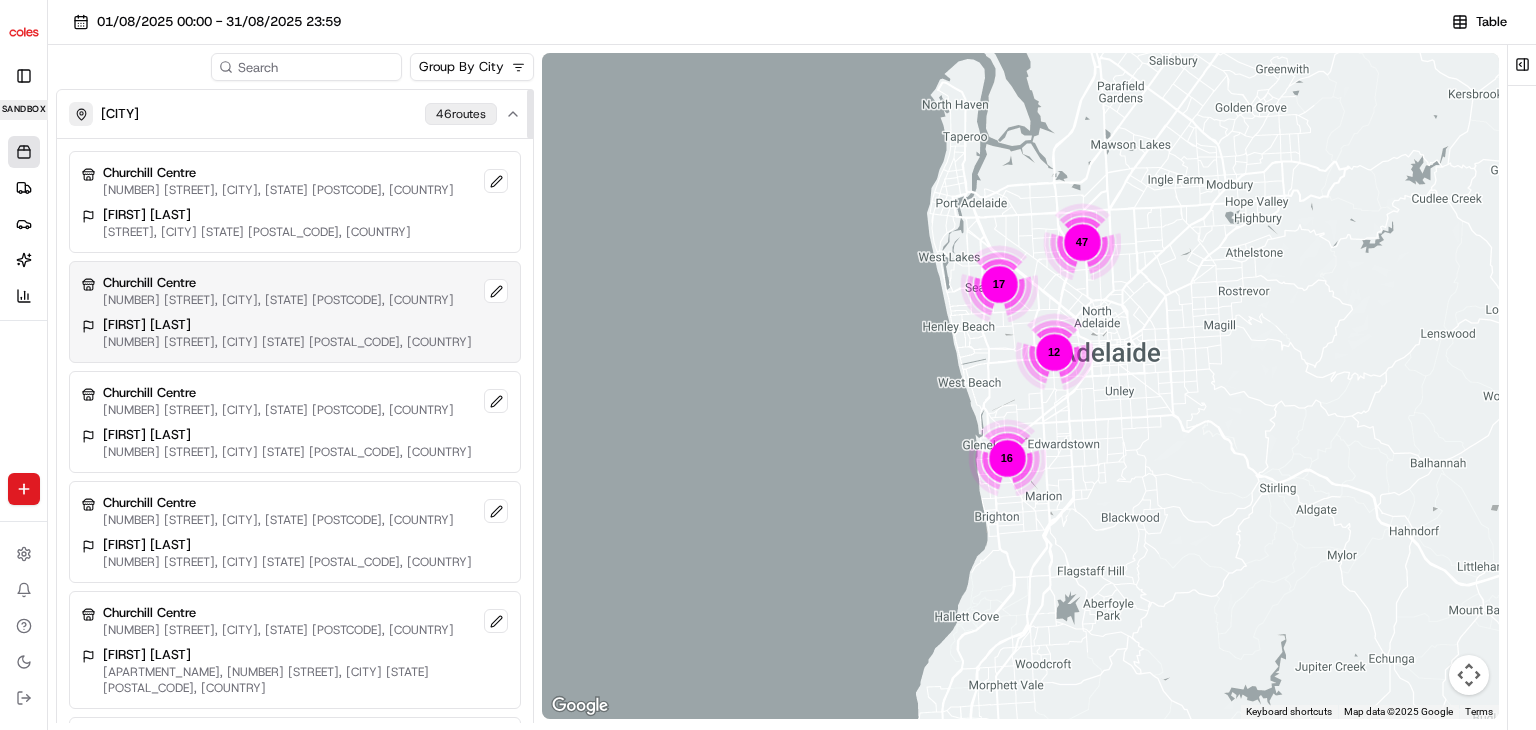 click on "[NUMBER] [STREET], [CITY], [STATE] [POSTCODE], [COUNTRY]" at bounding box center [278, 300] 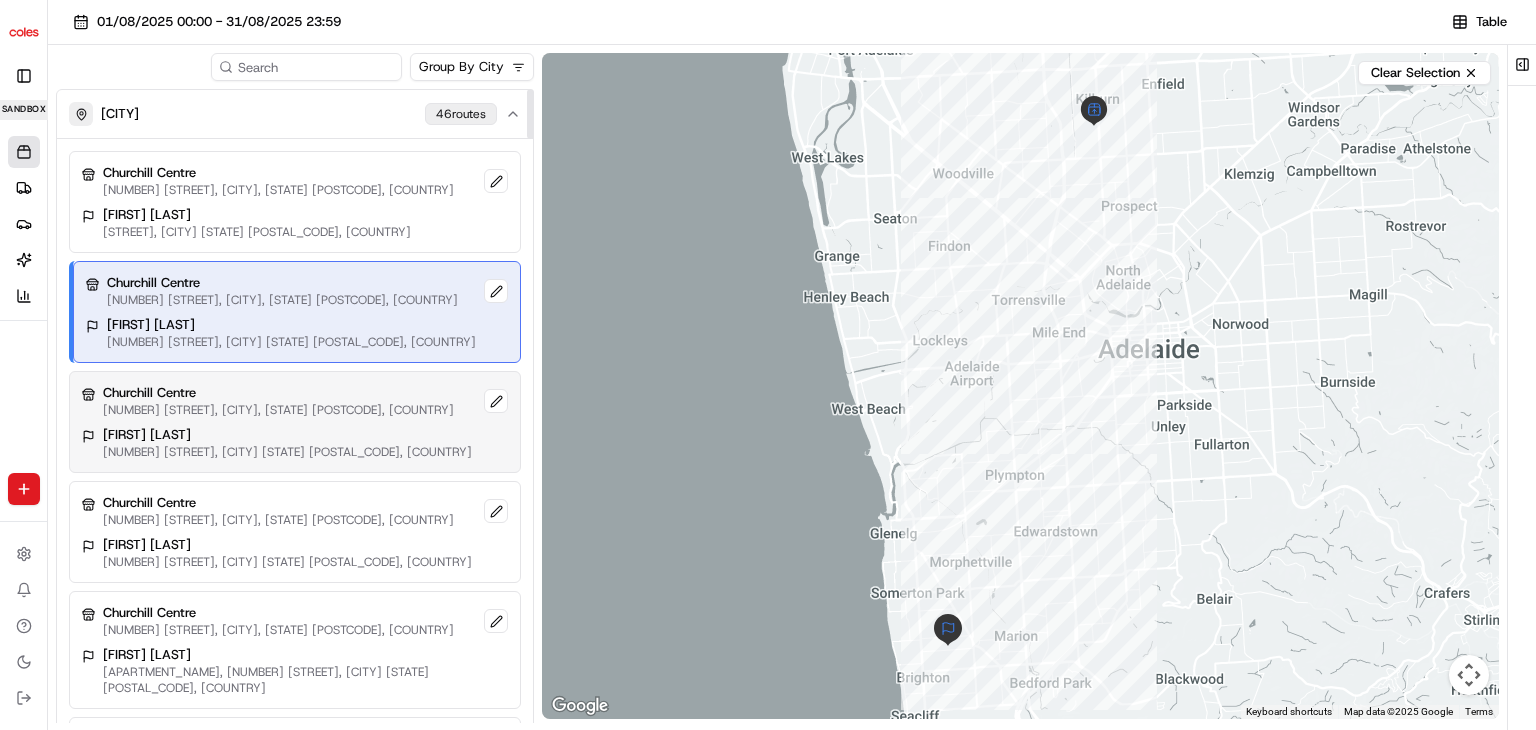click on "[FIRST] [LAST]" at bounding box center (287, 435) 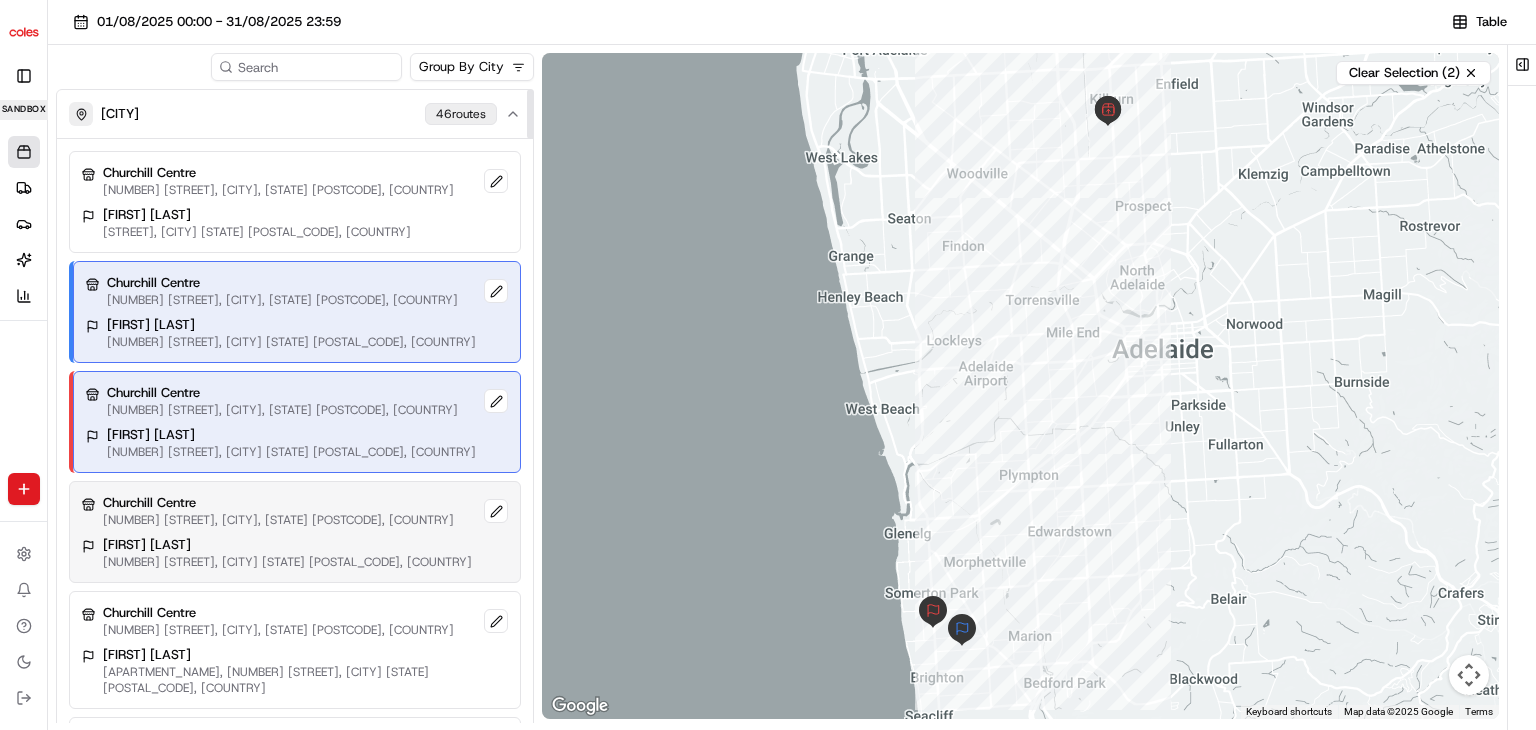 click on "[FIRST] [LAST]" at bounding box center (287, 545) 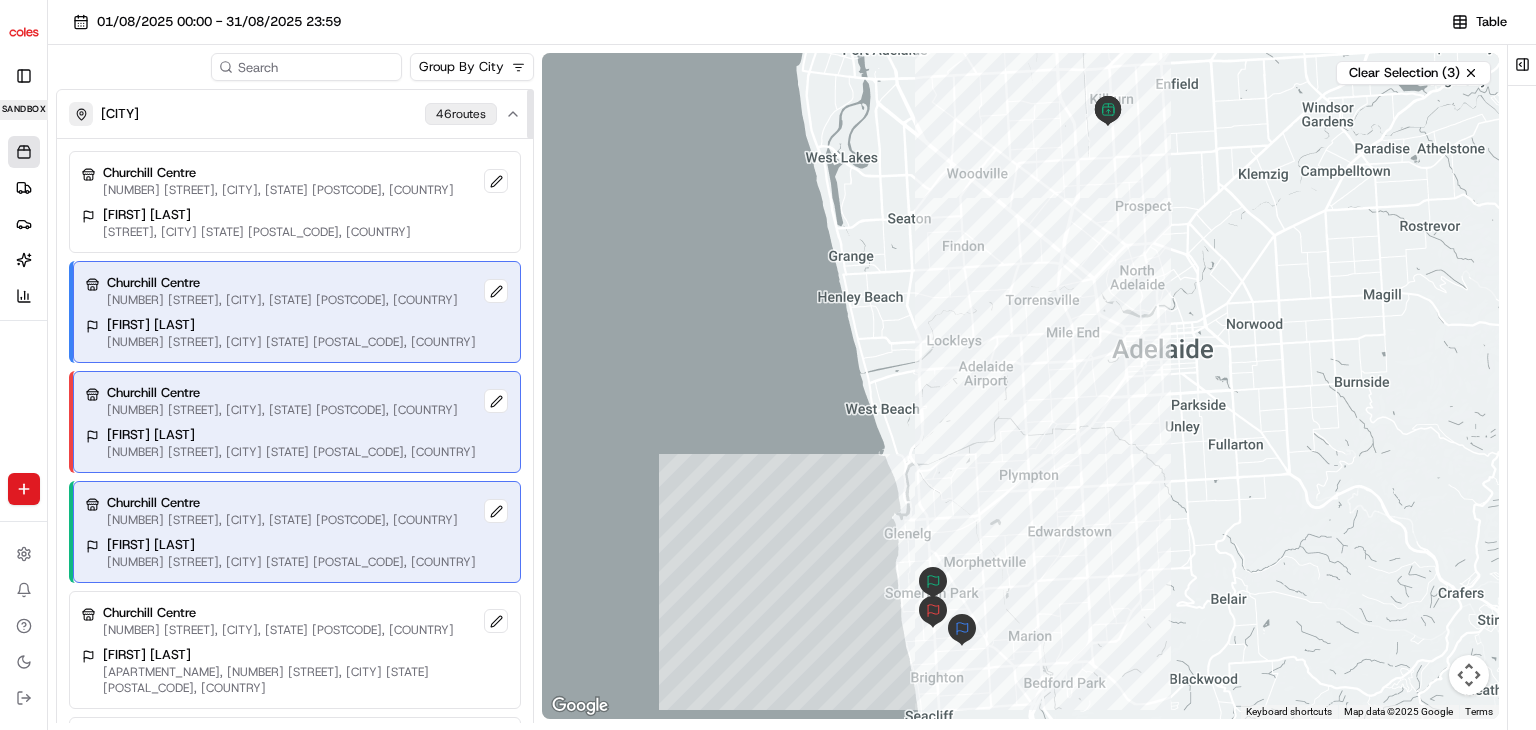click on "[EMAIL] Toggle Sidebar sandbox Orders Deliveries Providers Nash AI Analytics Favorites Main Menu Members & Organization Organization Users Roles Preferences Customization Tracking Orchestration Automations Dispatch Strategy Optimization Strategy Locations Pickup Locations Dropoff Locations Zones Shifts Delivery Windows Billing Billing Integrations Notification Triggers Webhooks API Keys Request Logs Create Settings Notifications Chat with us! Toggle Theme Log out Orders All times are displayed using AEST timezone Needs Attention 25 Ready to Dispatch 81 Routes 1 Dispatched 1 Optimization Unassigned Orders 01/08/2025 00:00 - 31/08/2025 23:59 Filters Views Map Download Pickup Location Pickup Time Dropoff Location Dropoff Time Order Value Order Details Delivery Details Actions [CITY] 210 Albert St, [CITY] VIC 3356, Australia Wei Ye 32 Victoria St, [CITY] VIC 3356, Australia AU$10.01 9 items scheduled [CITY] Maria Murray $1.00 1 item scheduled 1" at bounding box center [297, 532] 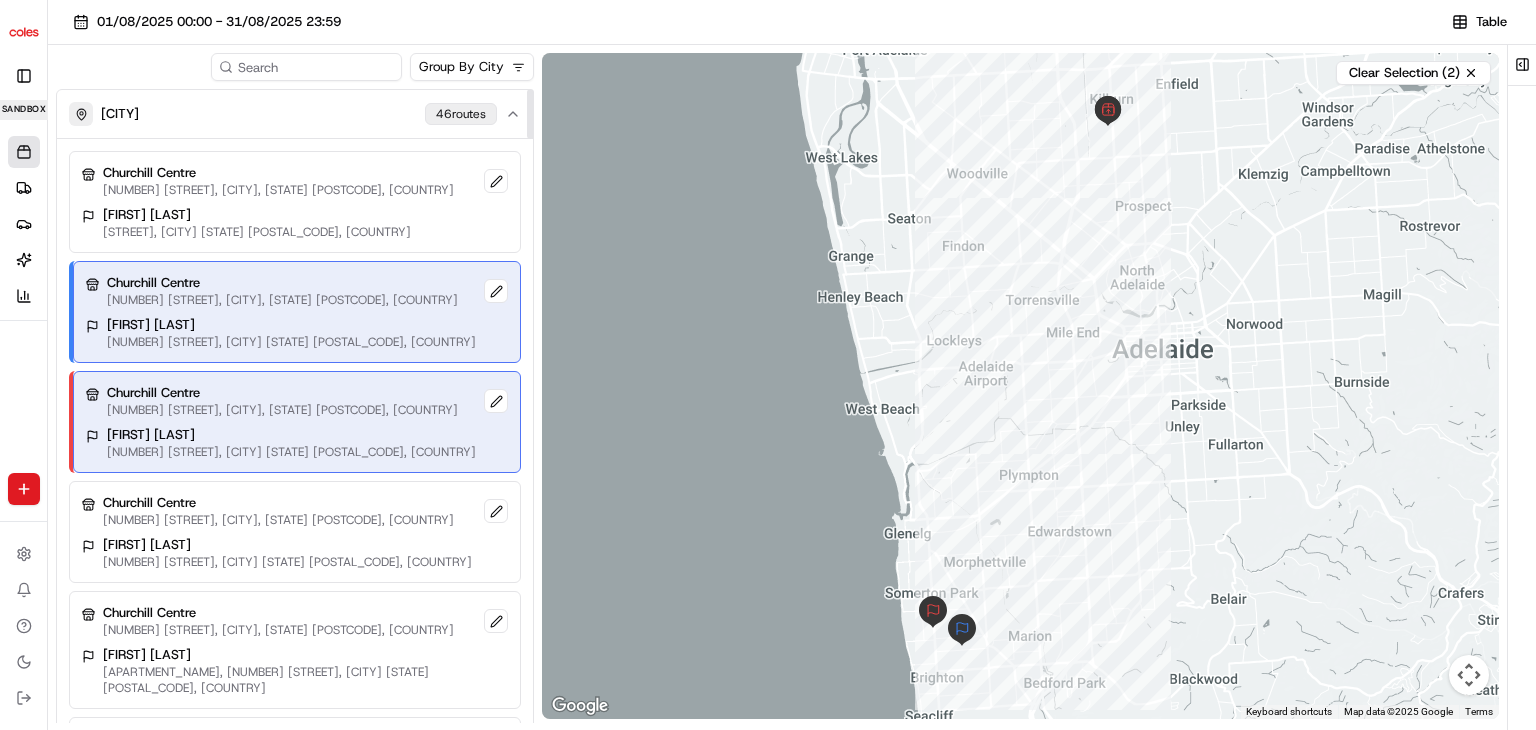click on "[FIRST] [LAST]" at bounding box center (291, 435) 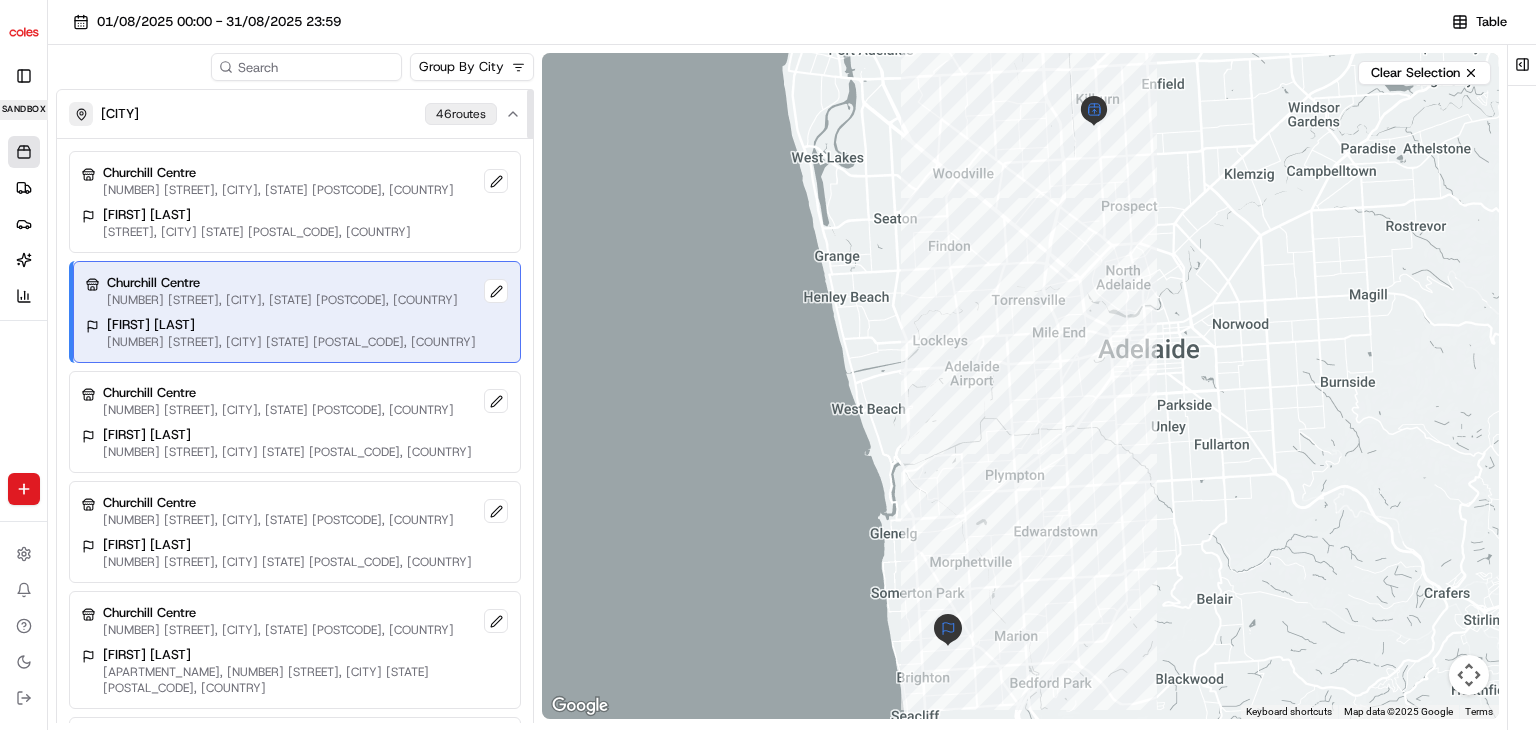 click on "[NUMBER] [STREET], [CITY], [STATE] [POSTCODE], [COUNTRY]" at bounding box center [282, 300] 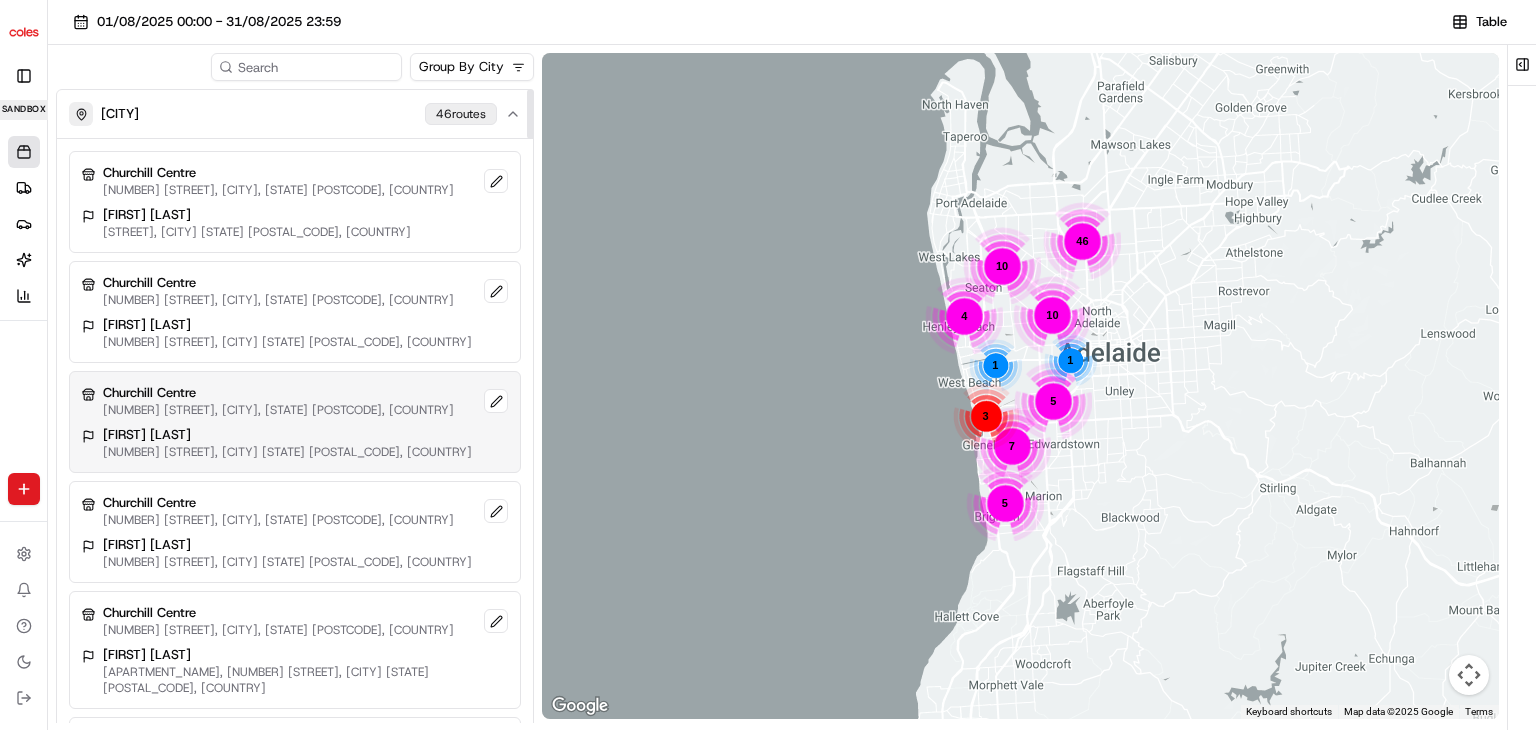 click on "[NUMBER] [STREET], [CITY], [STATE] [POSTCODE], [COUNTRY]" at bounding box center (278, 410) 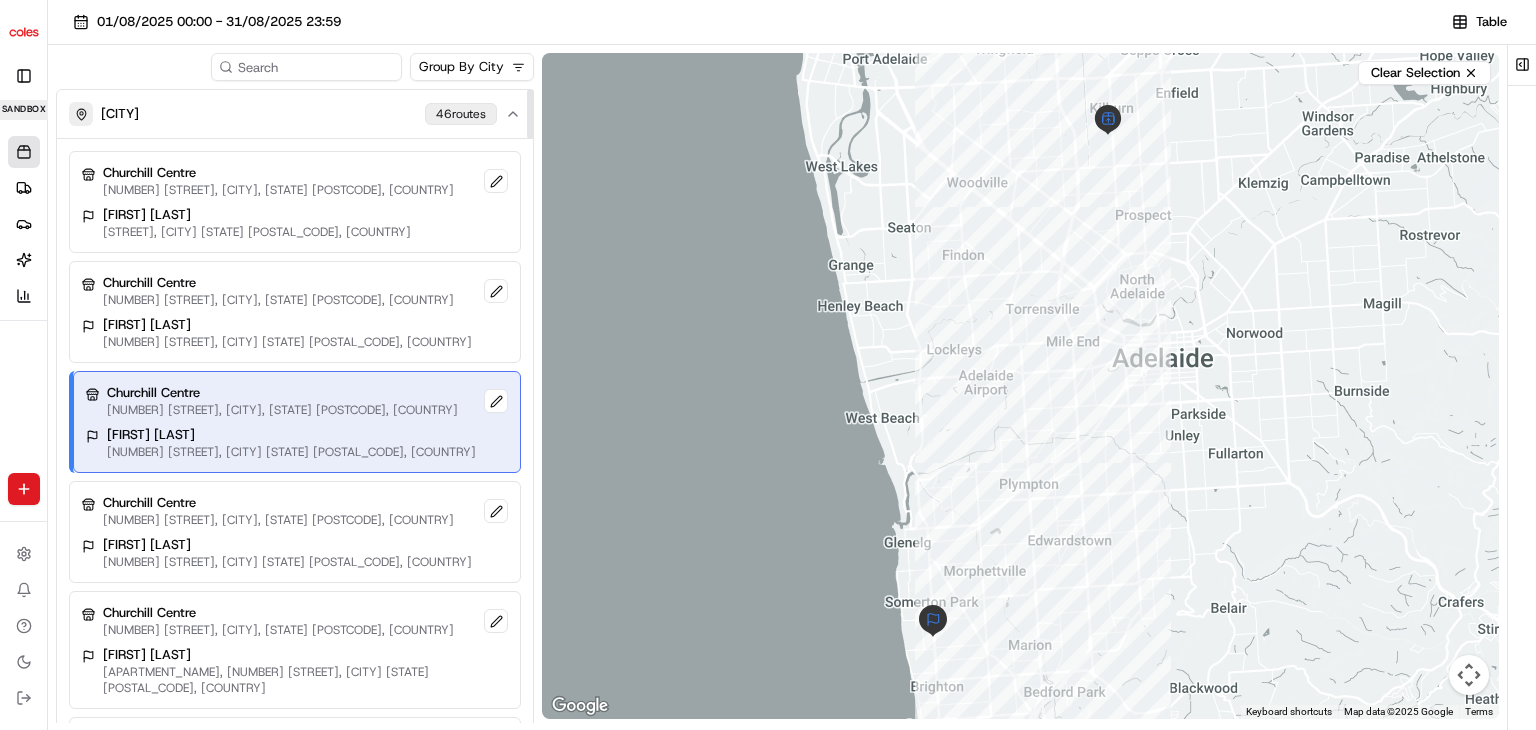 click on "[FIRST] [LAST]" at bounding box center [291, 435] 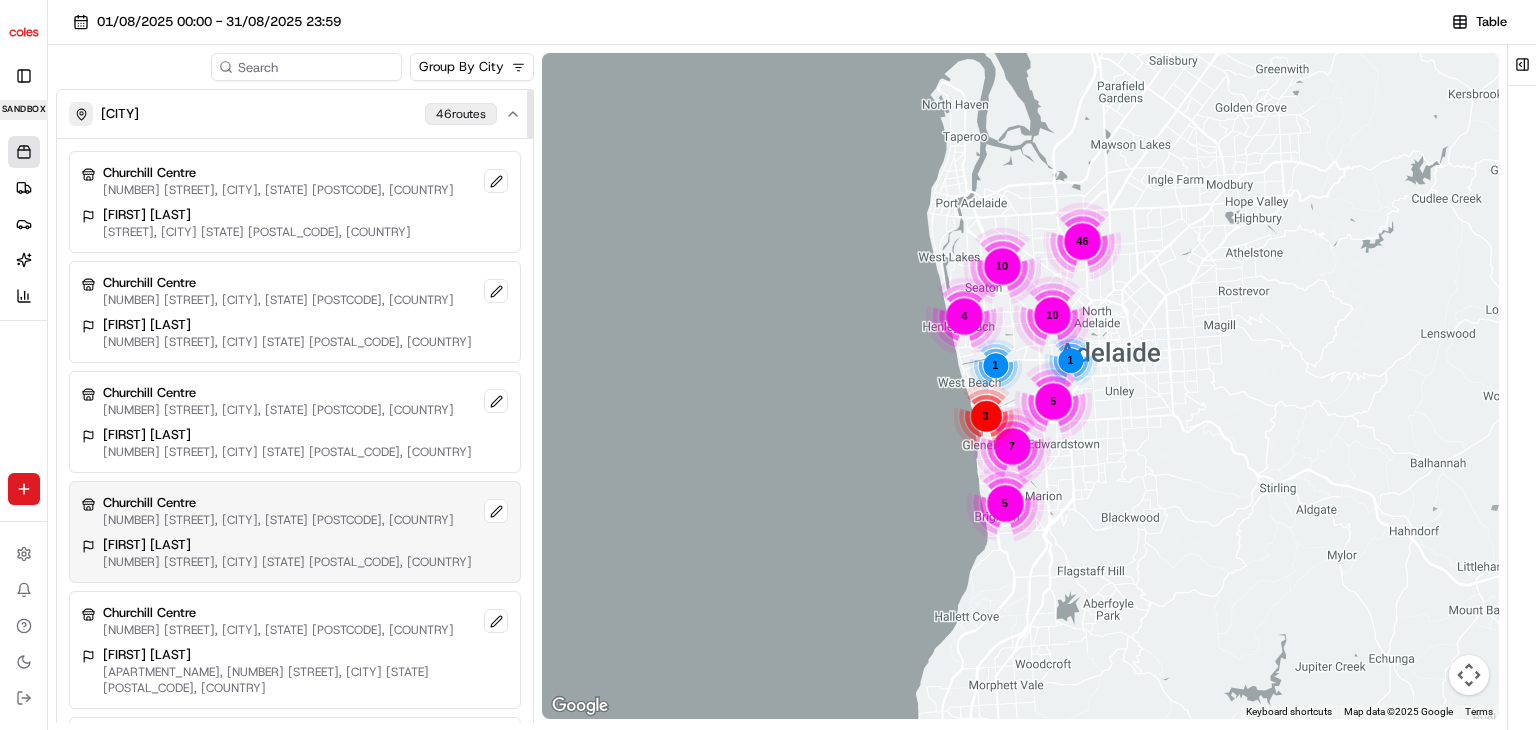 click on "[FIRST] [LAST]" at bounding box center [287, 545] 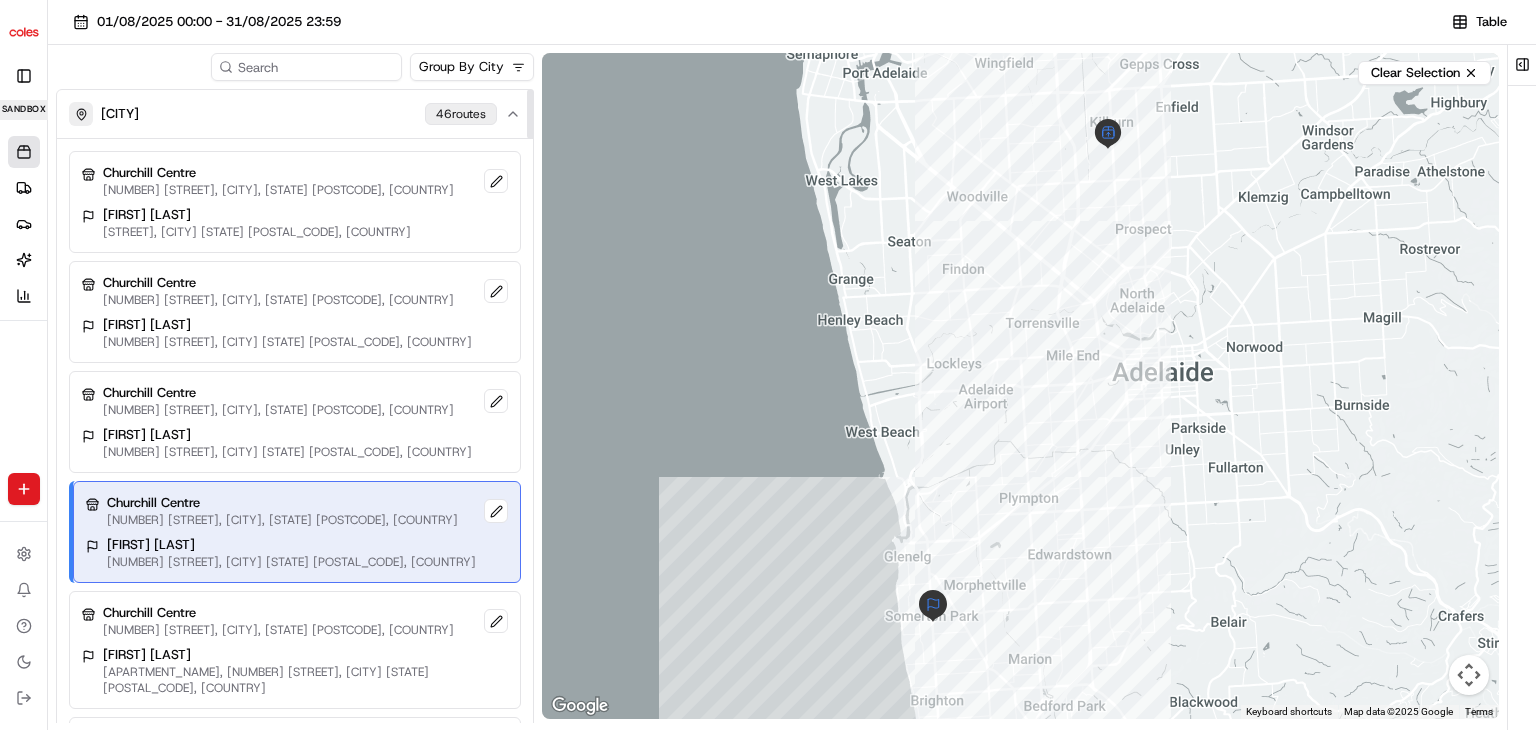 click on "[FIRST] [LAST]" at bounding box center [291, 545] 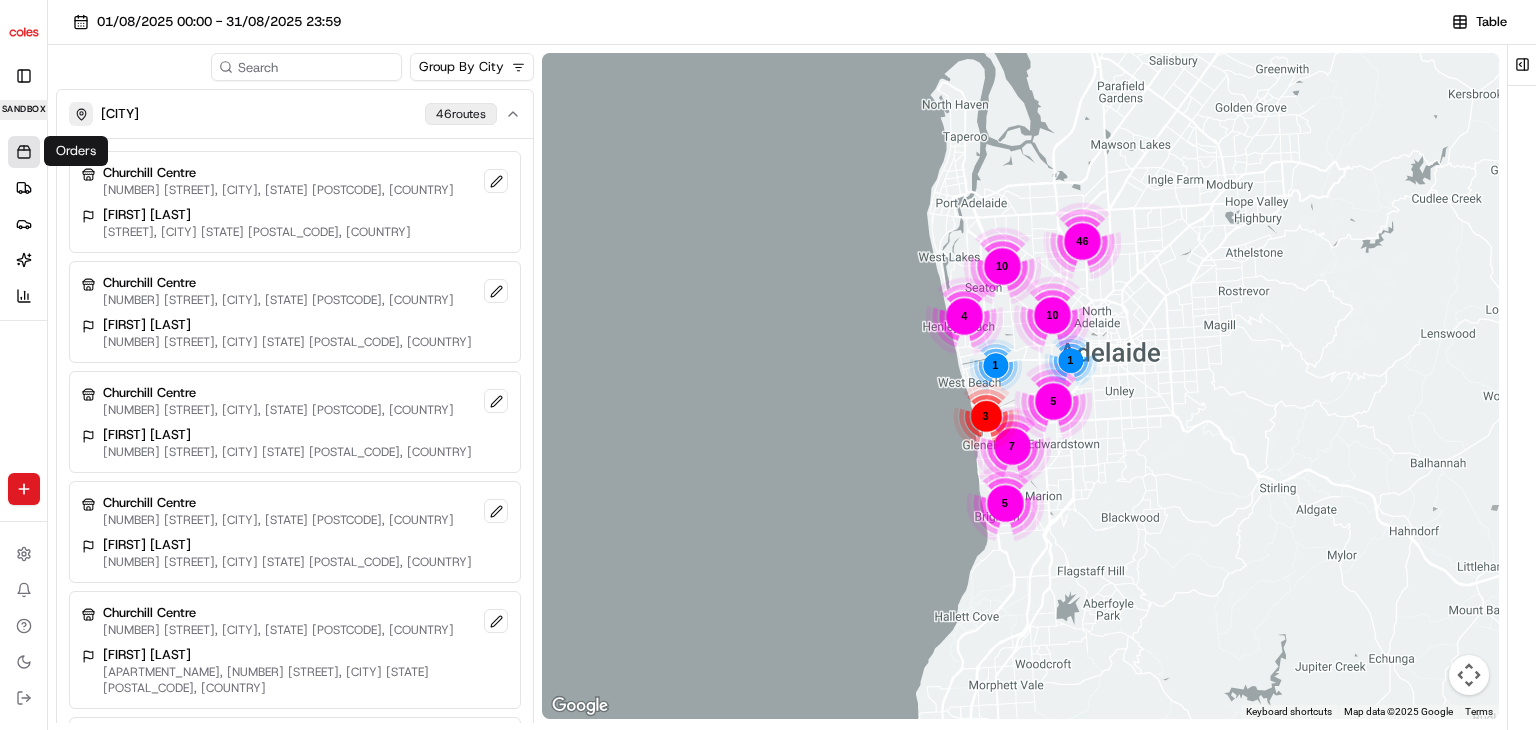 click on "Orders" at bounding box center (24, 152) 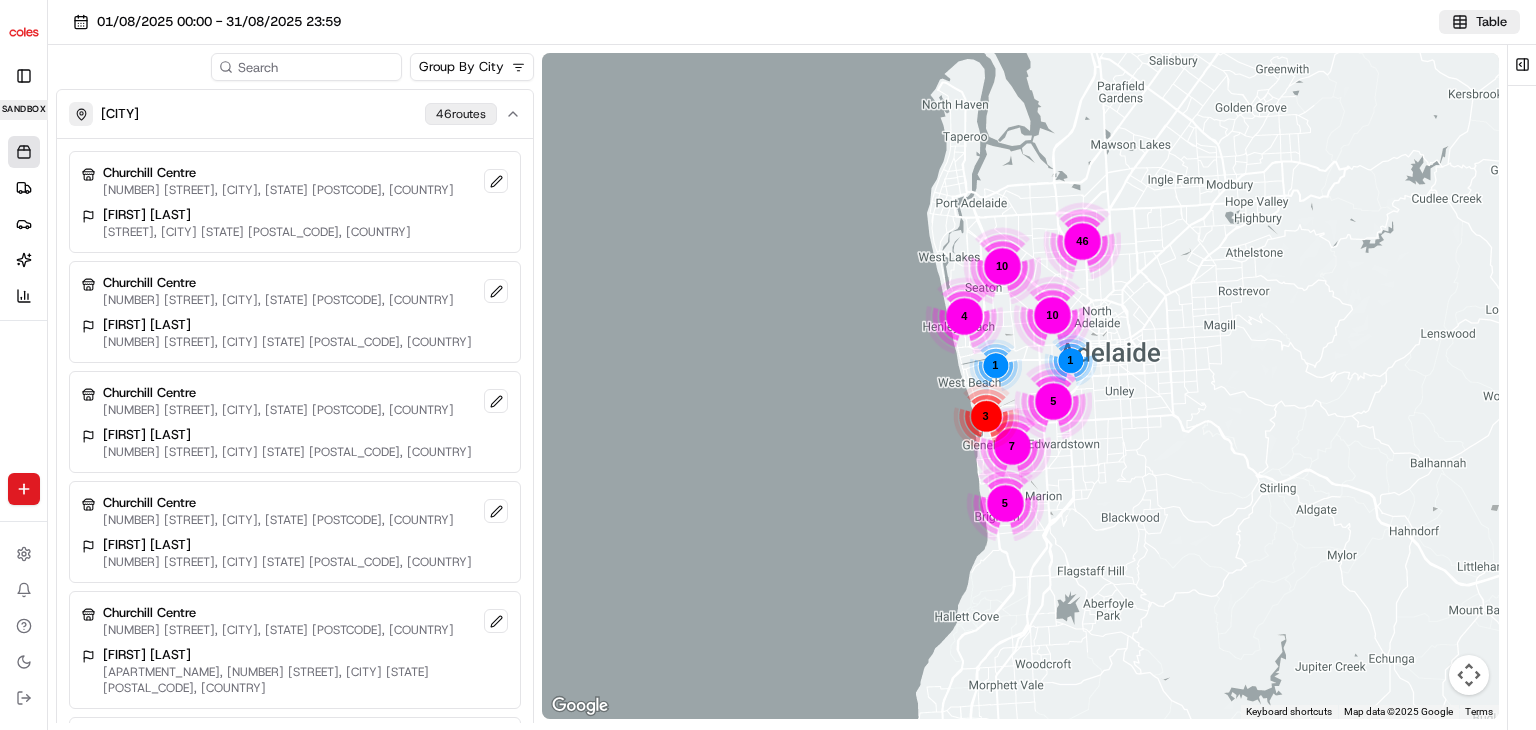 click on "Table" at bounding box center (1491, 22) 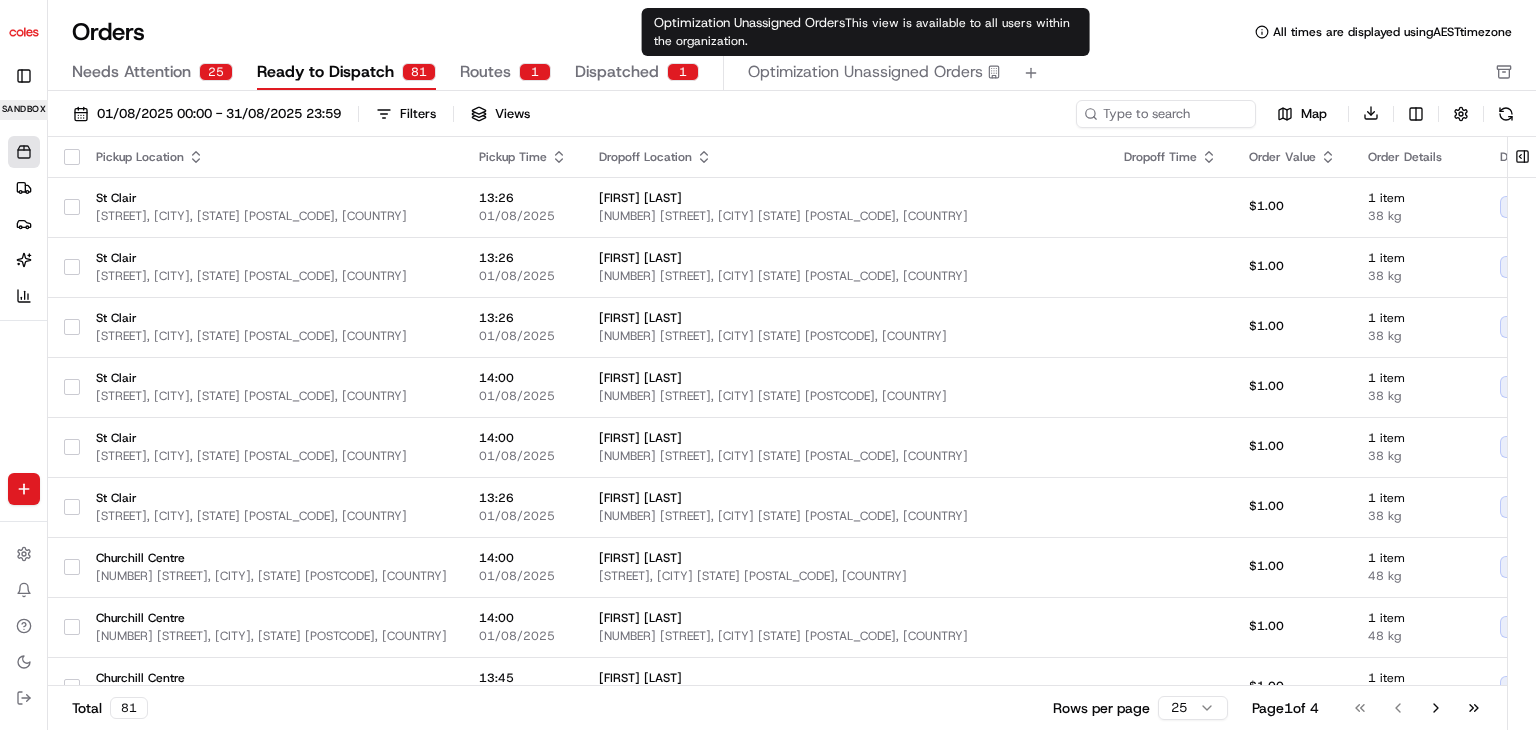 click on "Dispatched" at bounding box center [617, 72] 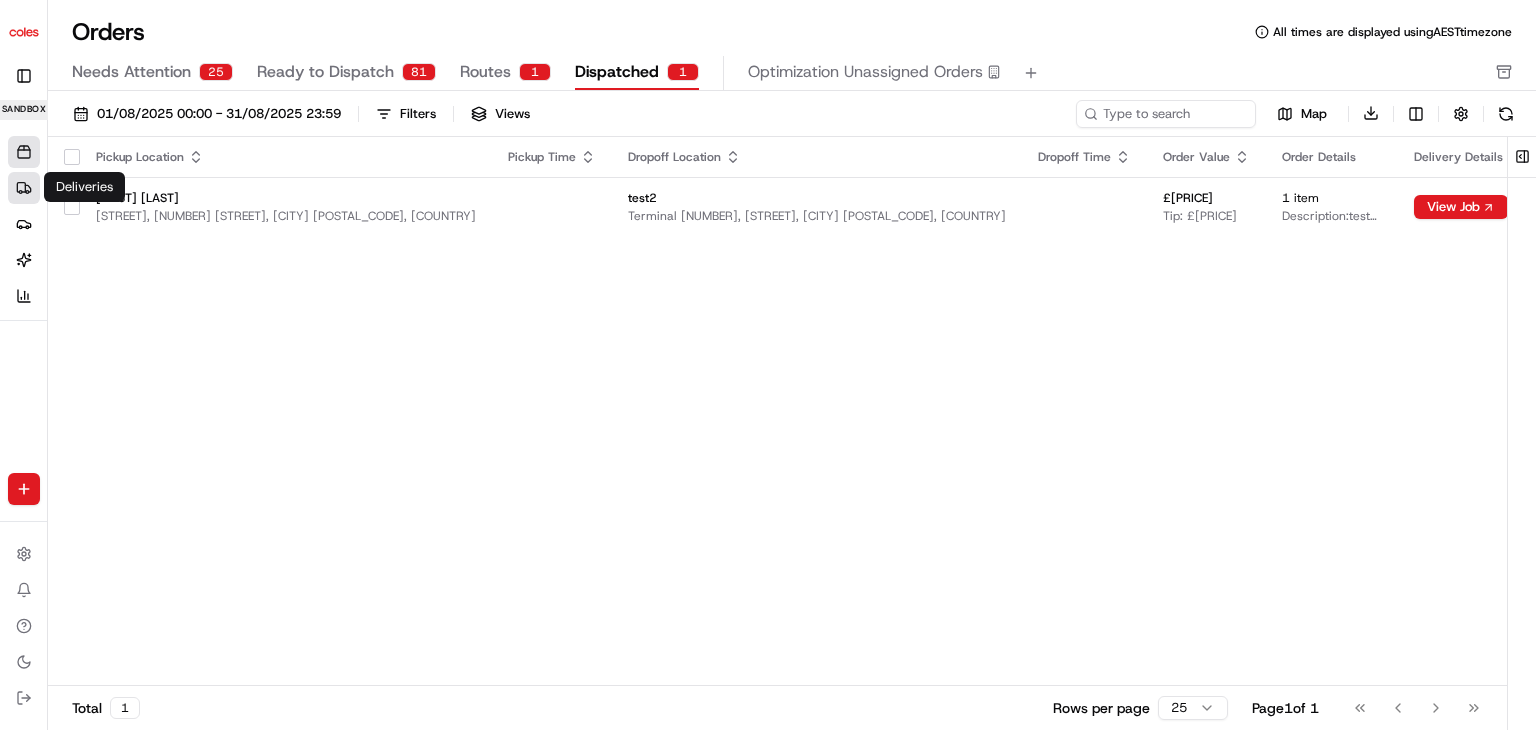 click 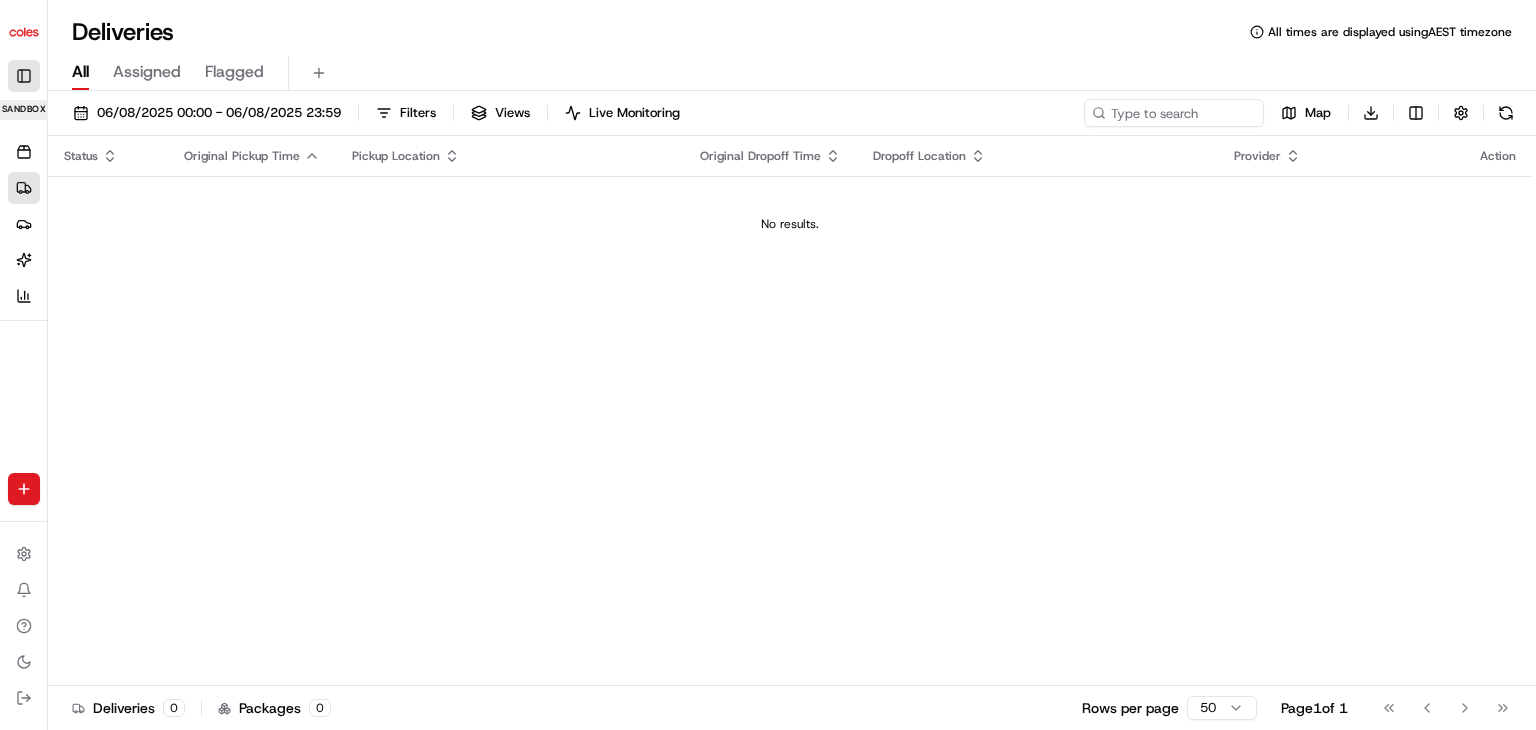 click on "Toggle Sidebar" at bounding box center (24, 76) 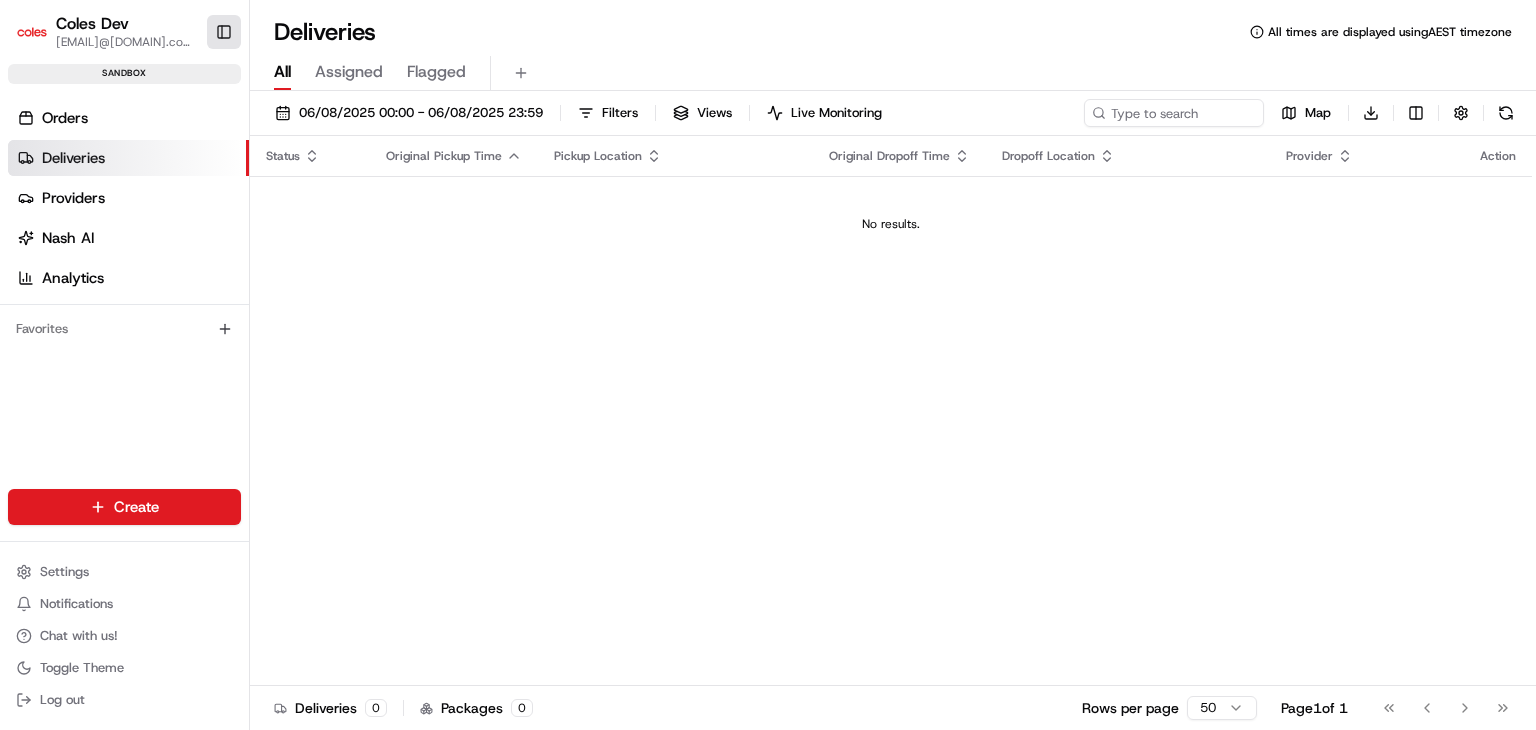 click on "Toggle Sidebar" at bounding box center [224, 32] 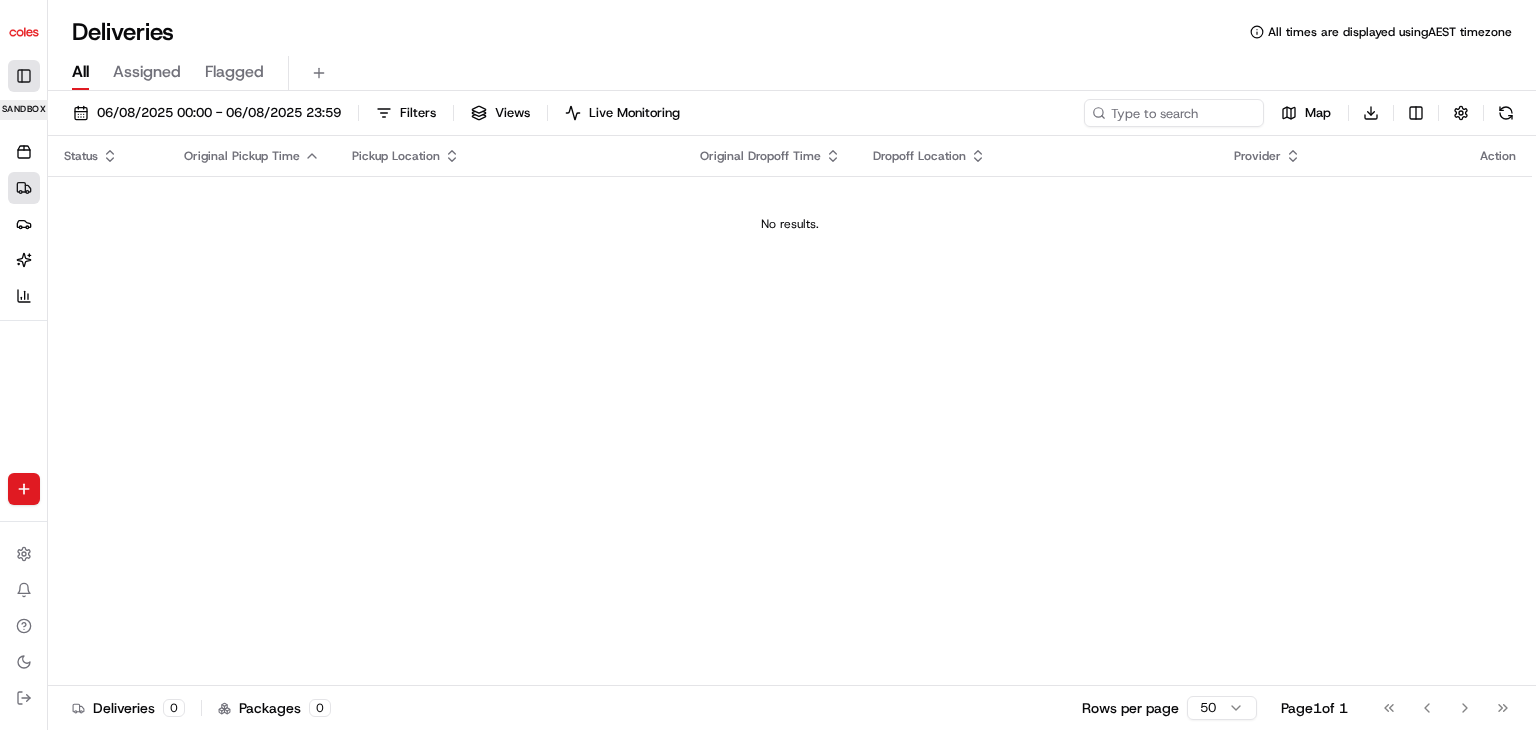 click on "Toggle Sidebar" at bounding box center (24, 76) 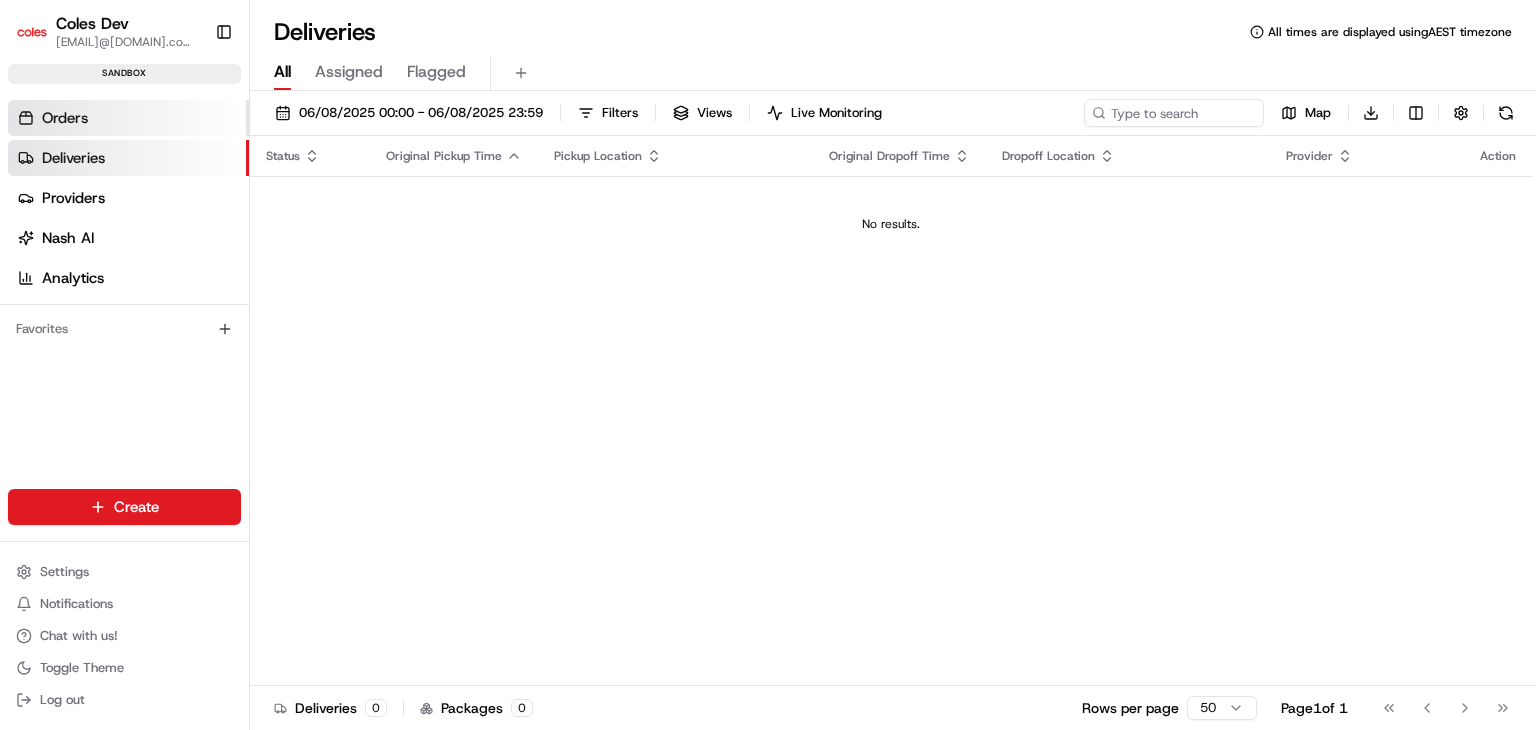 click on "Orders" at bounding box center [128, 118] 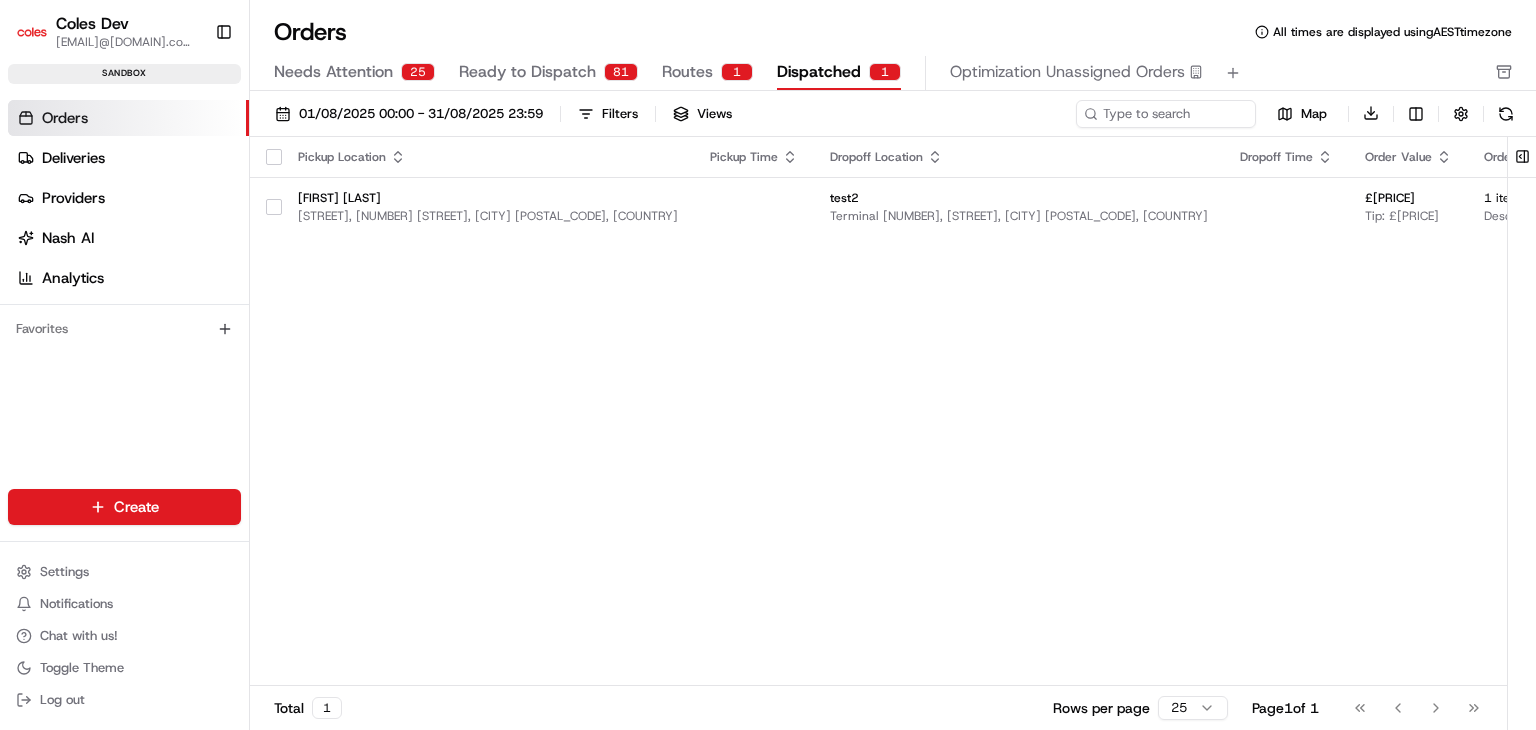 click on "Dispatched" at bounding box center (819, 72) 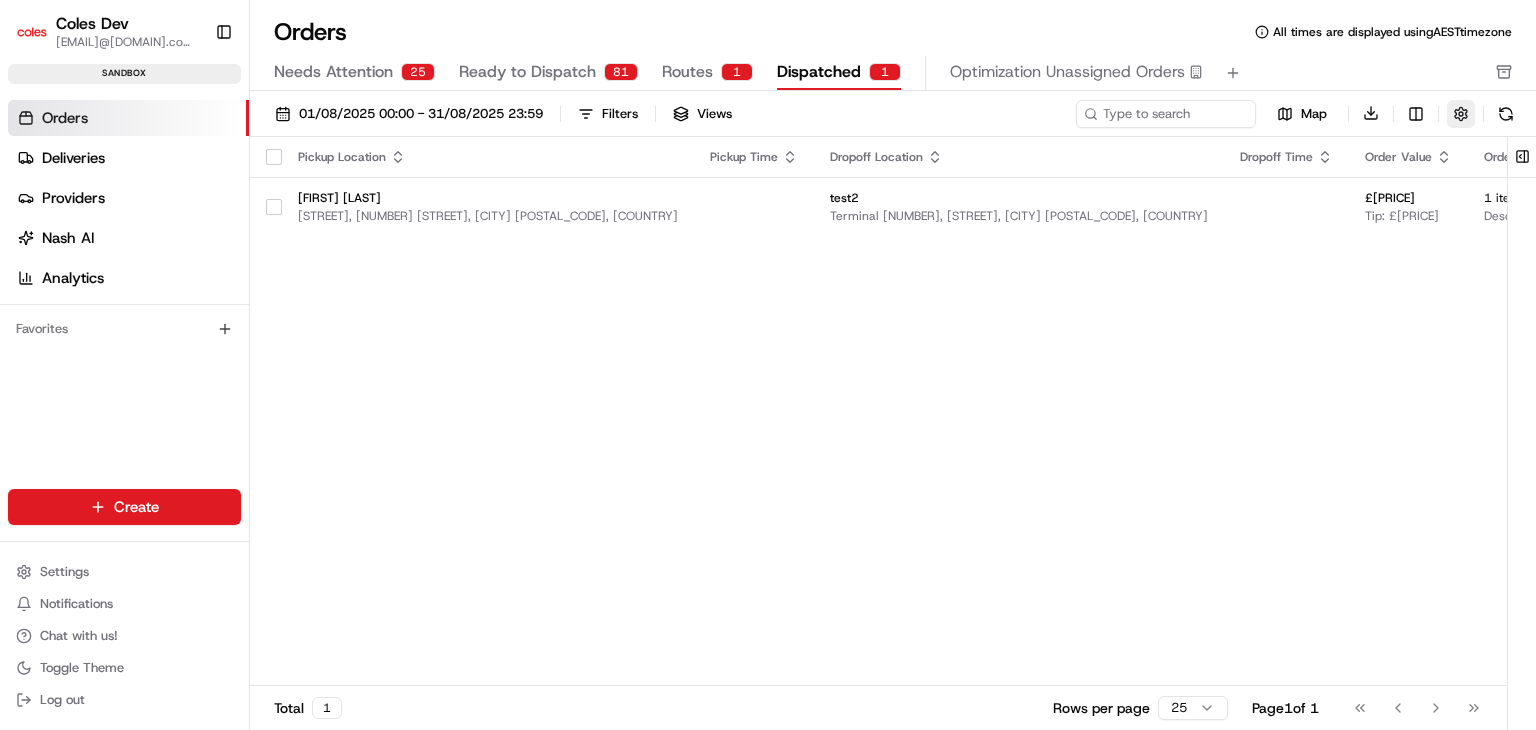 click at bounding box center [1461, 114] 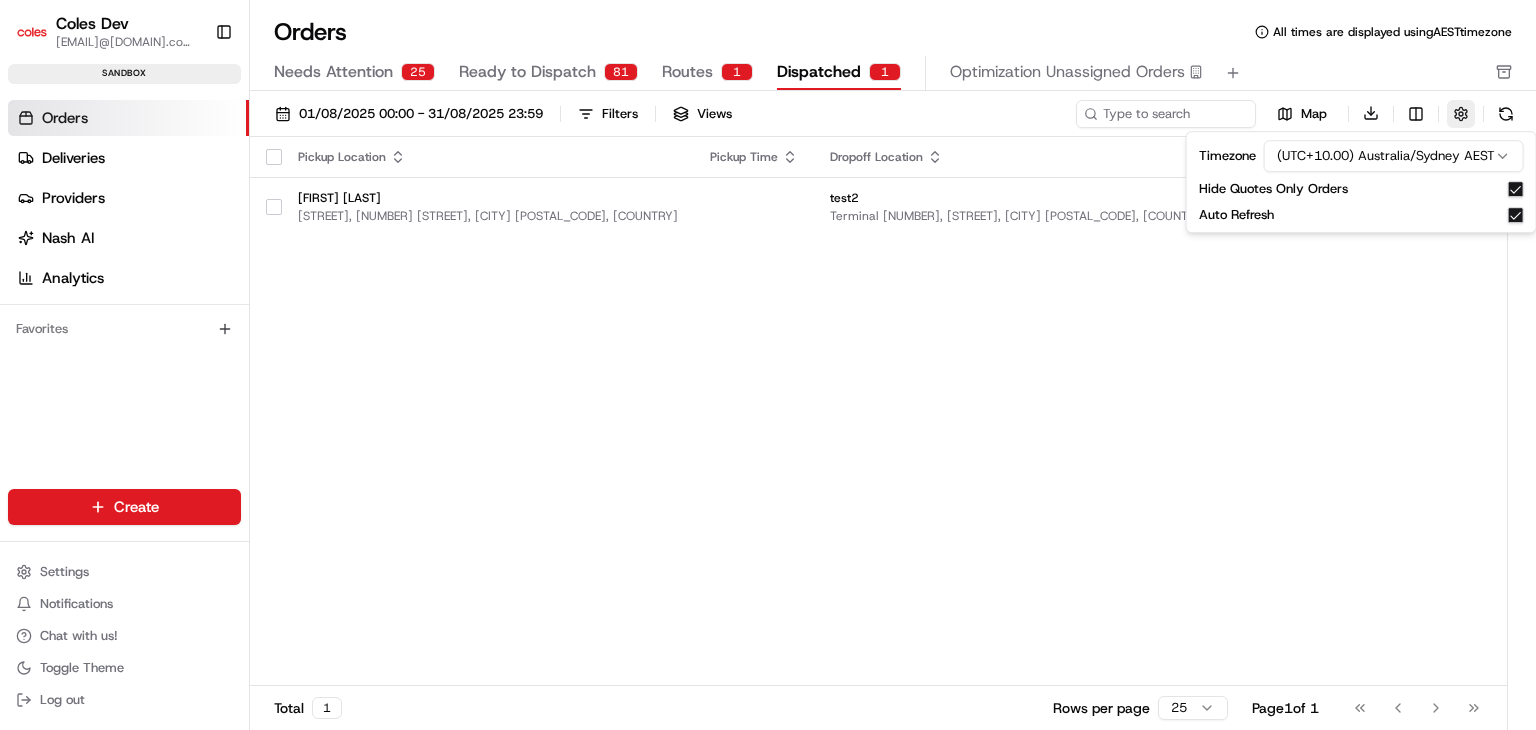 click at bounding box center [1461, 114] 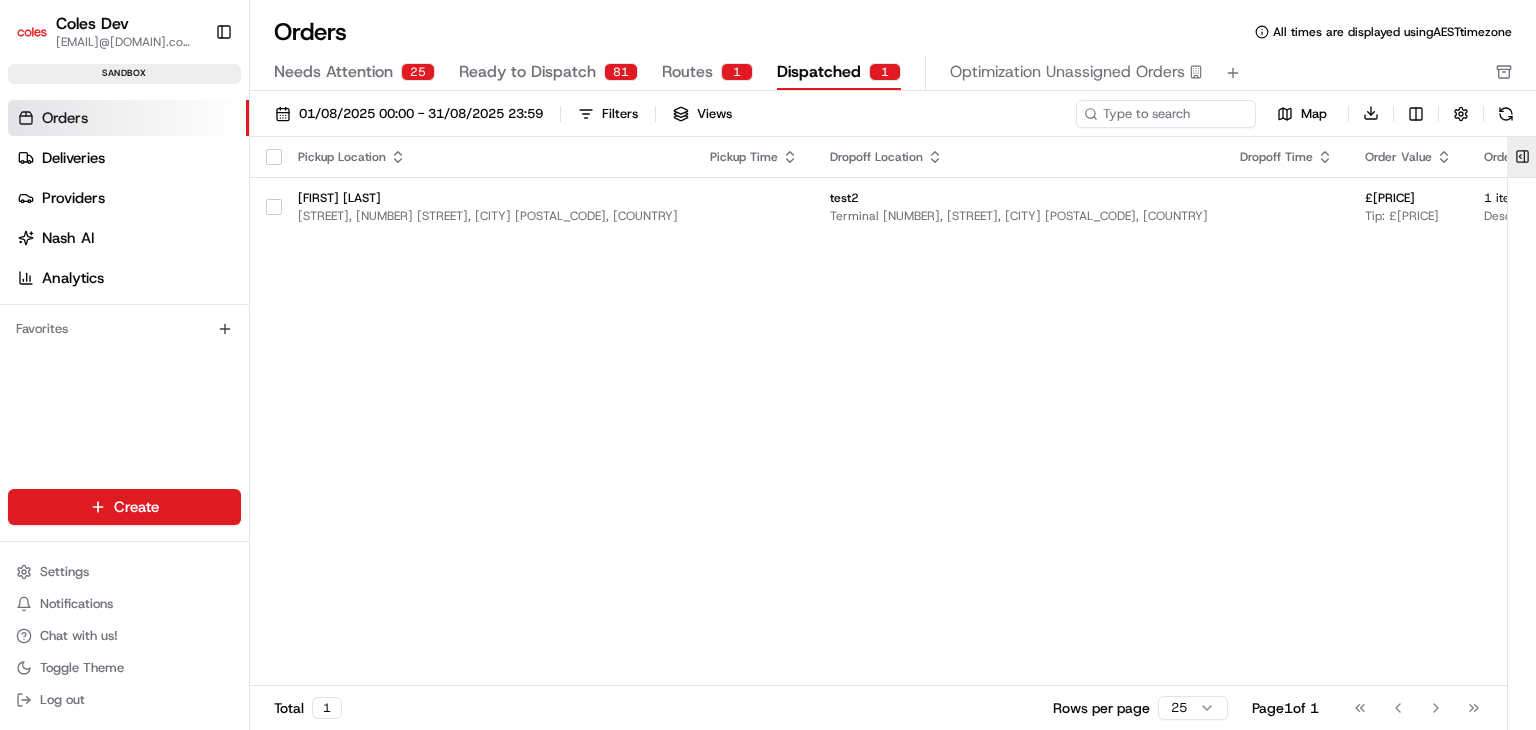 click at bounding box center [1522, 157] 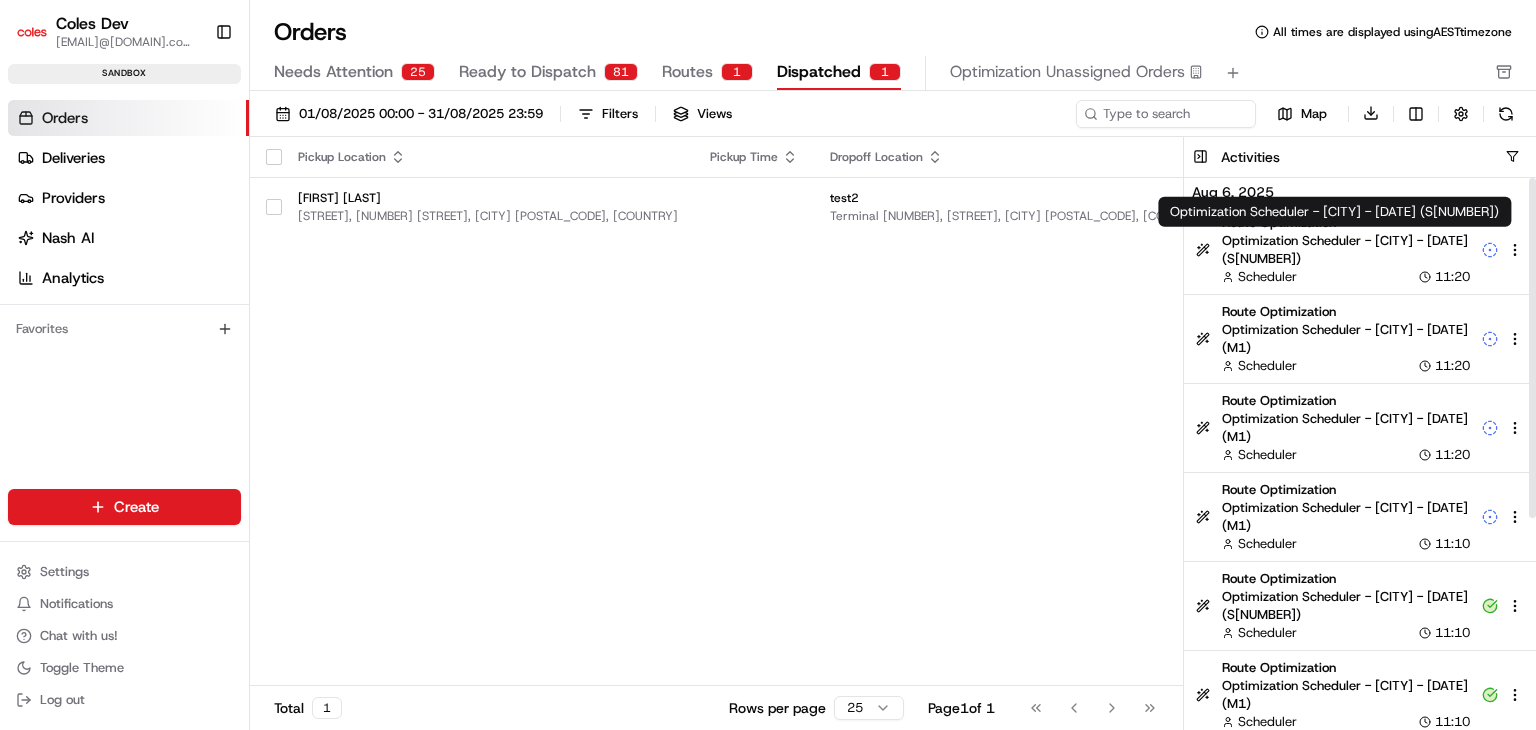 click on "Optimization Scheduler - [CITY] - [DATE] (S[NUMBER])" at bounding box center (1346, 250) 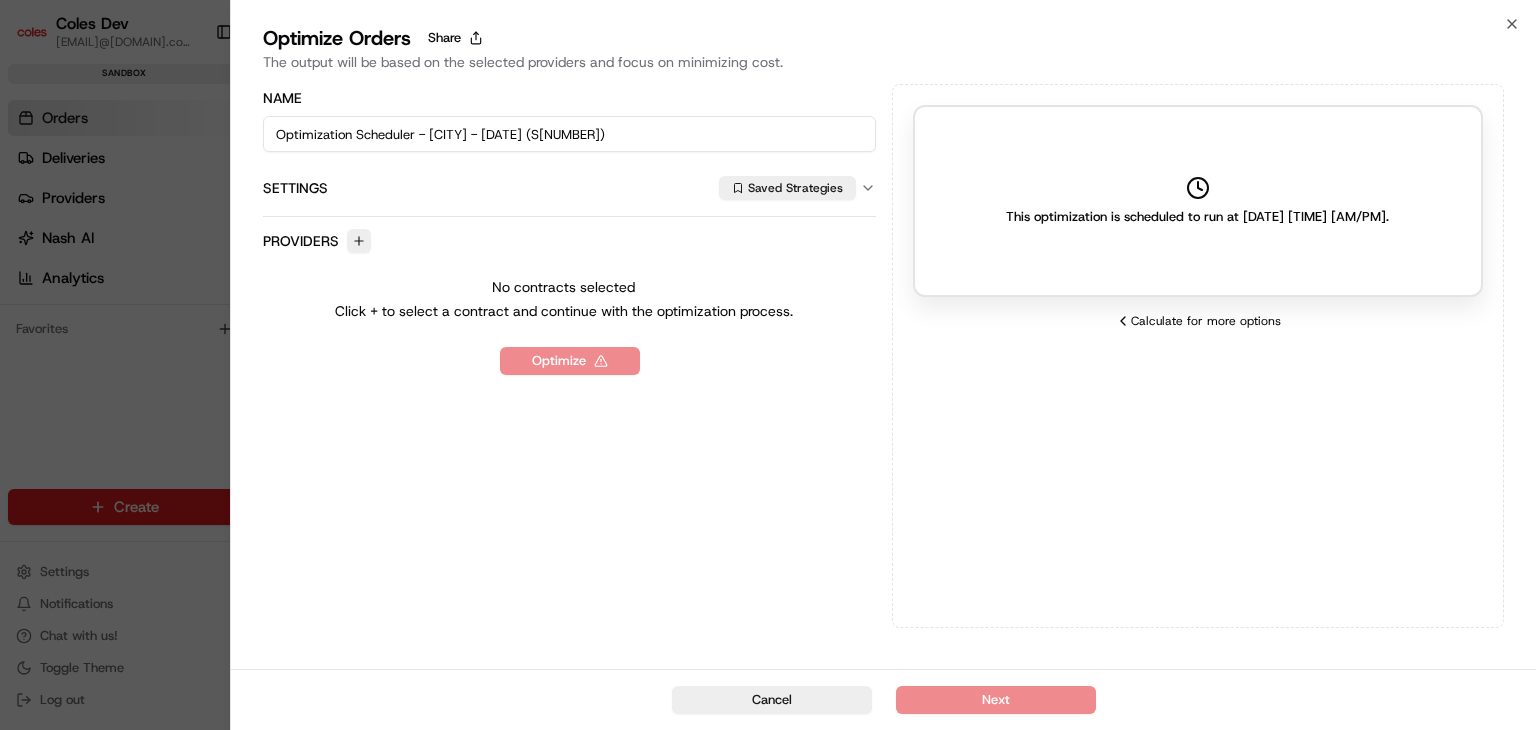 click on "Optimize Orders Share The output will be based on the selected providers and focus on minimizing cost." at bounding box center [883, 52] 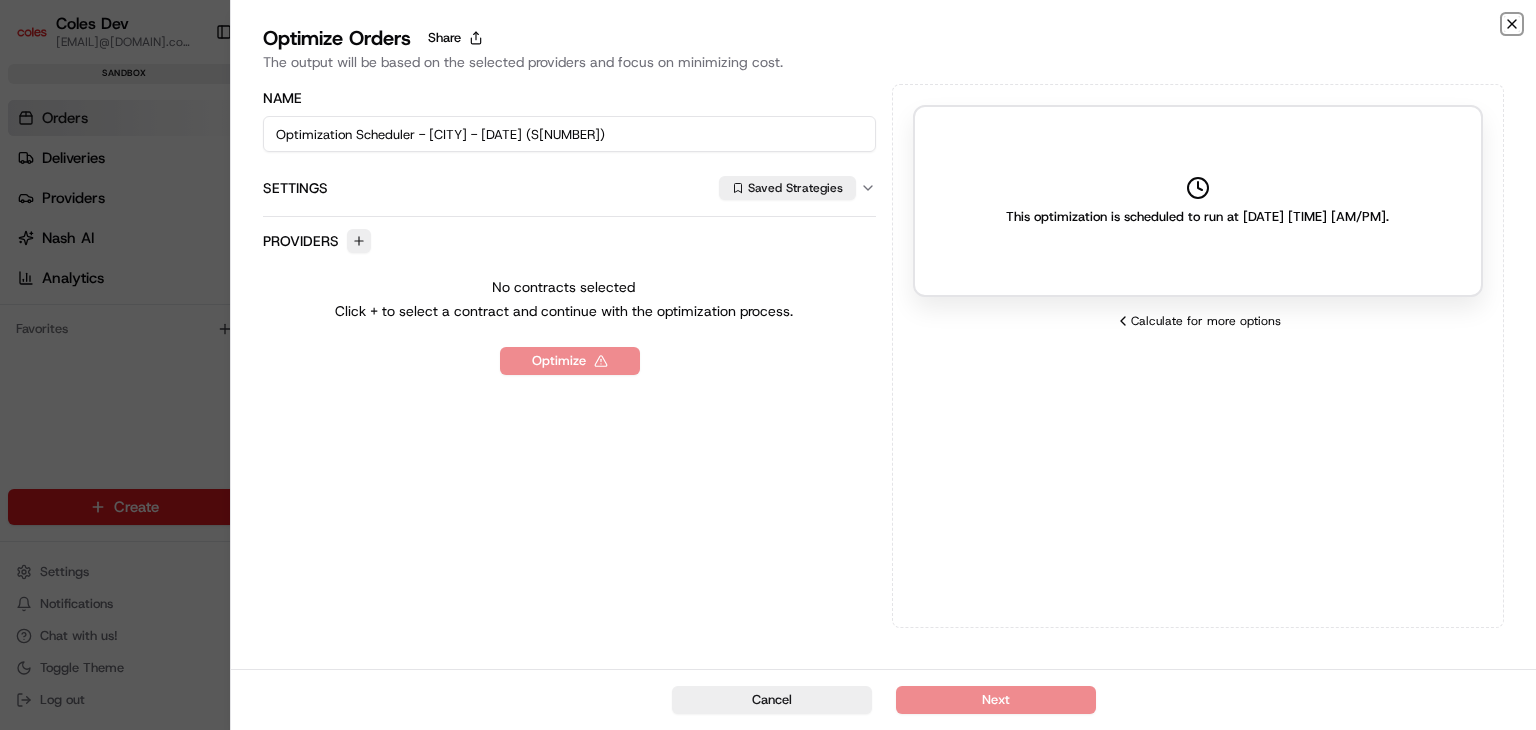 click 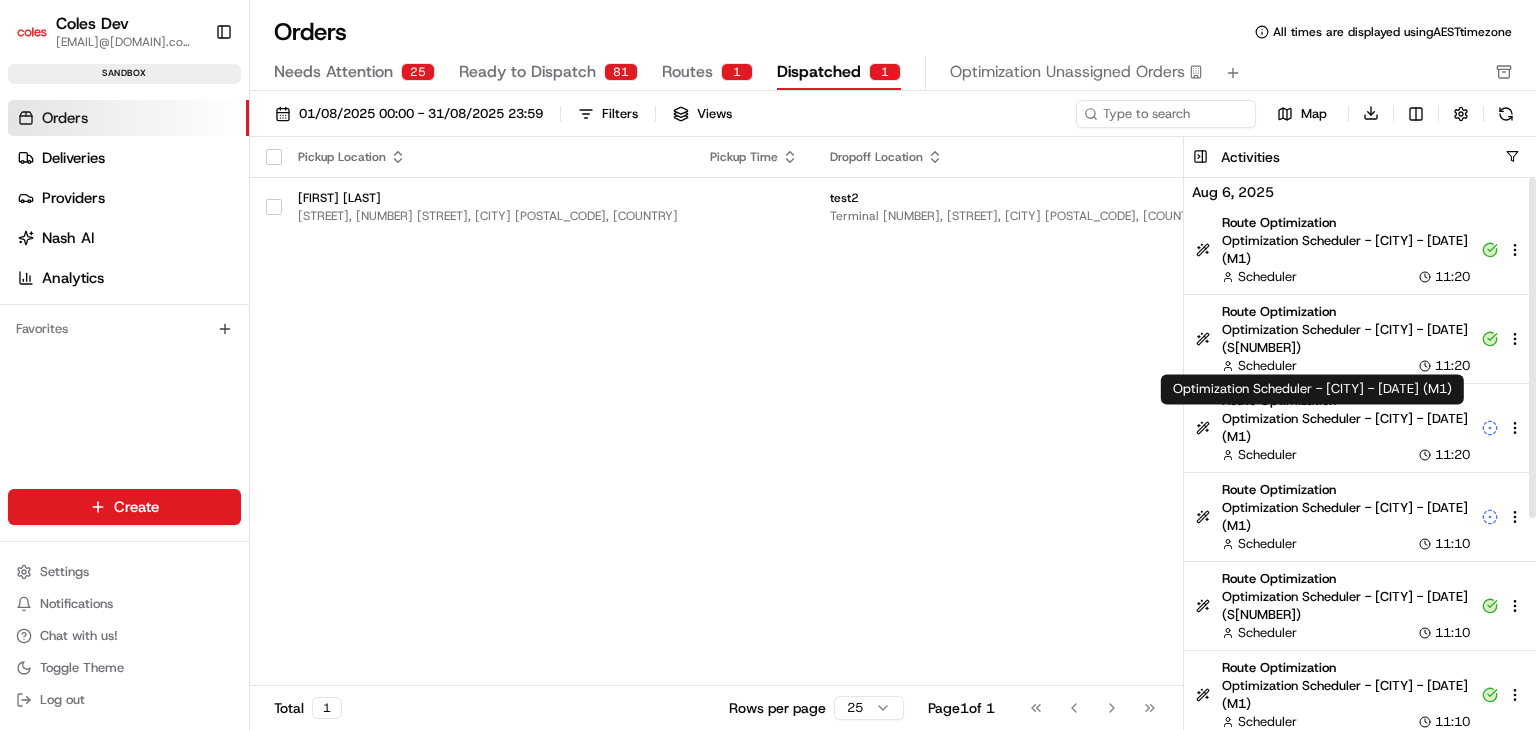 click on "Scheduler [TIME]" at bounding box center [1346, 455] 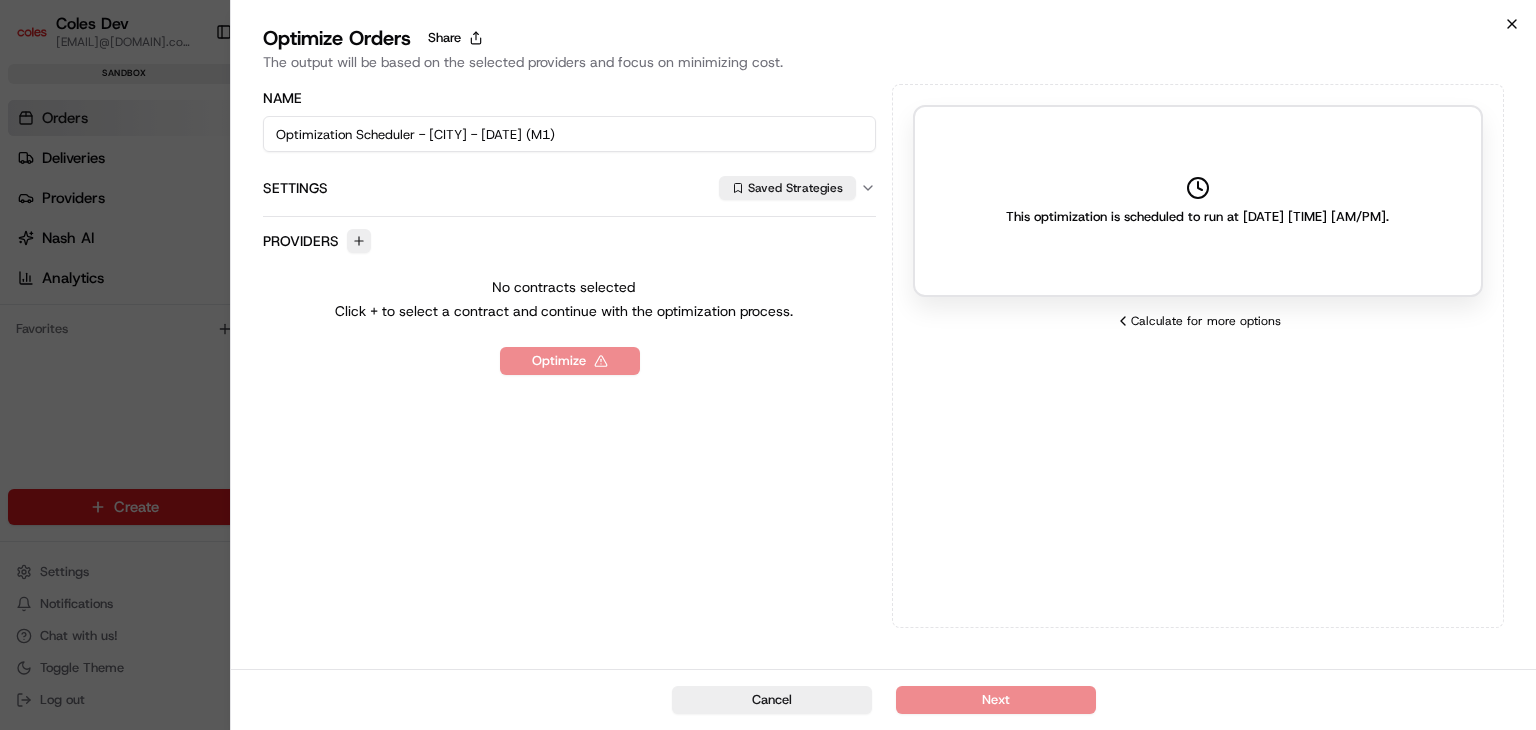click 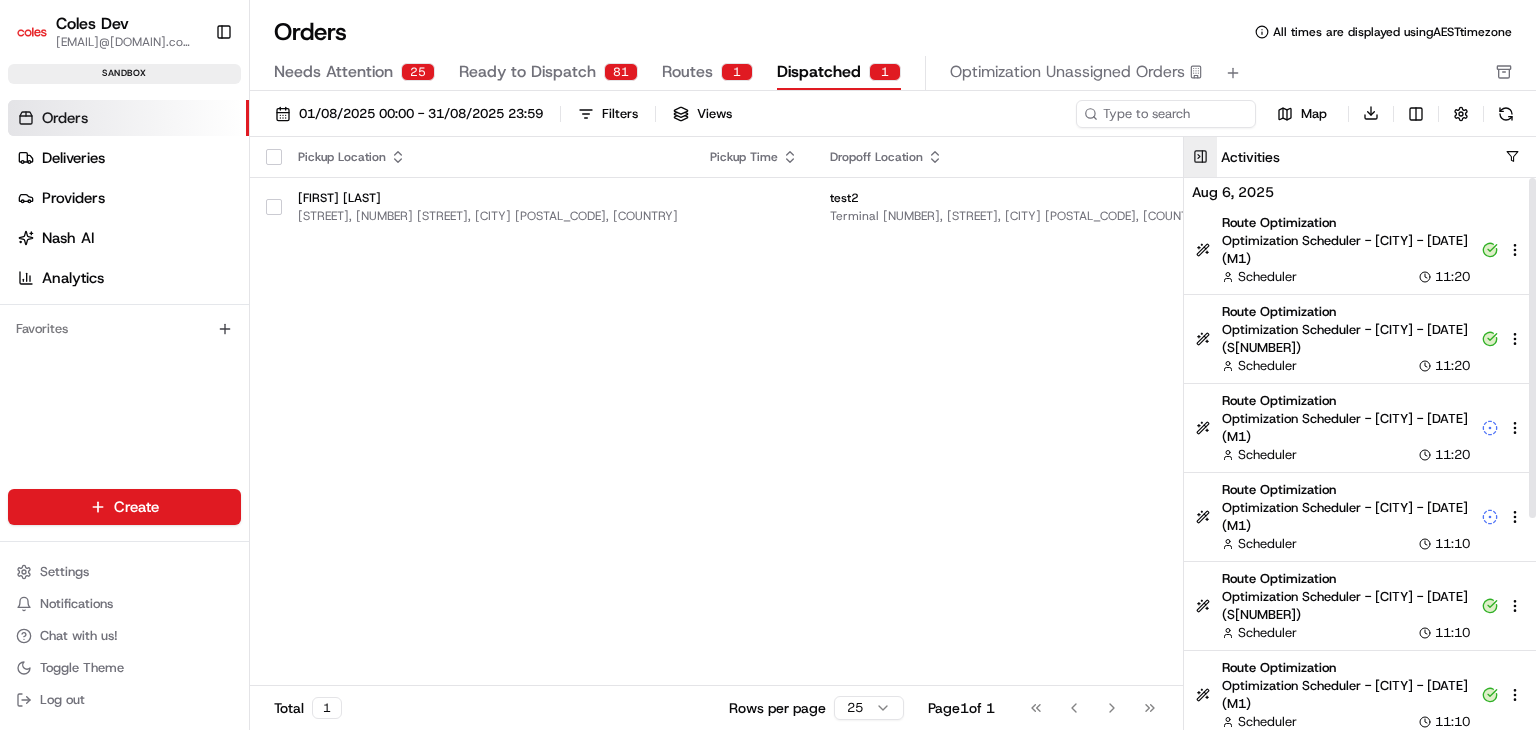 click at bounding box center [1200, 157] 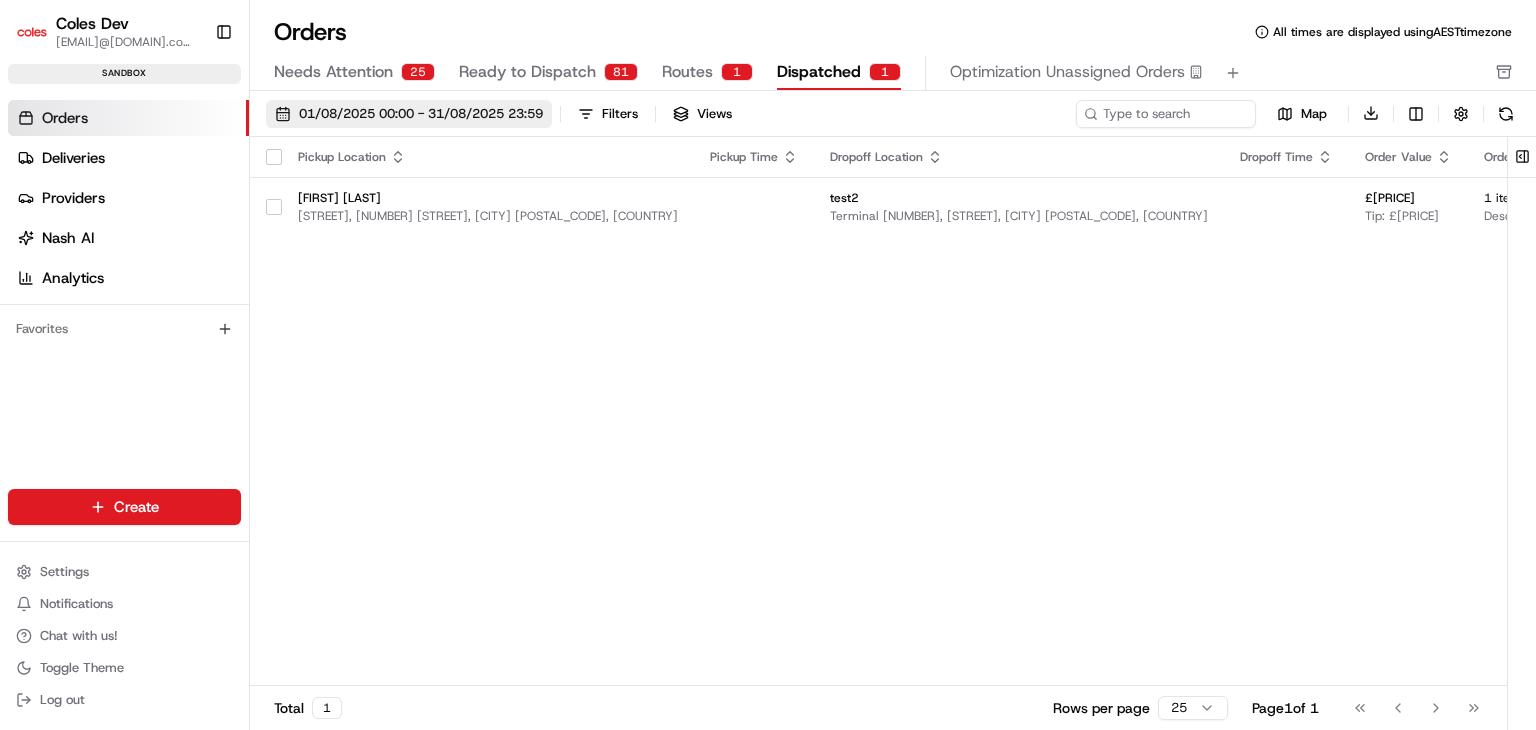 click on "01/08/2025 00:00 - 31/08/2025 23:59" at bounding box center [421, 114] 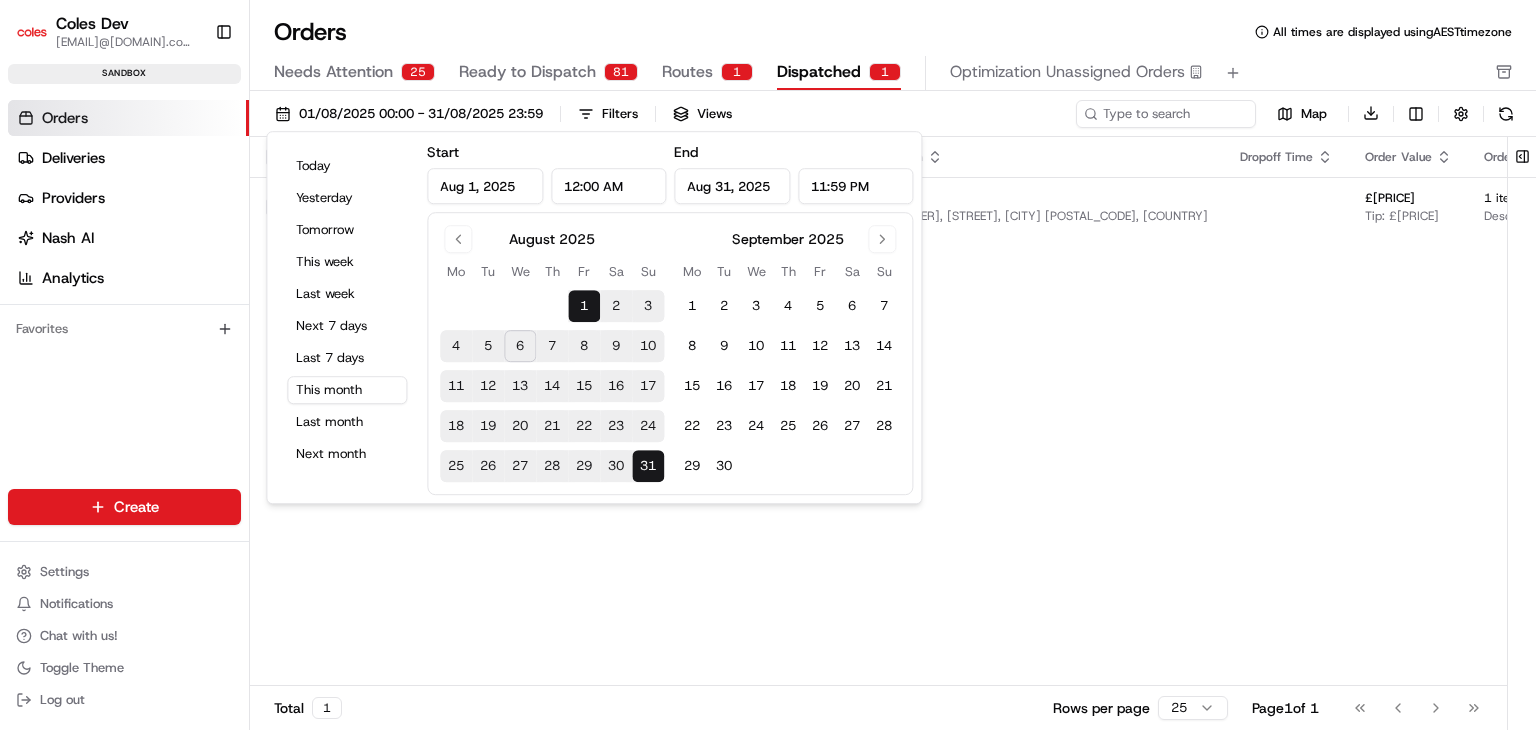 click at bounding box center [552, 306] 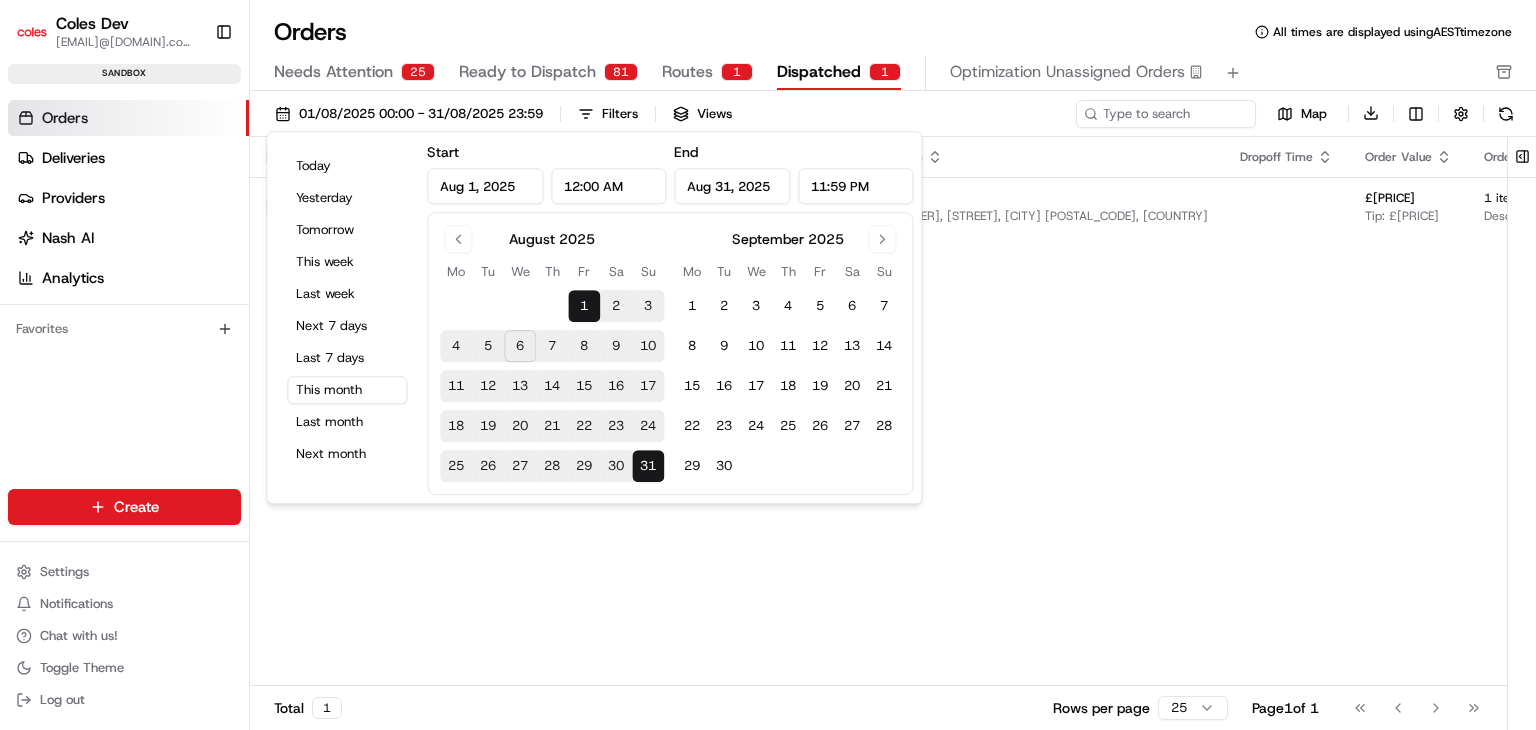 click on "1" at bounding box center (584, 306) 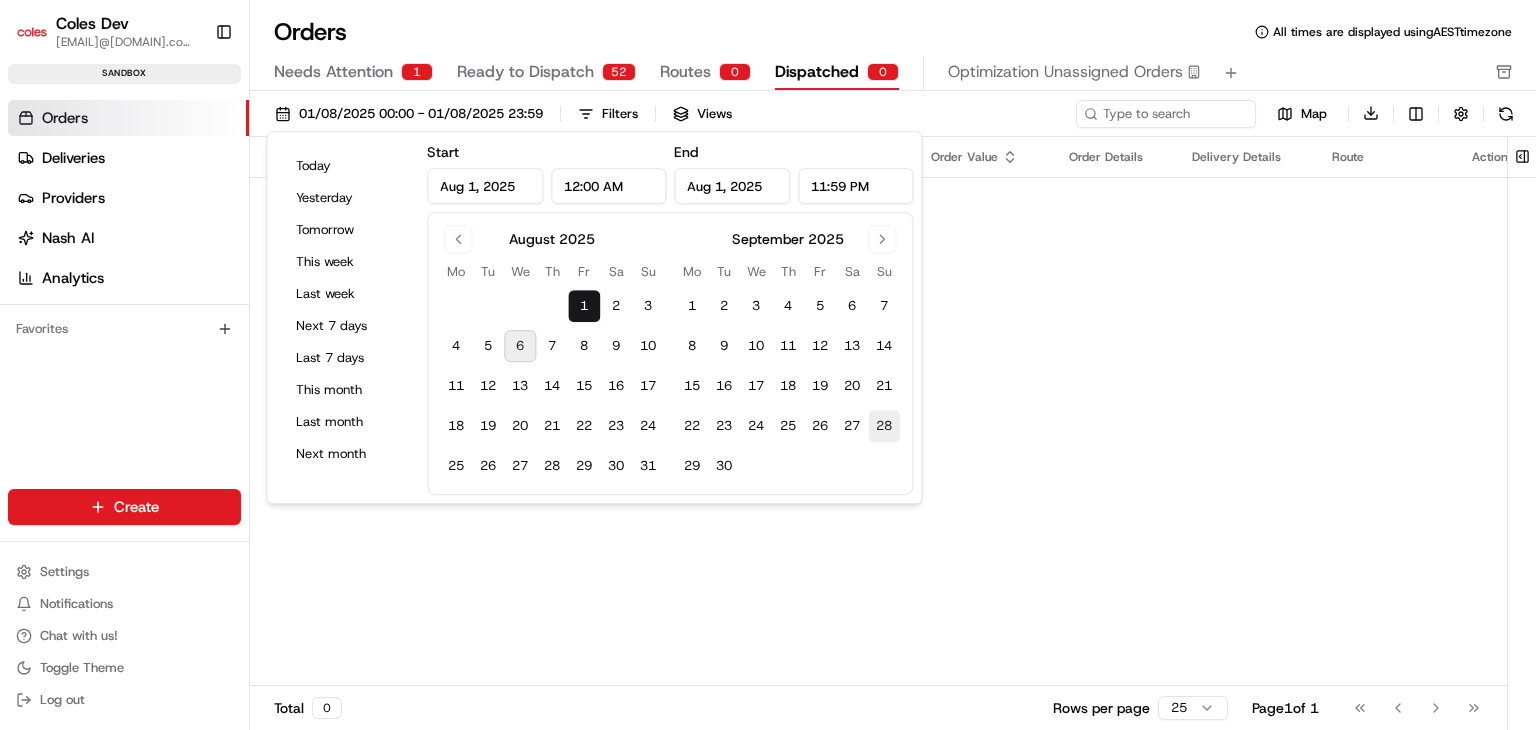 drag, startPoint x: 887, startPoint y: 429, endPoint x: 870, endPoint y: 426, distance: 17.262676 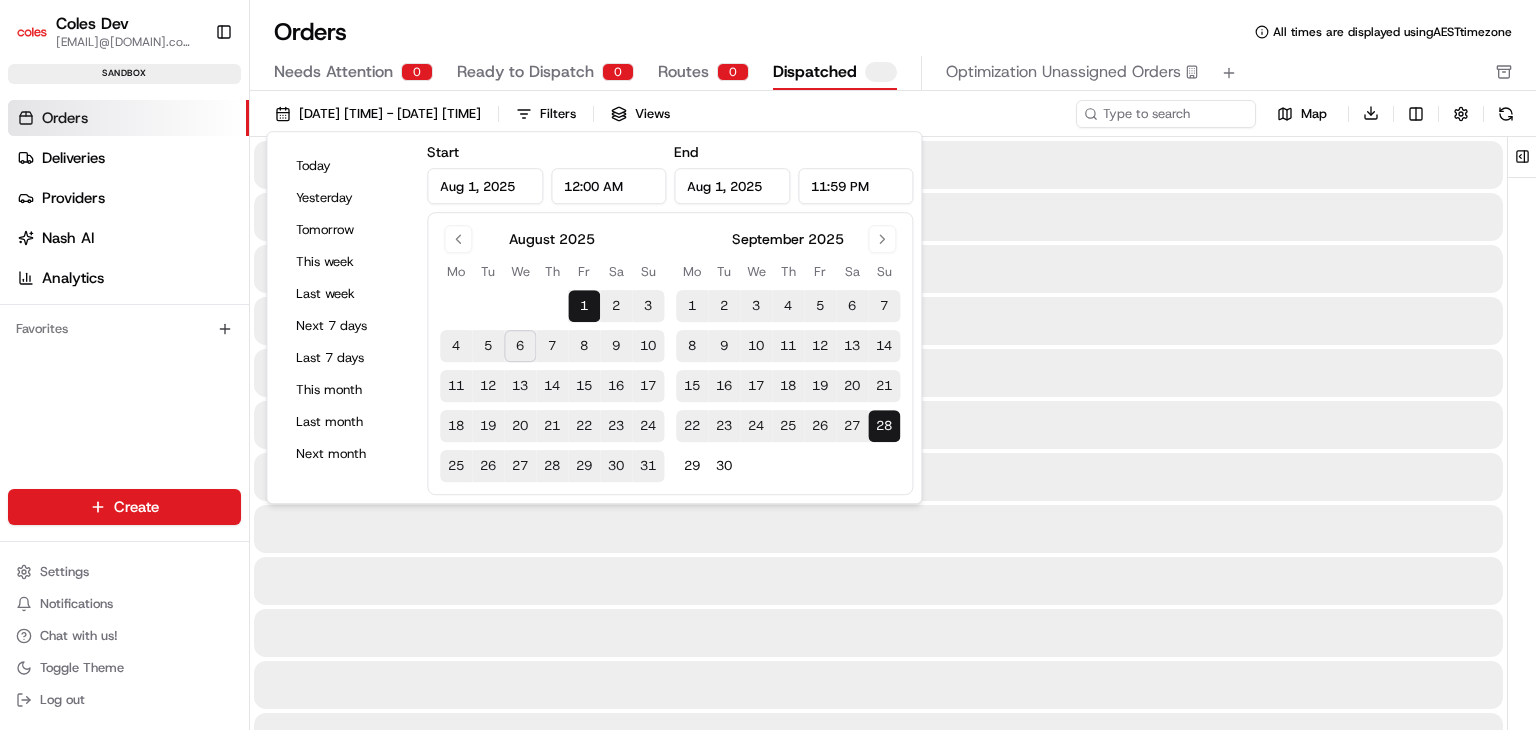 type on "[MONTH] [DAY], [YEAR]" 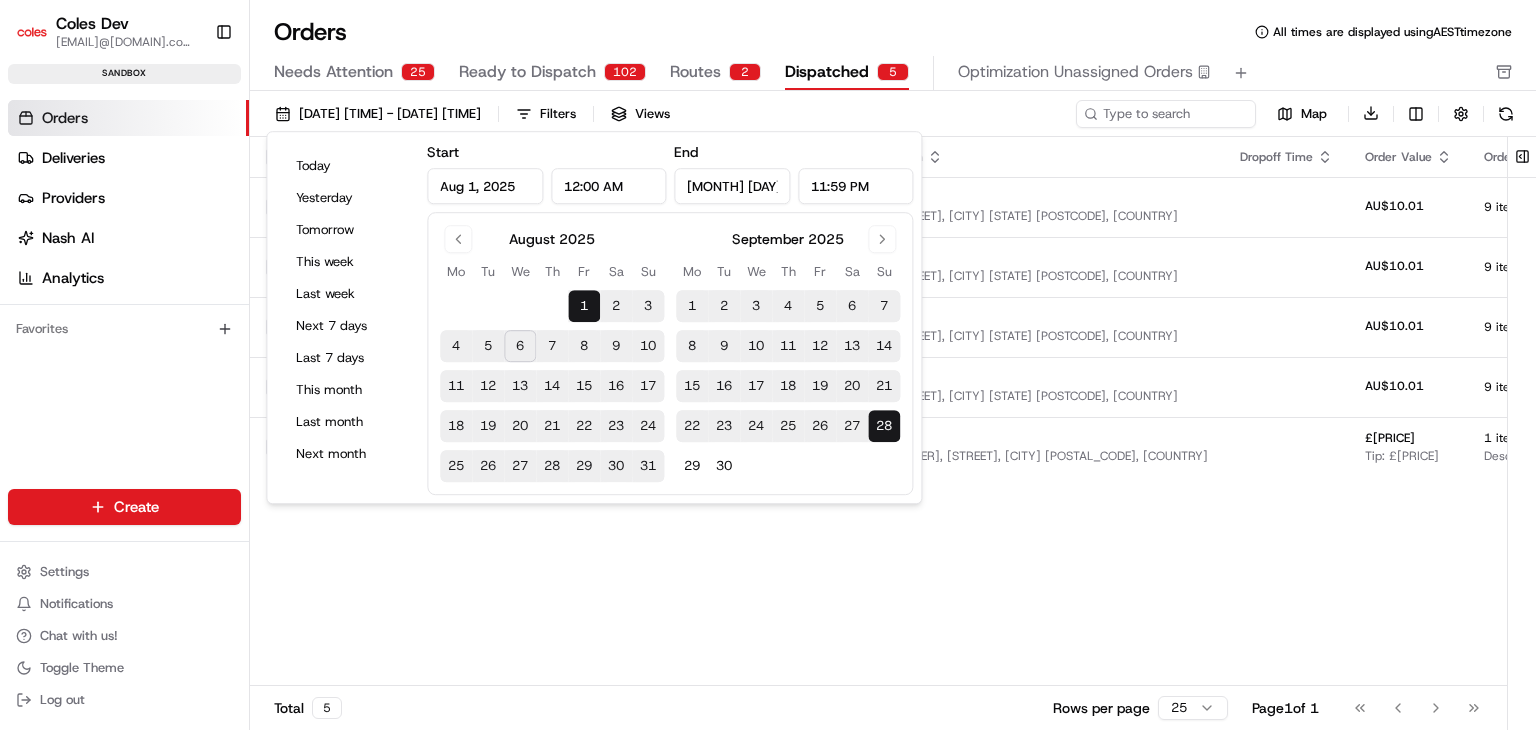 click on "Orders All times are displayed using  AEST  timezone" at bounding box center [893, 32] 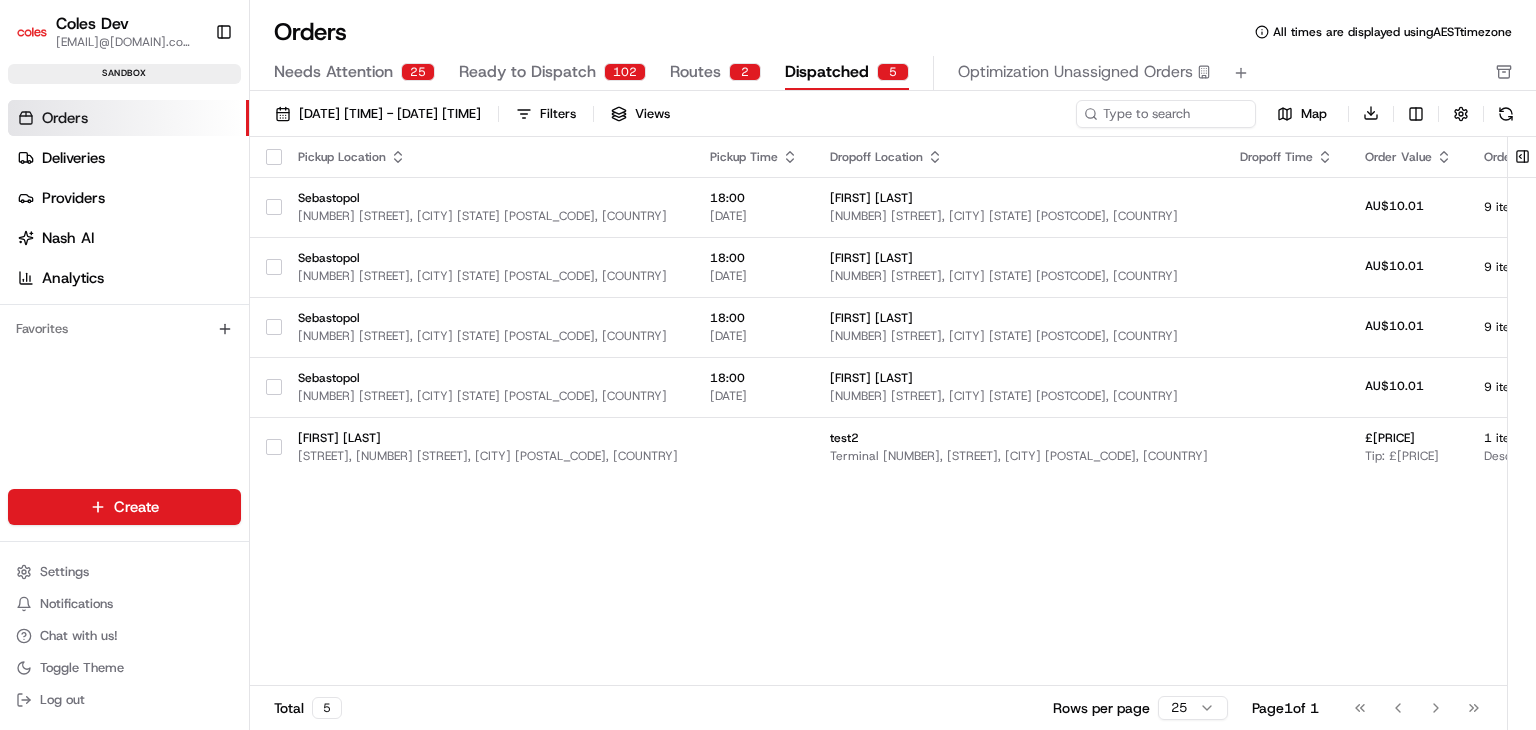 click on "Pickup Location Pickup Time Dropoff Location Dropoff Time Order Value Order Details Delivery Details Route Actions [CITY] [NUMBER] [STREET], [CITY] [STATE] [POSTAL_CODE], [COUNTRY] [TIME] [DATE] [FIRST] [LAST] [STREET], [CITY] [STATE] [POSTAL_CODE], [COUNTRY] AU$[PRICE] [NUMBER] items View Job [CITY] [NUMBER] [STREET], [CITY] [STATE] [POSTAL_CODE], [COUNTRY] [TIME] [DATE] [FIRST] [LAST] [STREET], [CITY] [STATE] [POSTAL_CODE], [COUNTRY] AU$[PRICE] [NUMBER] items View Job [CITY] [NUMBER] [STREET], [CITY] [STATE] [POSTAL_CODE], [COUNTRY] [TIME] [DATE] [FIRST] [LAST] [STREET], [CITY] [STATE] [POSTAL_CODE], [COUNTRY] AU$[PRICE] [NUMBER] items View Job [CITY] [NUMBER] [STREET], [CITY] [STATE] [POSTAL_CODE], [COUNTRY] [TIME] [DATE] [FIRST] [LAST] [STREET], [CITY] [STATE] [POSTAL_CODE], [COUNTRY] AU$[PRICE] [NUMBER] items View Job Test Test [STREET], [NUMBER] [STREET], [CITY] [POSTAL_CODE], [COUNTRY] test2 Terminal [NUMBER], [STREET], [CITY] [POSTAL_CODE], [COUNTRY] £[PRICE].£[PRICE] Tip: £[PRICE] [NUMBER] item Description: test description View Job" at bounding box center [1058, 412] 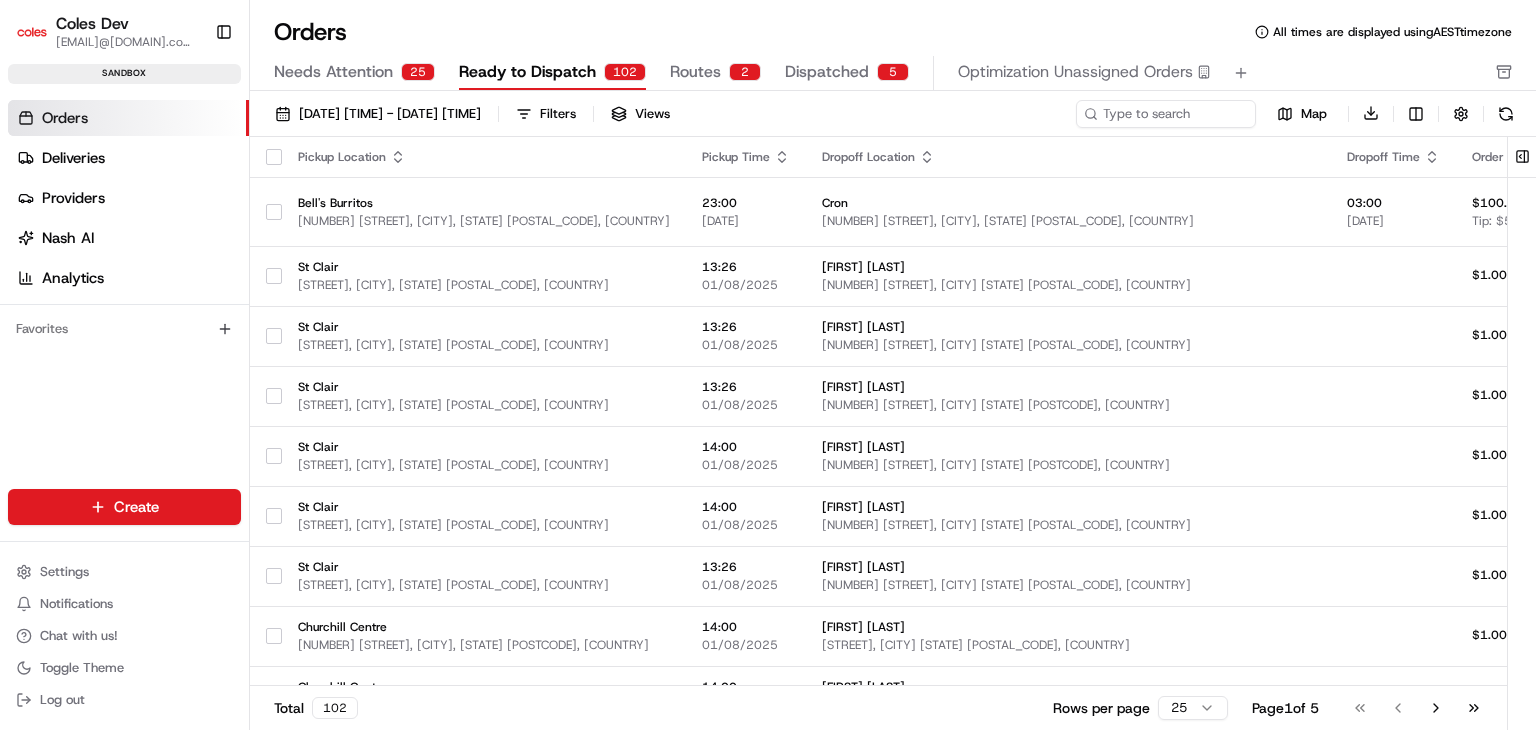 click on "Coles Dev" at bounding box center (127, 24) 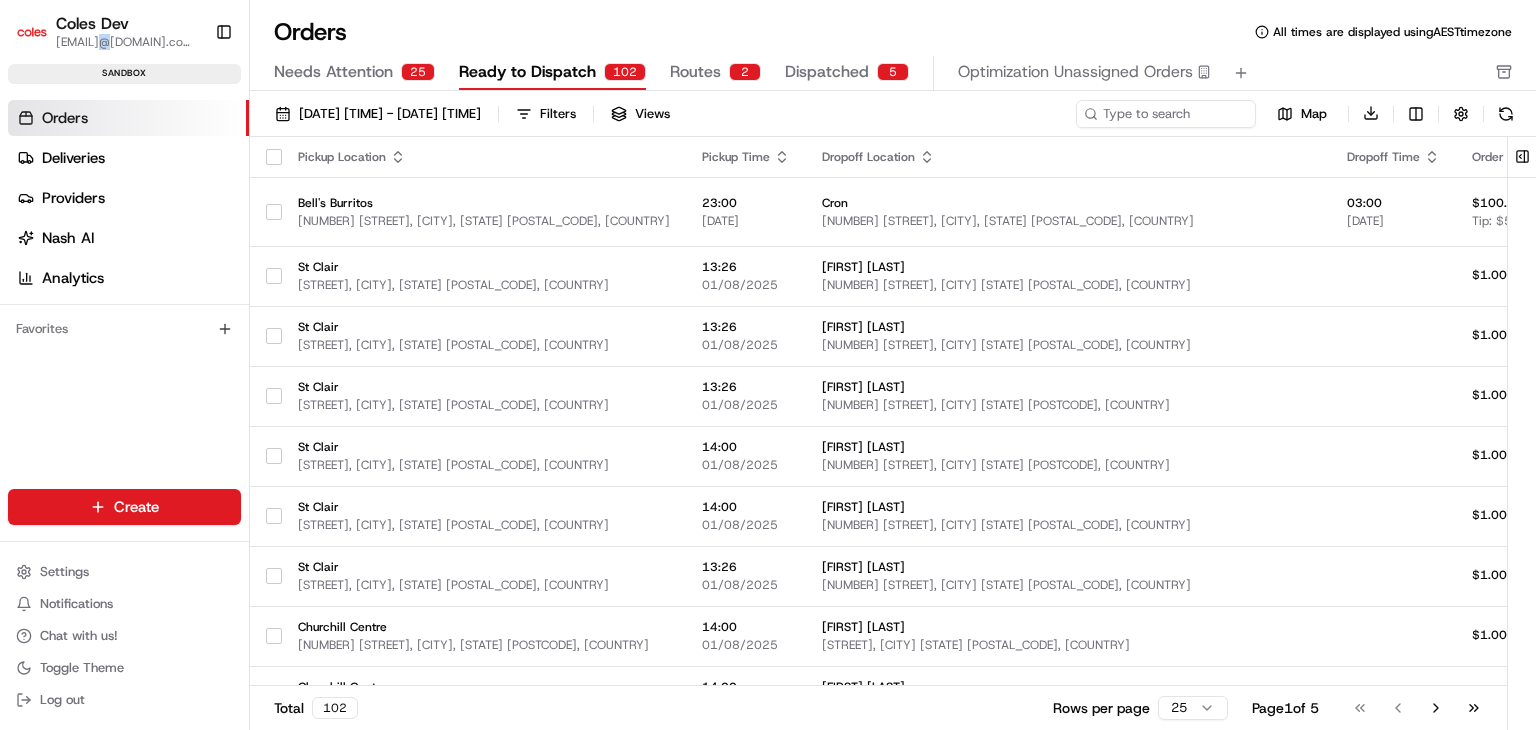 click on "[EMAIL]@[DOMAIN].com.au" at bounding box center [127, 42] 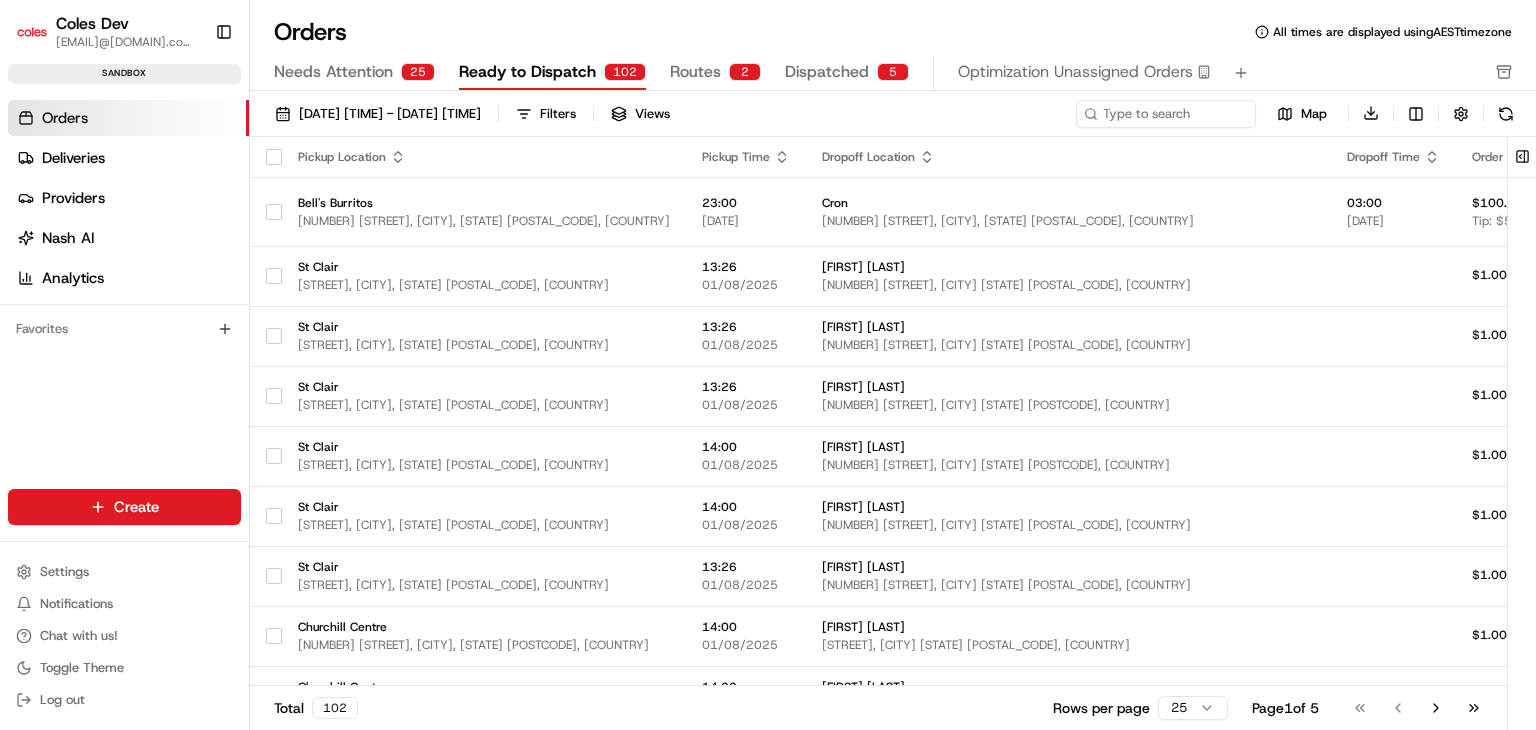 click on "Orders All times are displayed using  AEST  timezone" at bounding box center [893, 32] 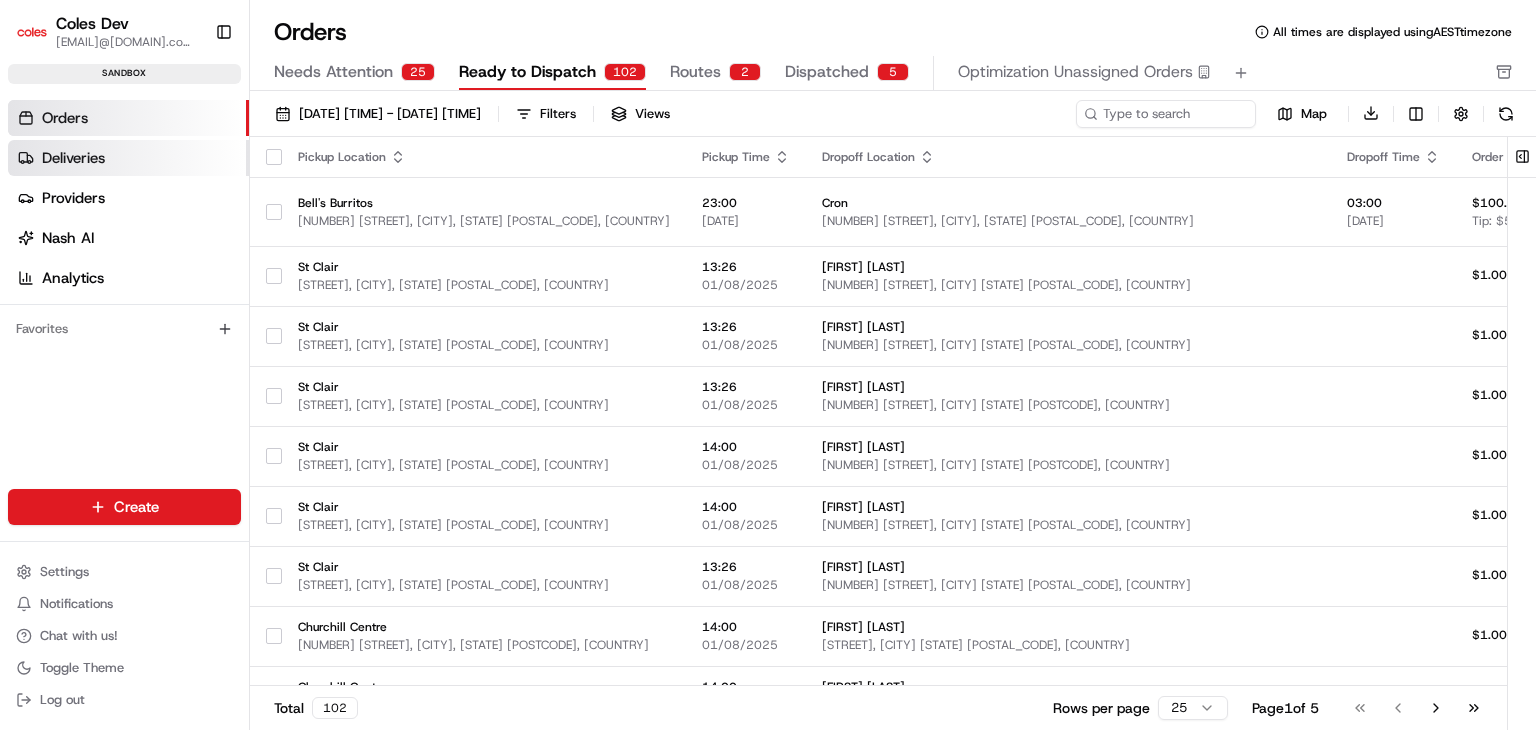 click on "Deliveries" at bounding box center (128, 158) 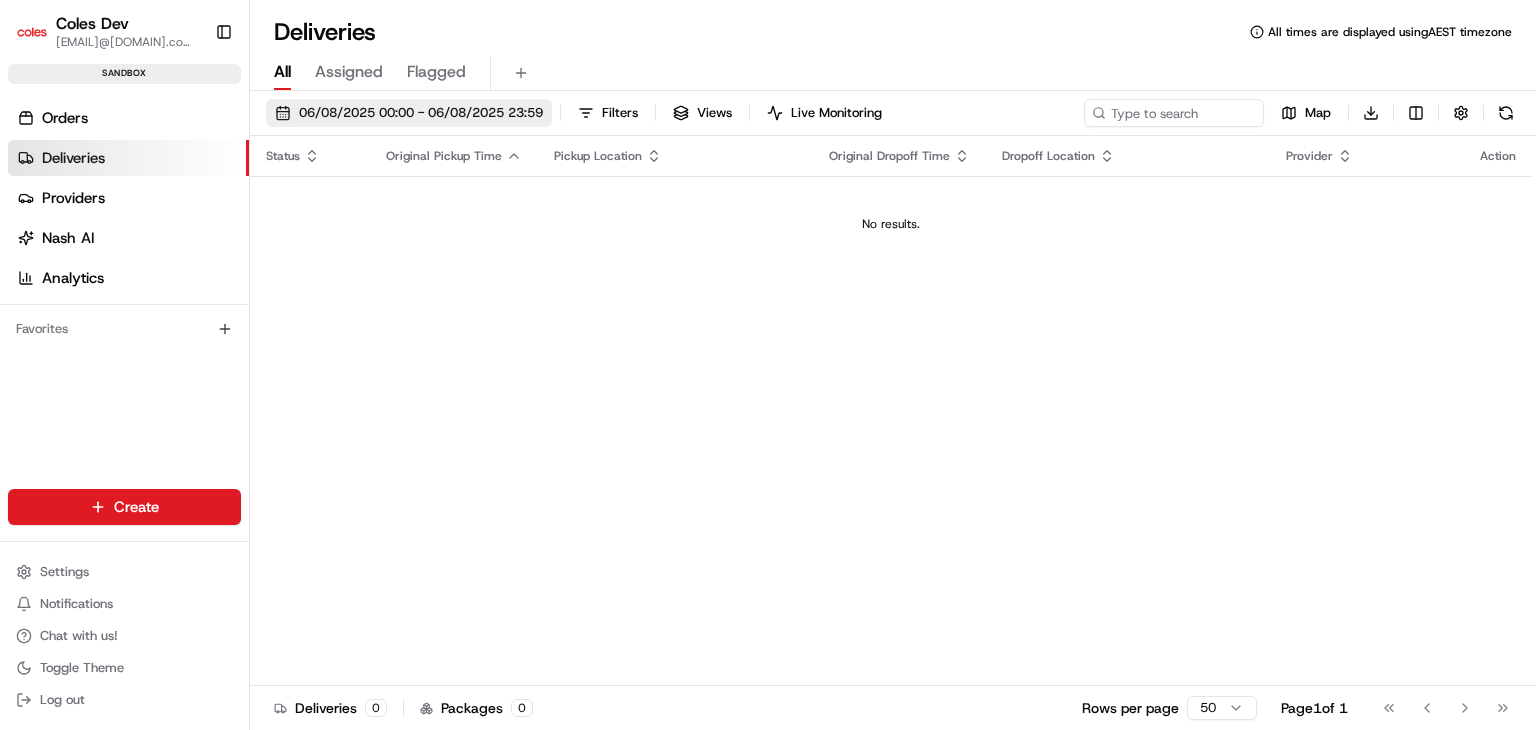 click on "06/08/2025 00:00 - 06/08/2025 23:59" at bounding box center [421, 113] 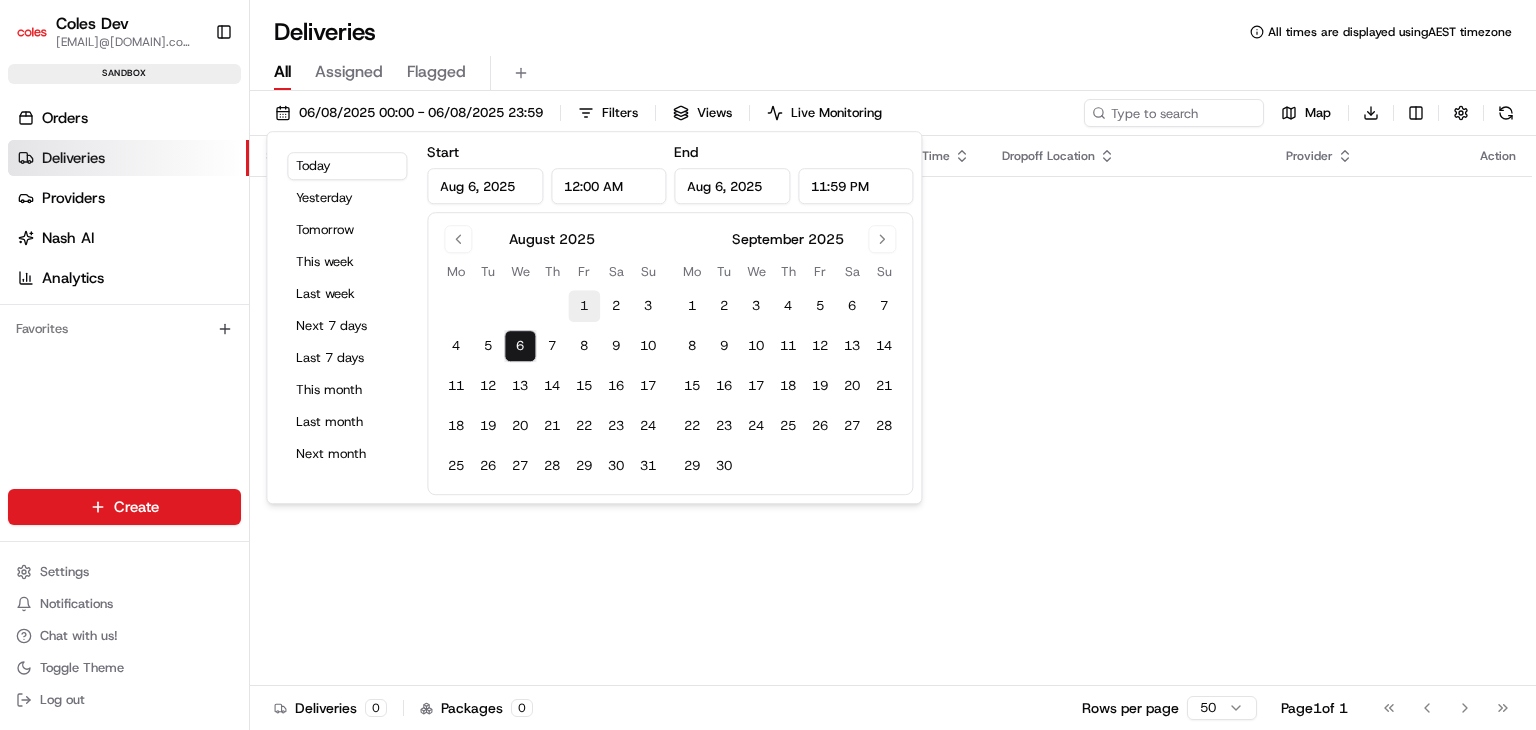 click on "1" at bounding box center (584, 306) 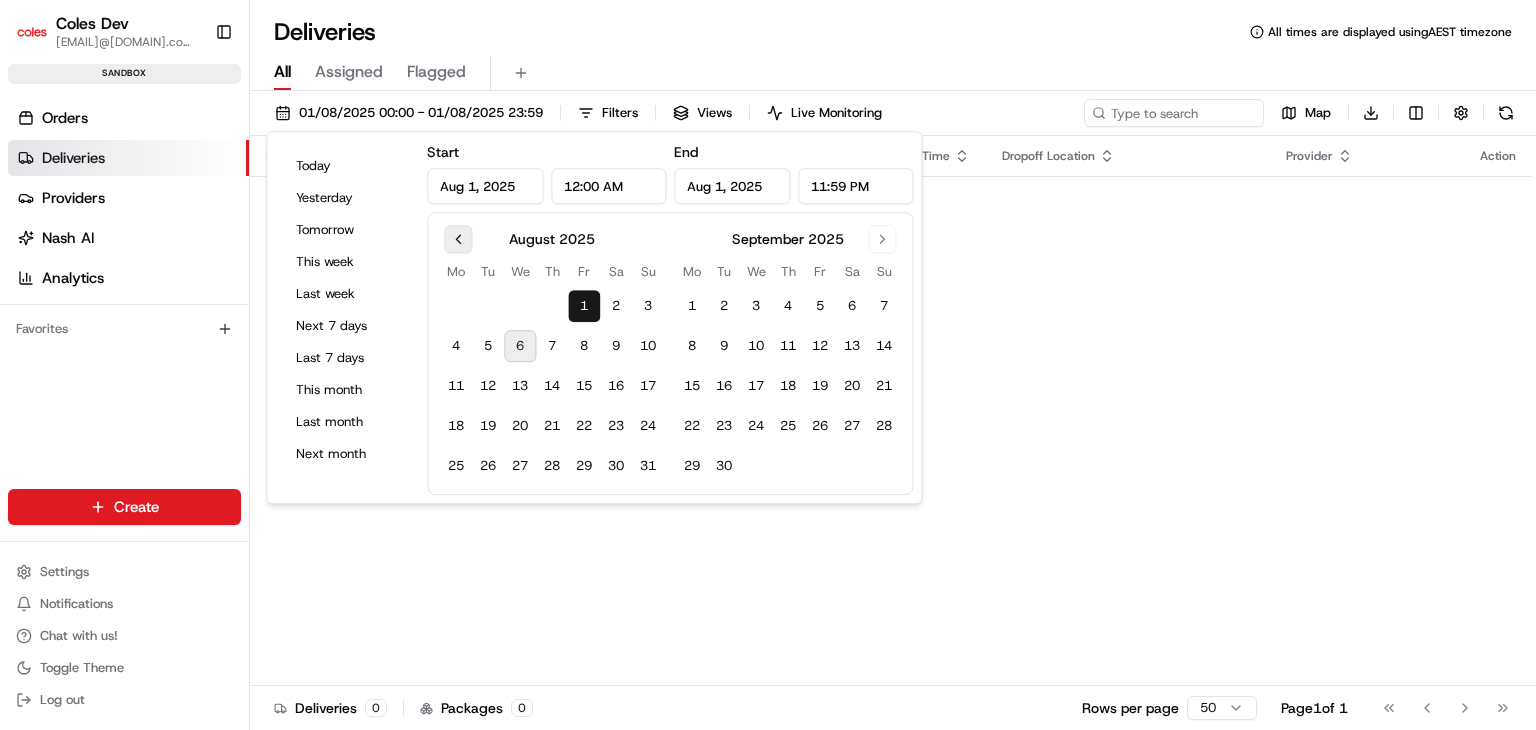 click at bounding box center (458, 239) 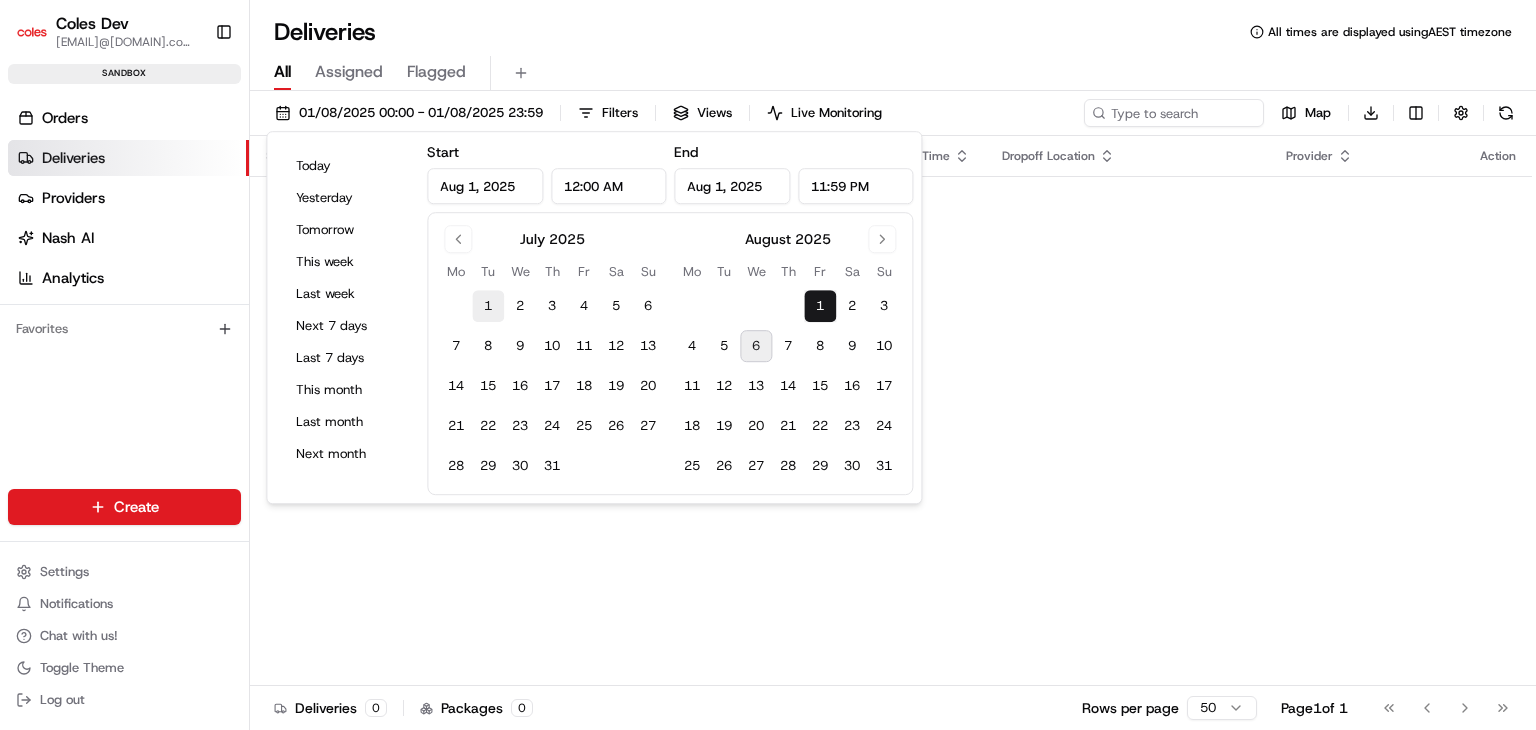 click on "1" at bounding box center [488, 306] 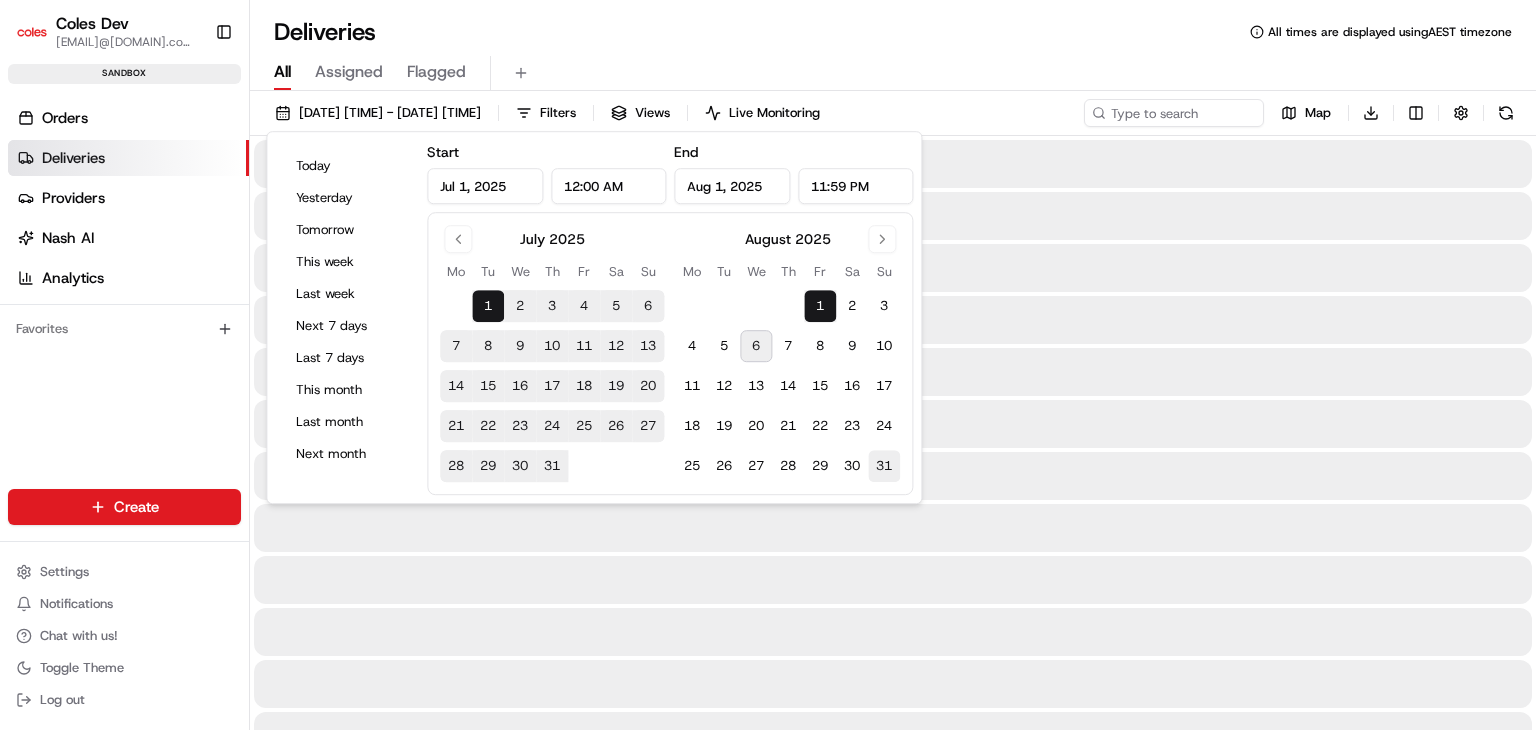 click on "31" at bounding box center [884, 466] 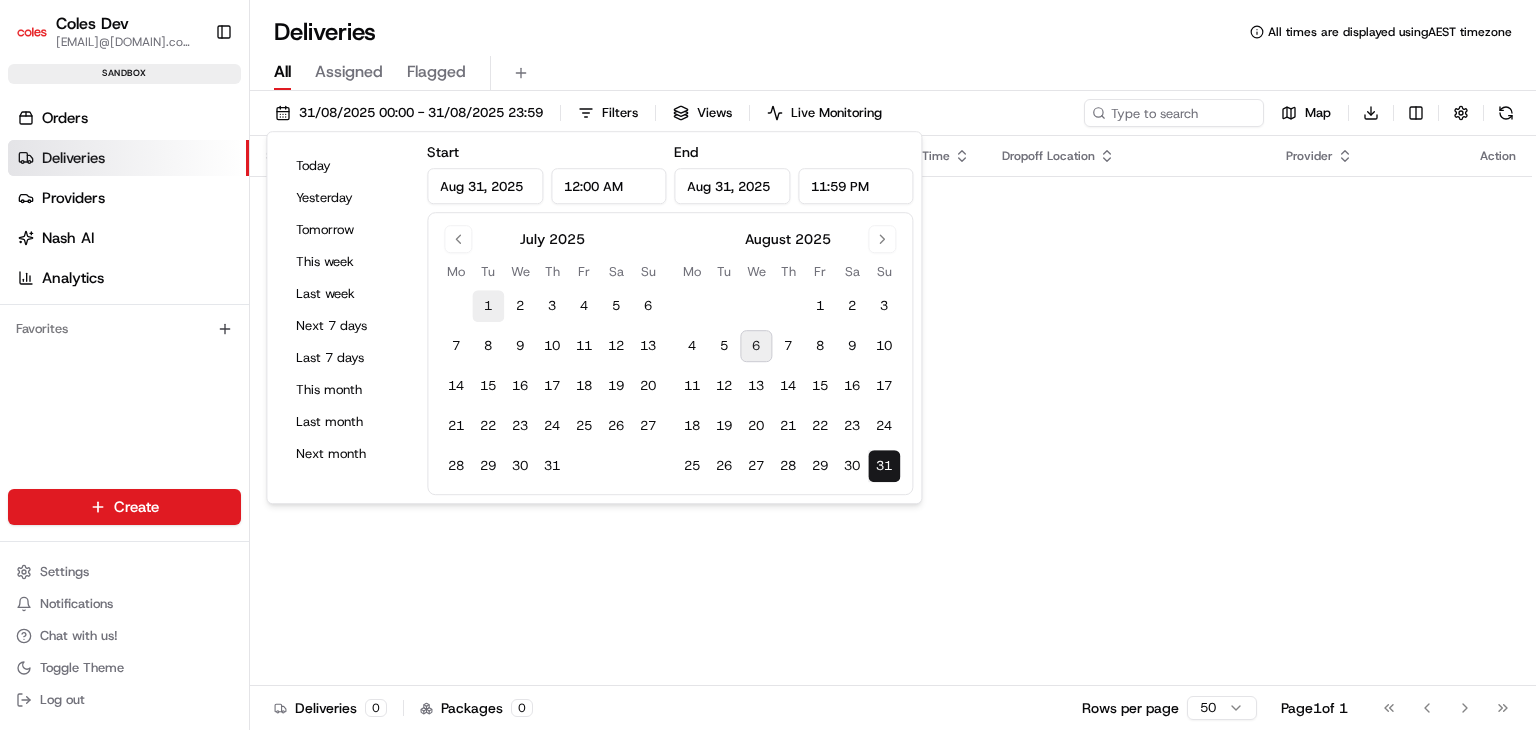 click on "1" at bounding box center (488, 306) 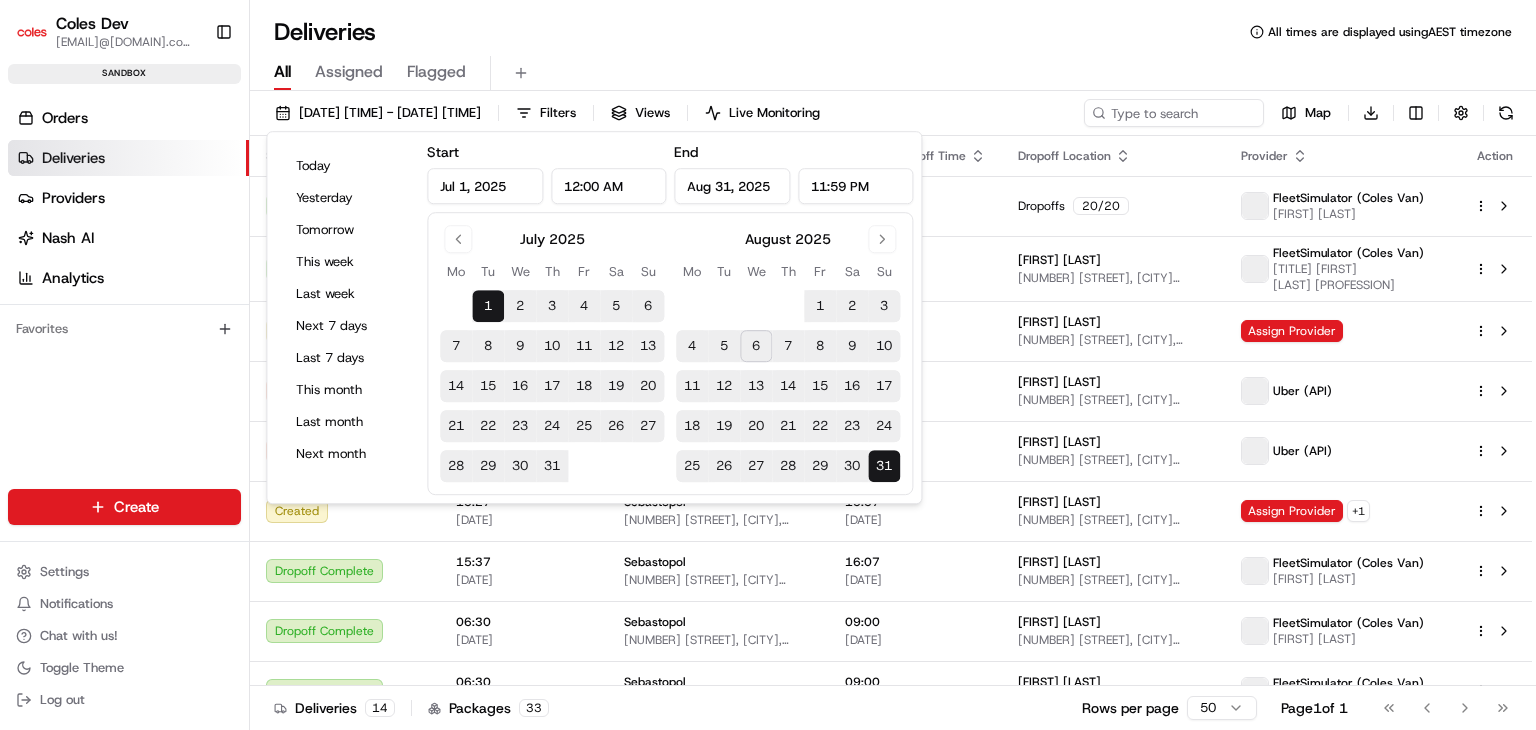 click on "[DATE] [TIME] - [DATE] [TIME] Filters Views Live Monitoring Map Download" at bounding box center [893, 117] 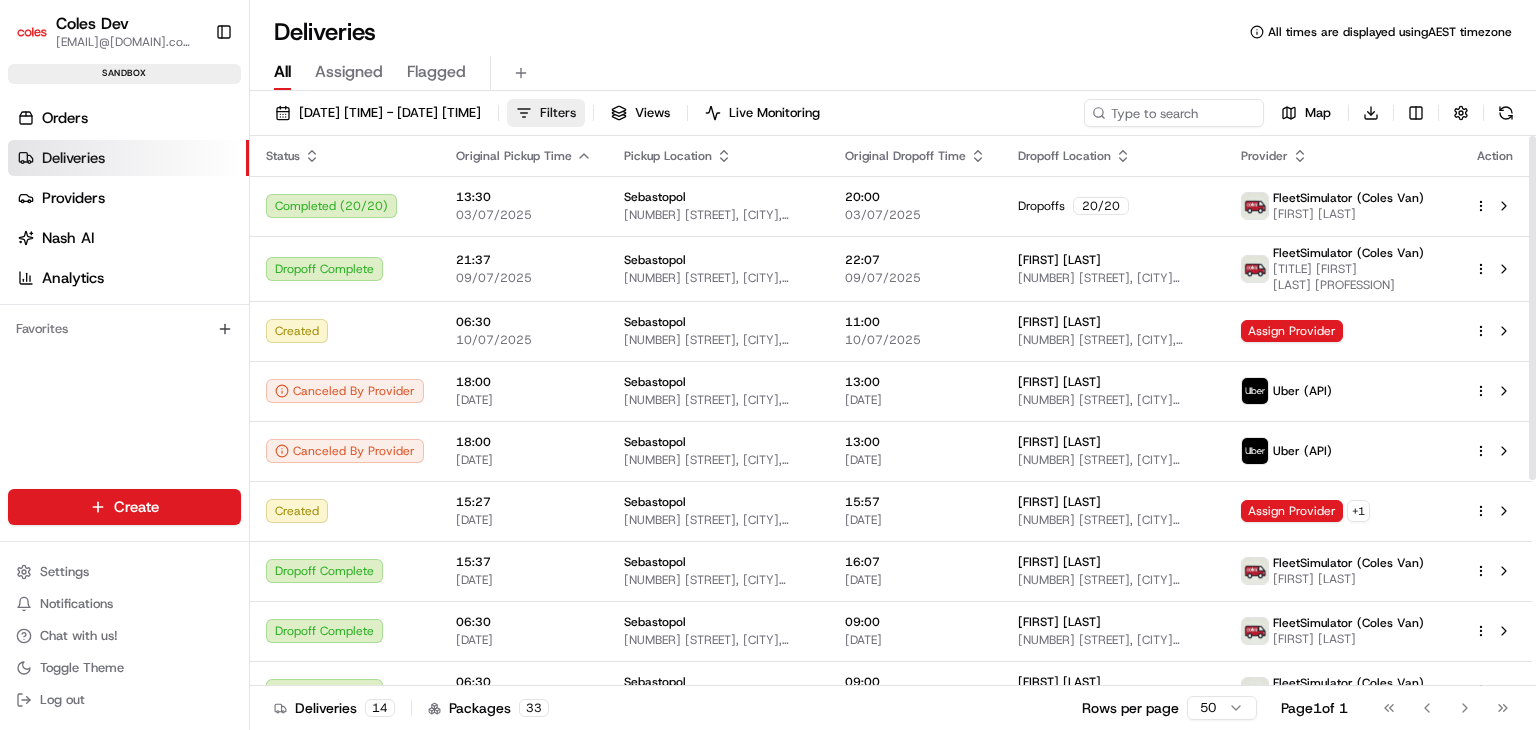 click on "Filters" at bounding box center [558, 113] 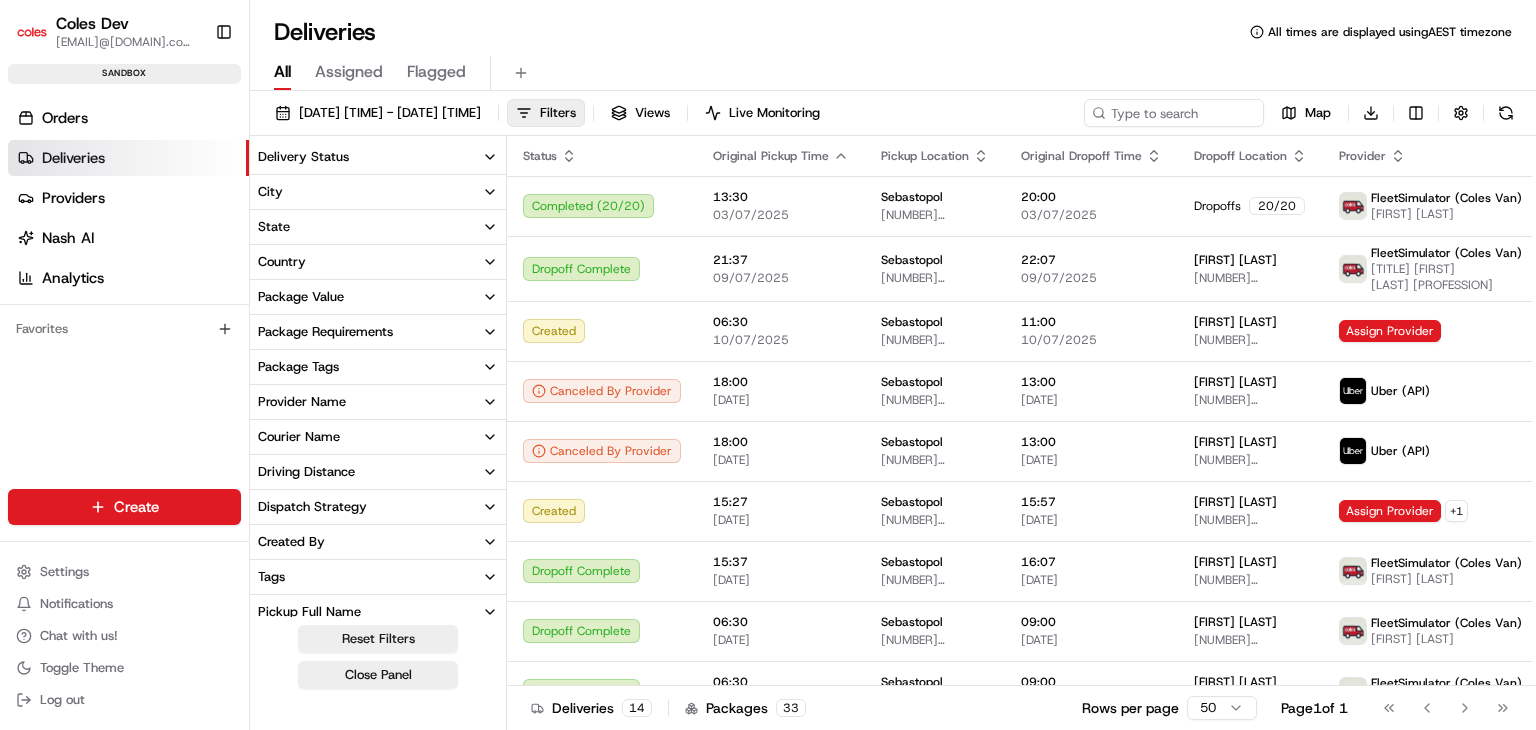 drag, startPoint x: 606, startPoint y: 58, endPoint x: 612, endPoint y: 35, distance: 23.769728 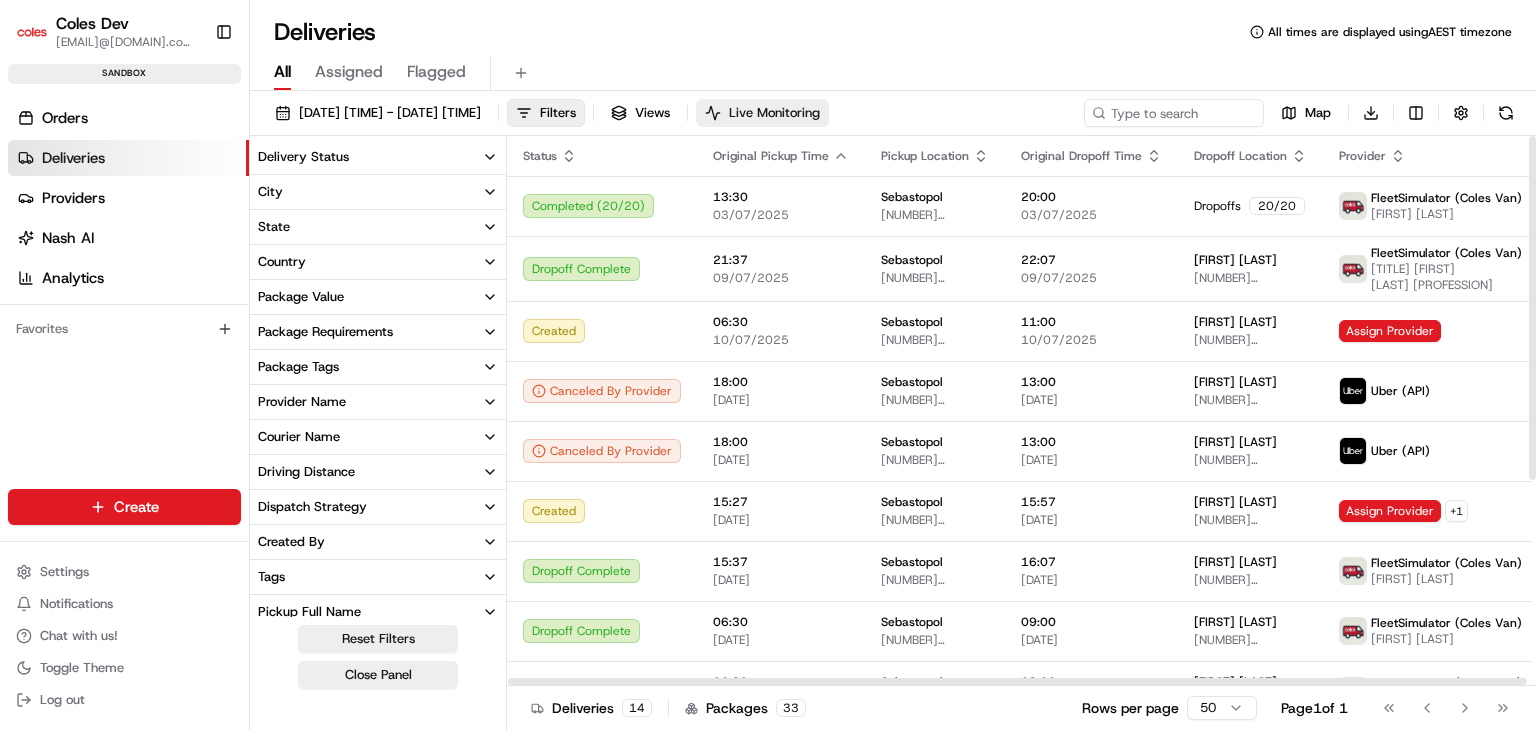 click on "Live Monitoring" at bounding box center (774, 113) 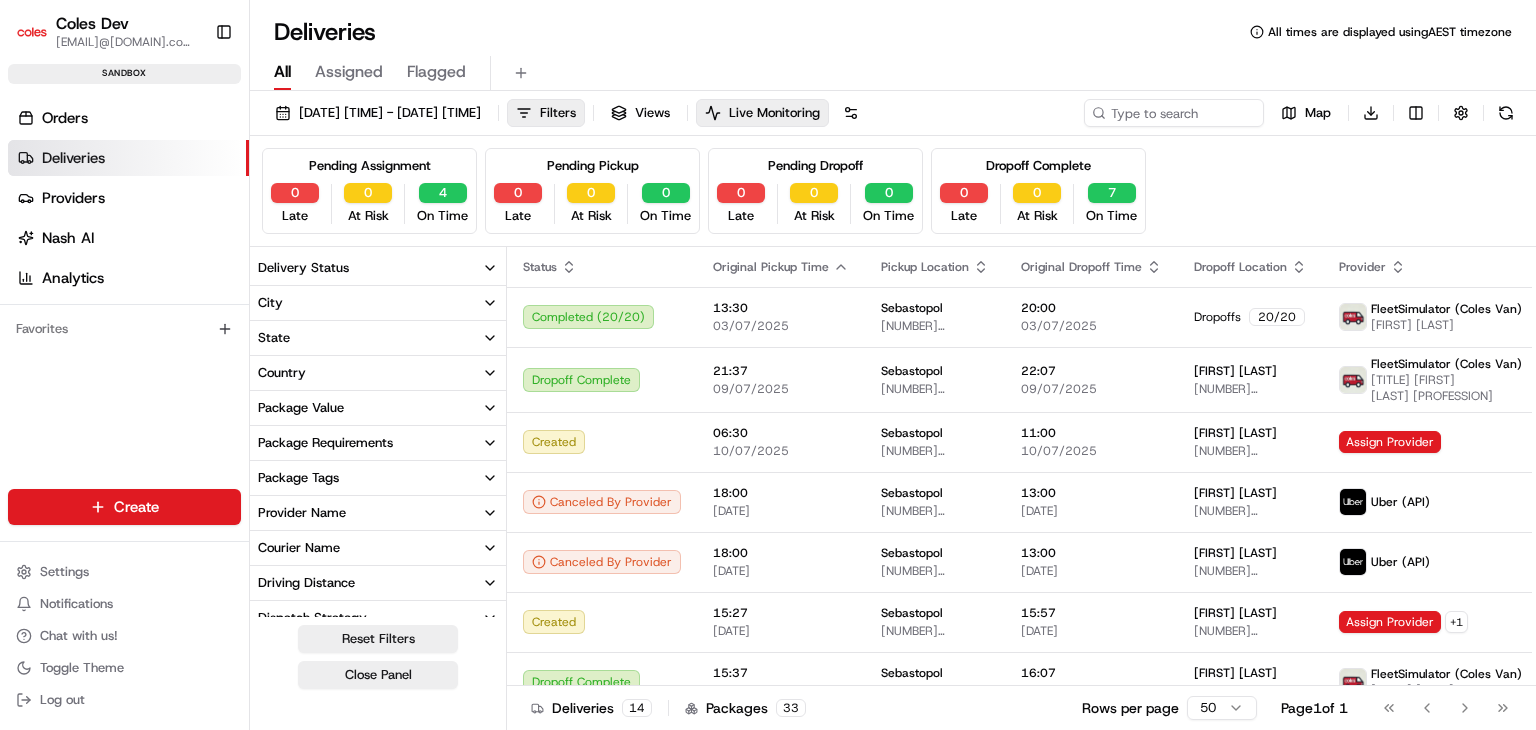 scroll, scrollTop: 100, scrollLeft: 0, axis: vertical 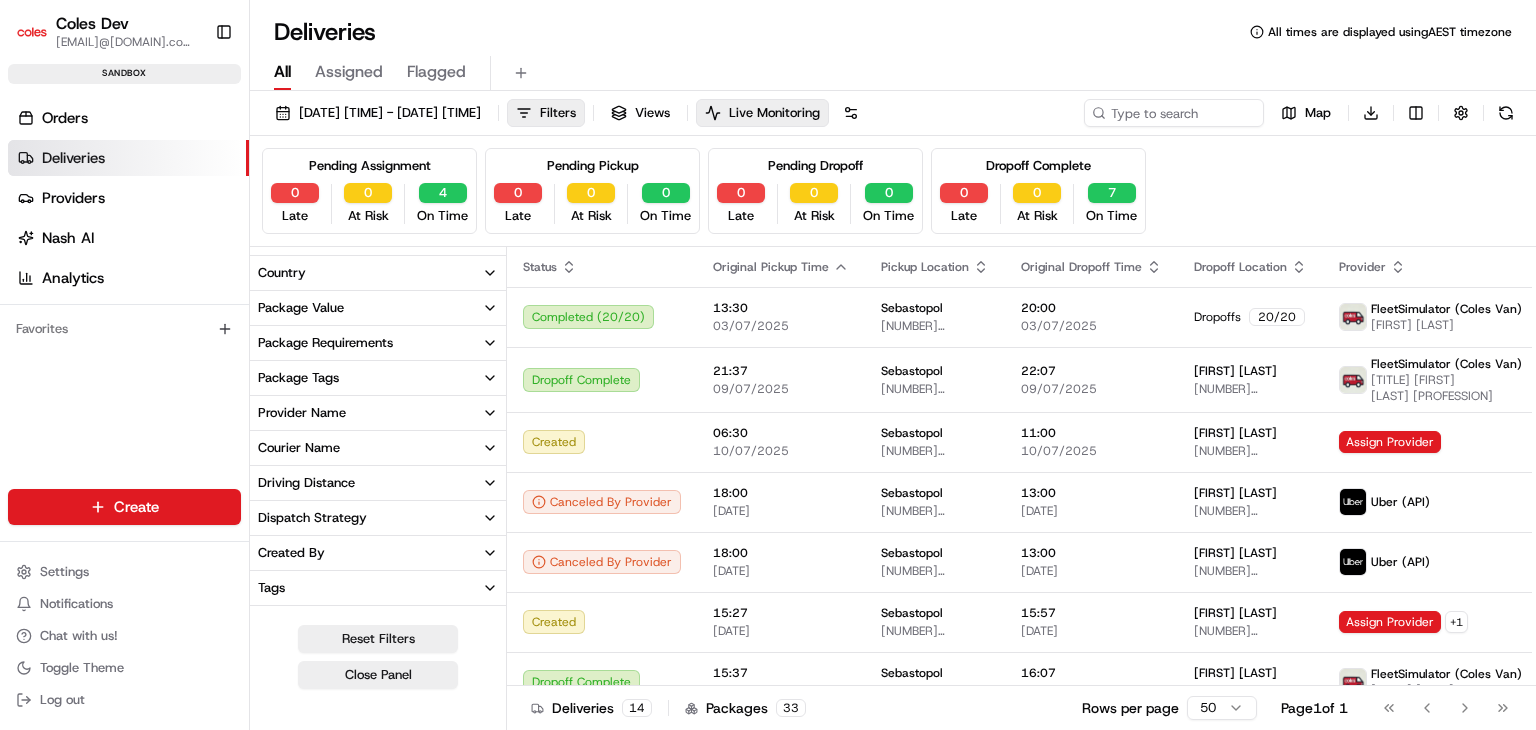 click on "Provider Name" at bounding box center [378, 413] 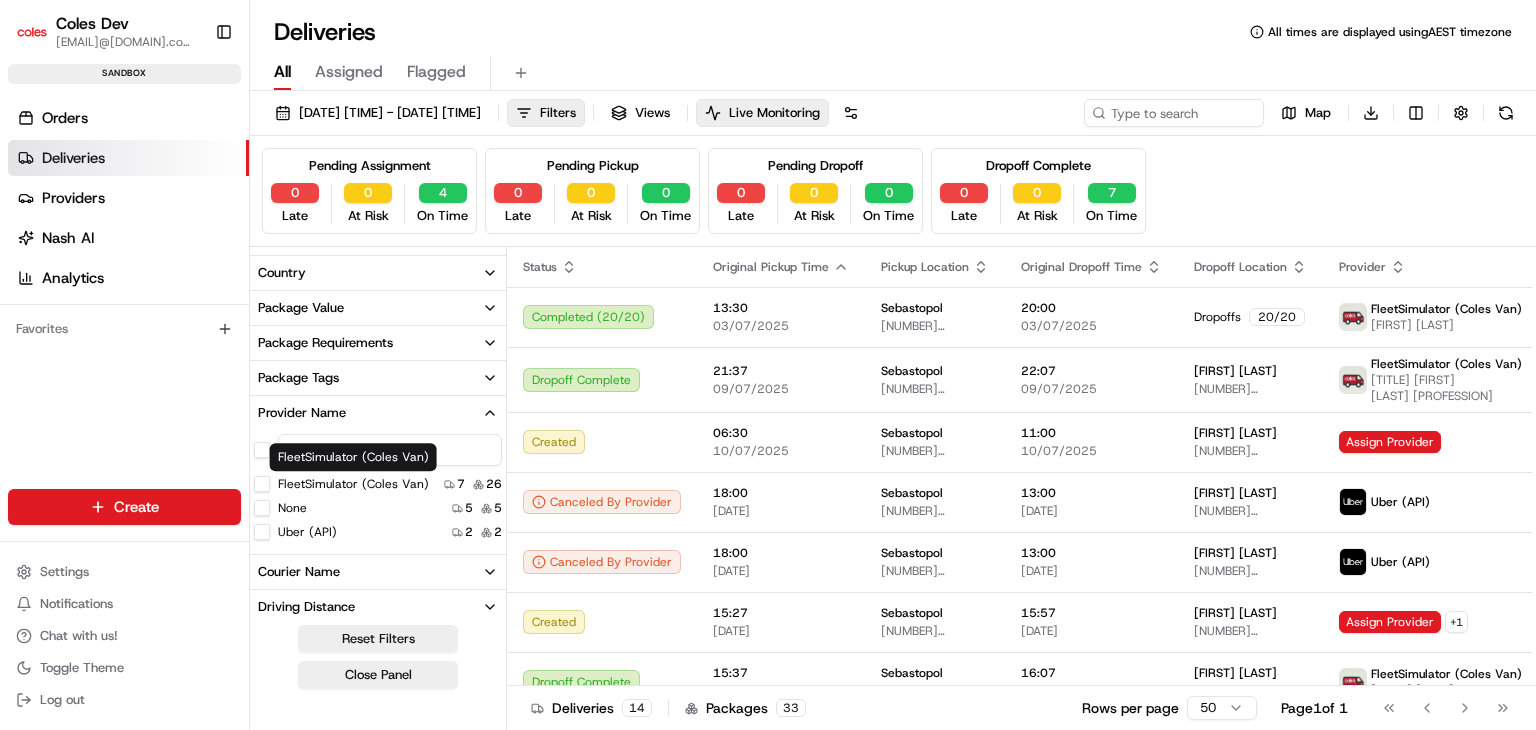 click on "FleetSimulator (Coles Van)" at bounding box center [353, 484] 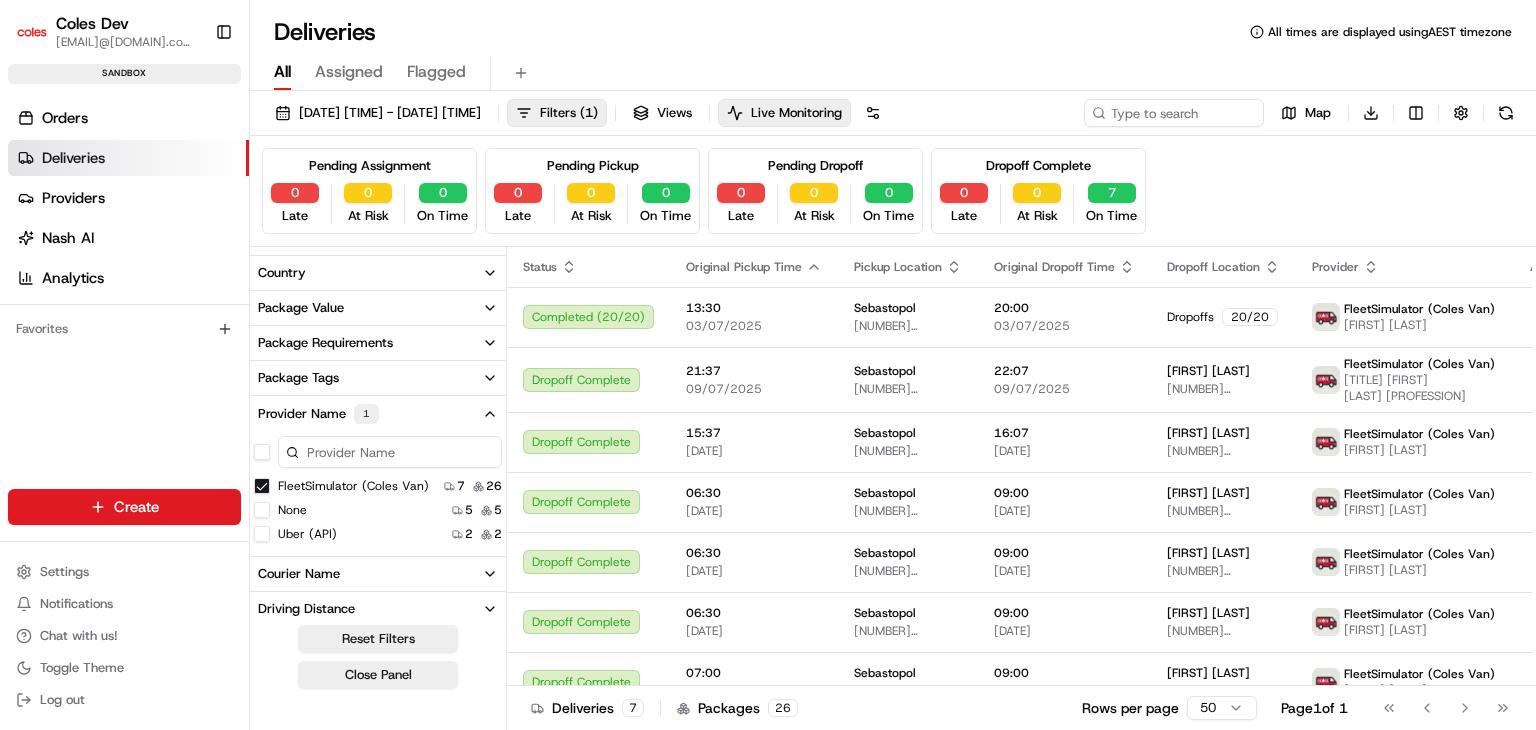 click 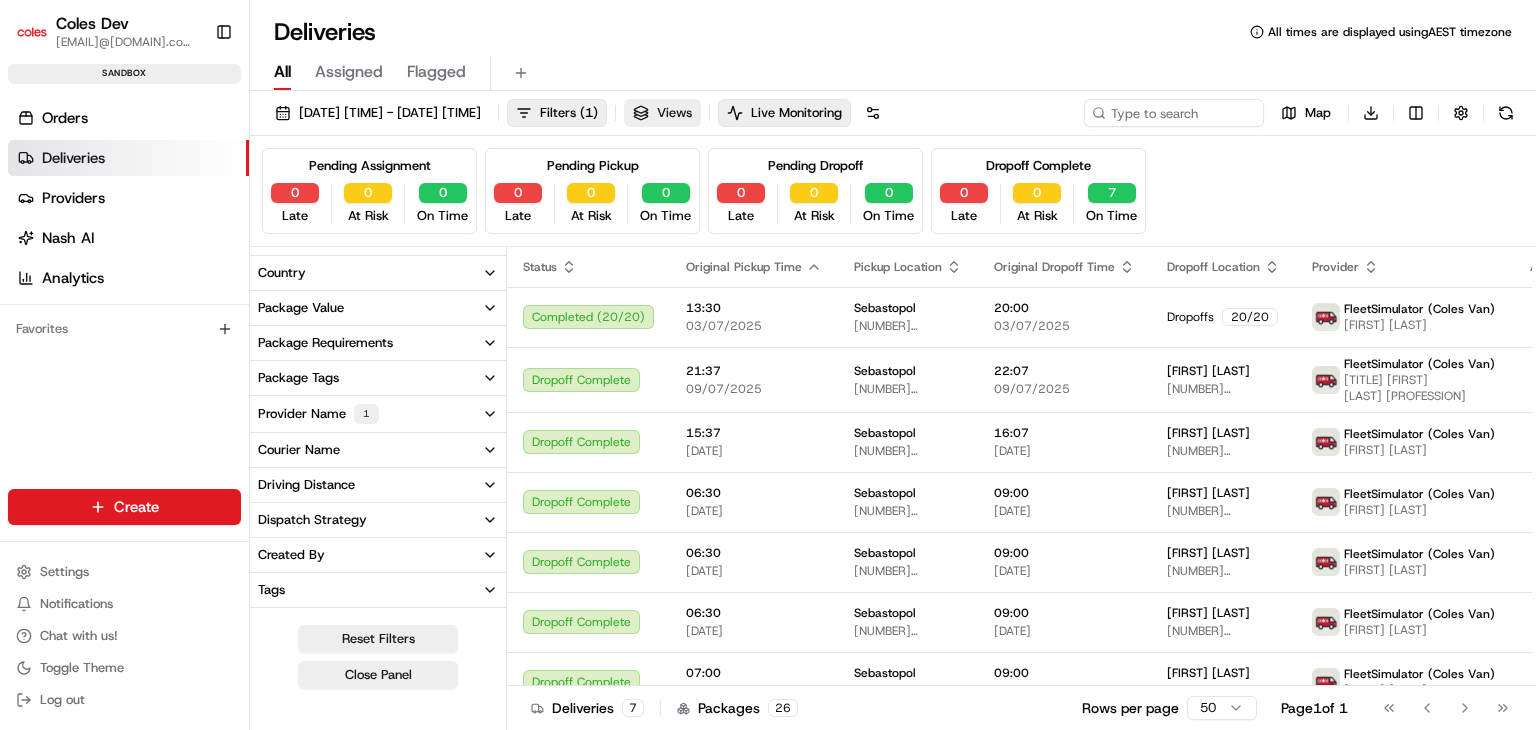 click on "Views" at bounding box center [674, 113] 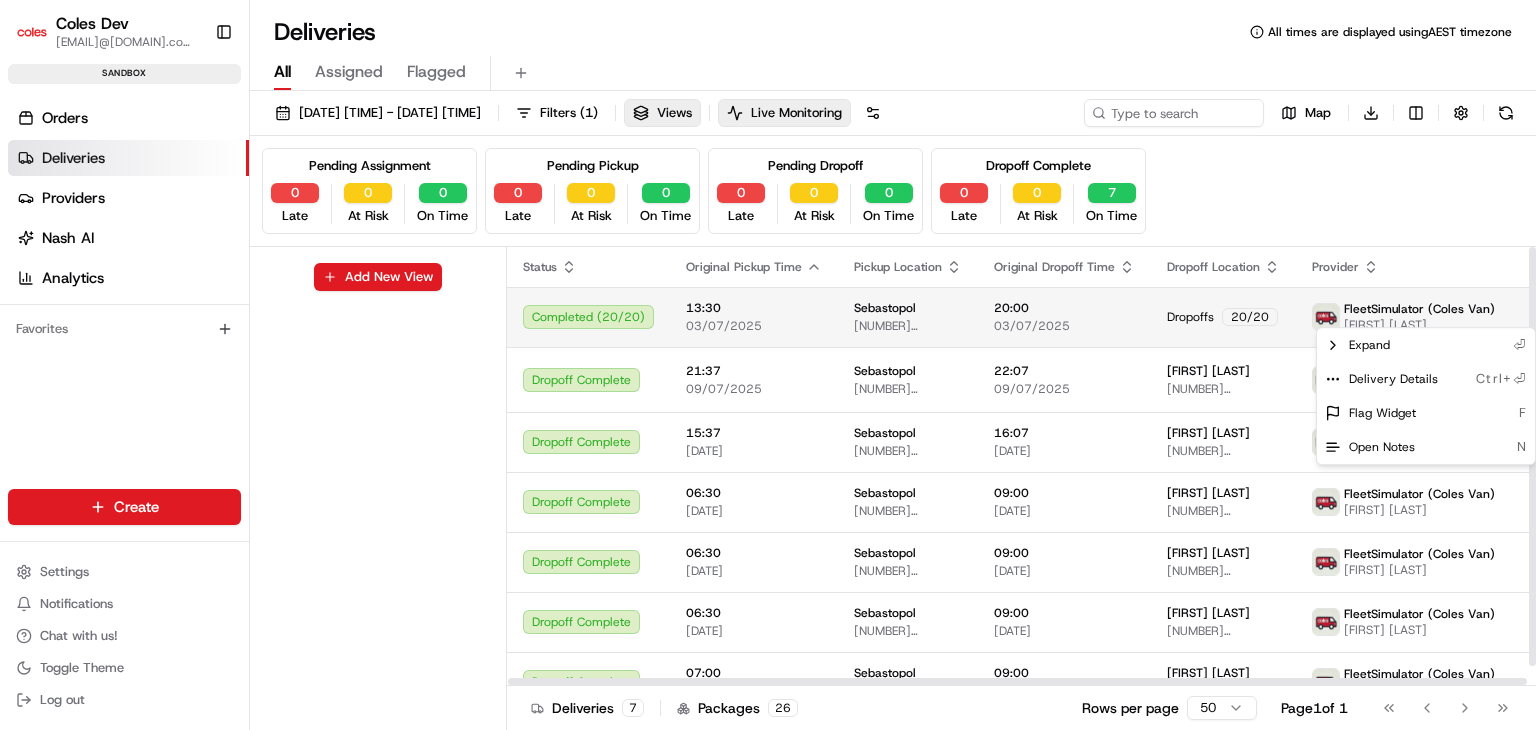 click on "[EMAIL] Toggle Sidebar sandbox Orders Deliveries Providers Nash AI Analytics Favorites Main Menu Members & Organization Organization Users Roles Preferences Customization Tracking Orchestration Automations Dispatch Strategy Optimization Strategy Locations Pickup Locations Dropoff Locations Zones Shifts Delivery Windows Billing Billing Integrations Notification Triggers Webhooks API Keys Request Logs Create Settings Notifications Chat with us! Toggle Theme Log out Deliveries All times are displayed using AEST timezone All Assigned Flagged [DATE] [TIME] - [DATE] [TIME] Filters ( 1 ) Views Live Monitoring Map Download Pending Assignment 0 Late 0 At Risk 0 On Time Pending Pickup 0 Late 0 At Risk 0 On Time Pending Dropoff 0 Late 0 At Risk 7 On Time Add New View Status Original Pickup Time Pickup Location Original Dropoff Time Dropoff Location Provider Action Completed ( 20 / 20 ) [TIME] [DATE] [CITY] [NUMBER] [TIME] [DATE]" at bounding box center [768, 365] 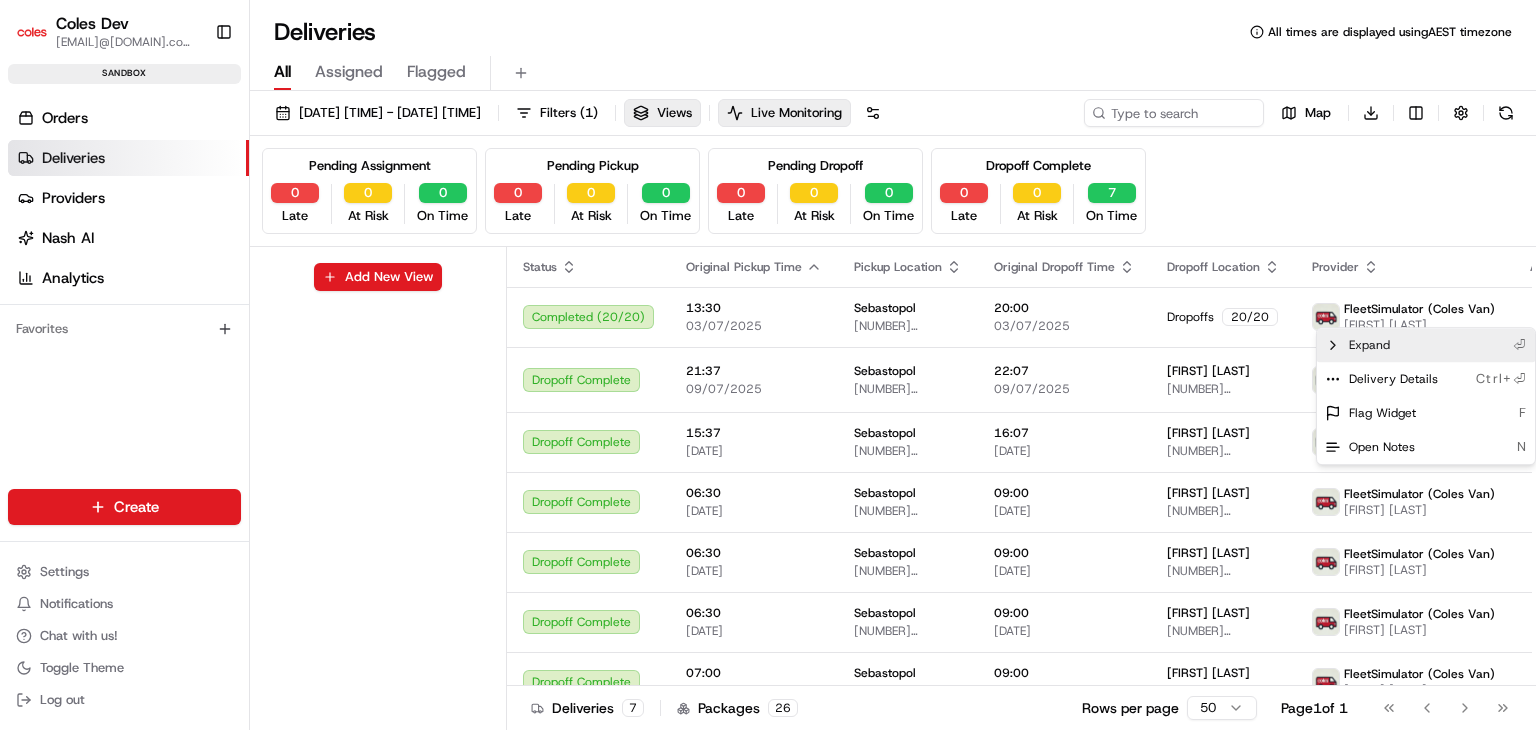 click on "Expand ⏎" at bounding box center [1426, 345] 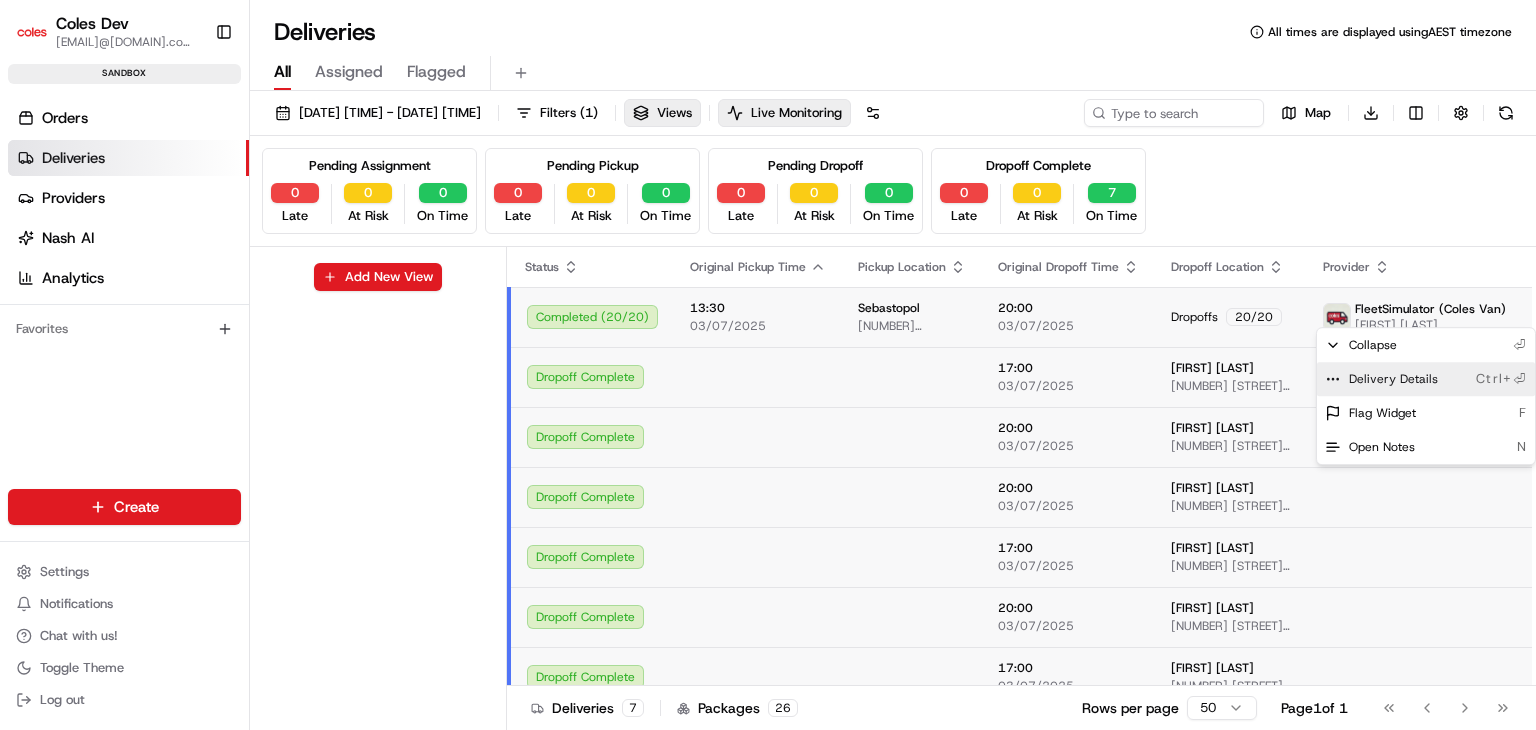 click on "Delivery Details" at bounding box center (1393, 379) 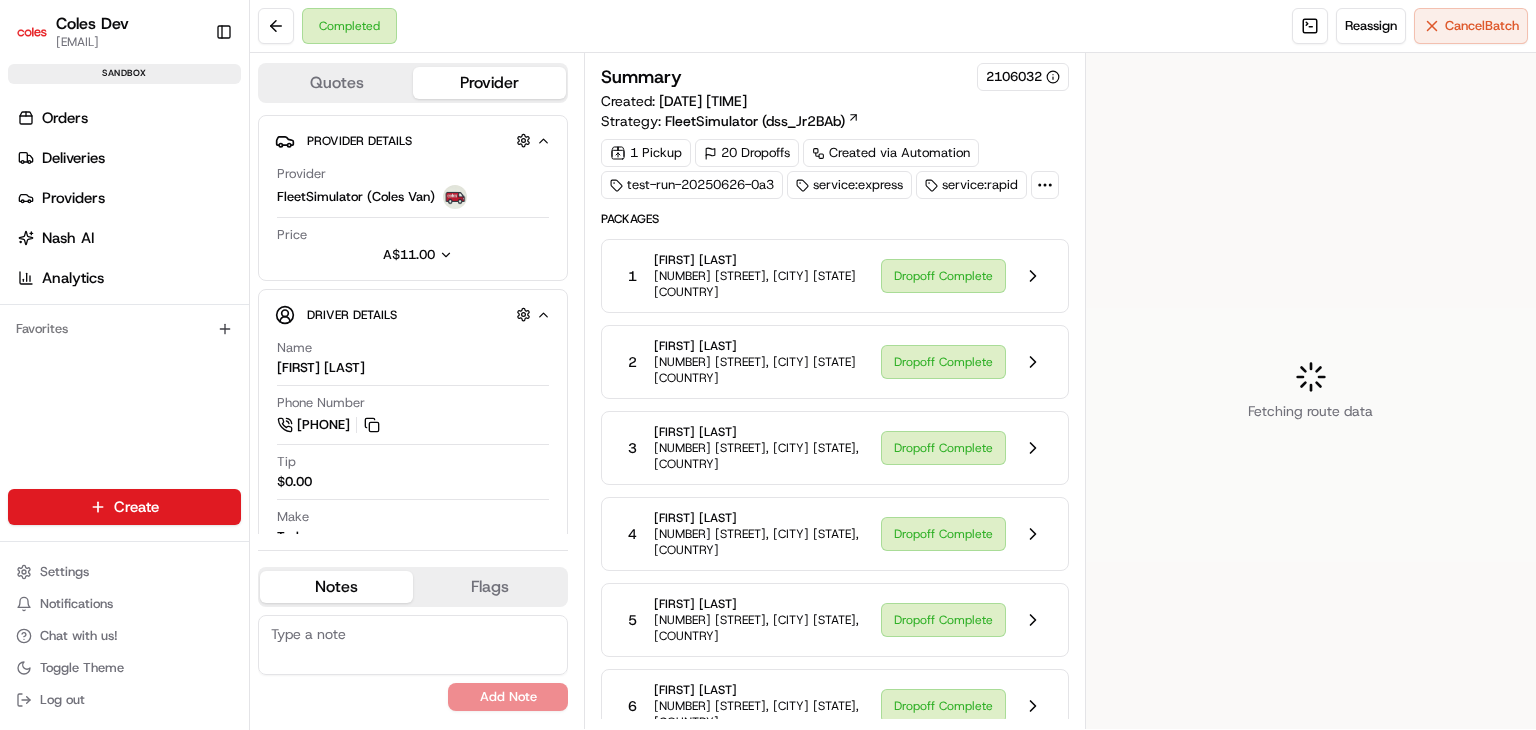 scroll, scrollTop: 0, scrollLeft: 0, axis: both 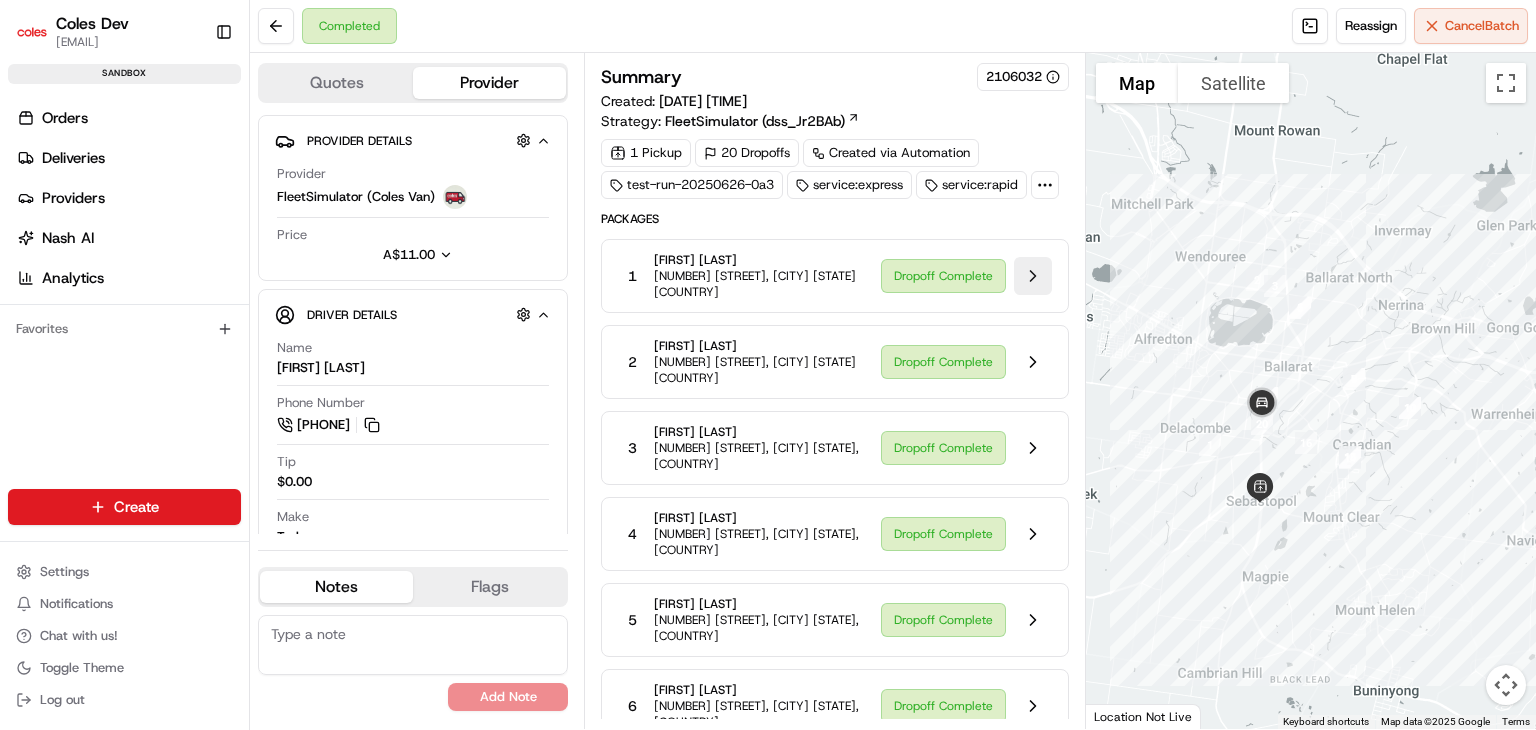 click at bounding box center (1033, 276) 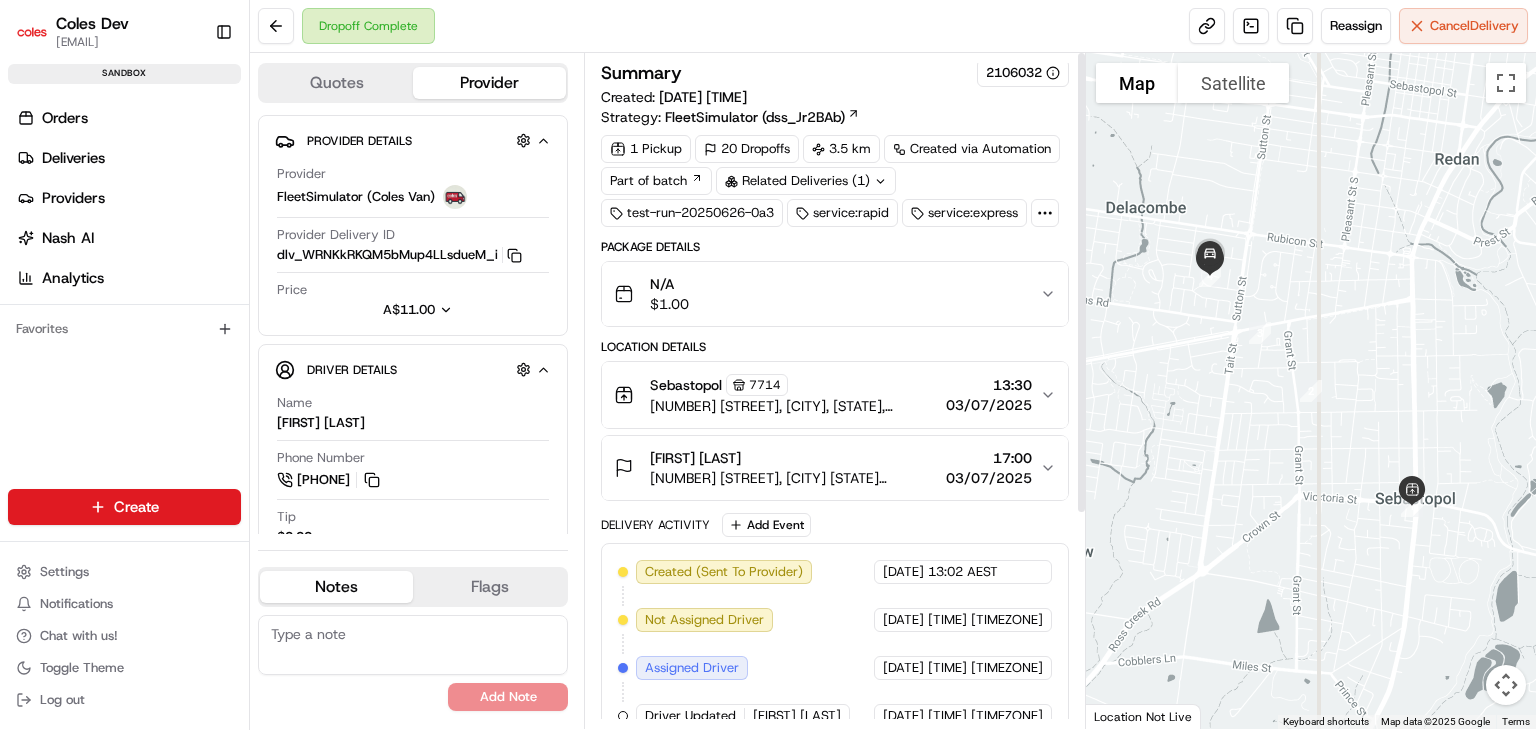 scroll, scrollTop: 0, scrollLeft: 0, axis: both 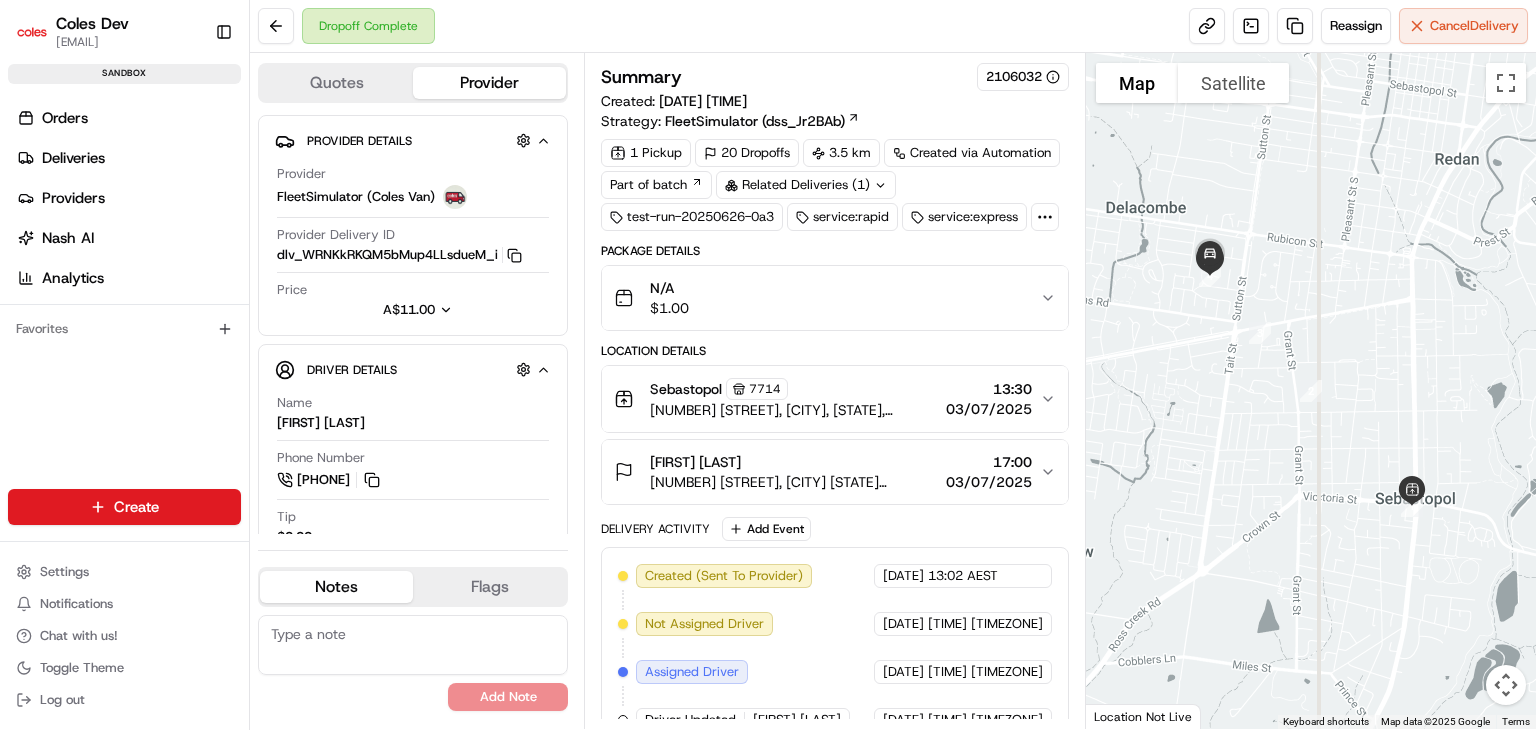 click on "Dropoff Complete Reassign Cancel  Delivery" at bounding box center (893, 26) 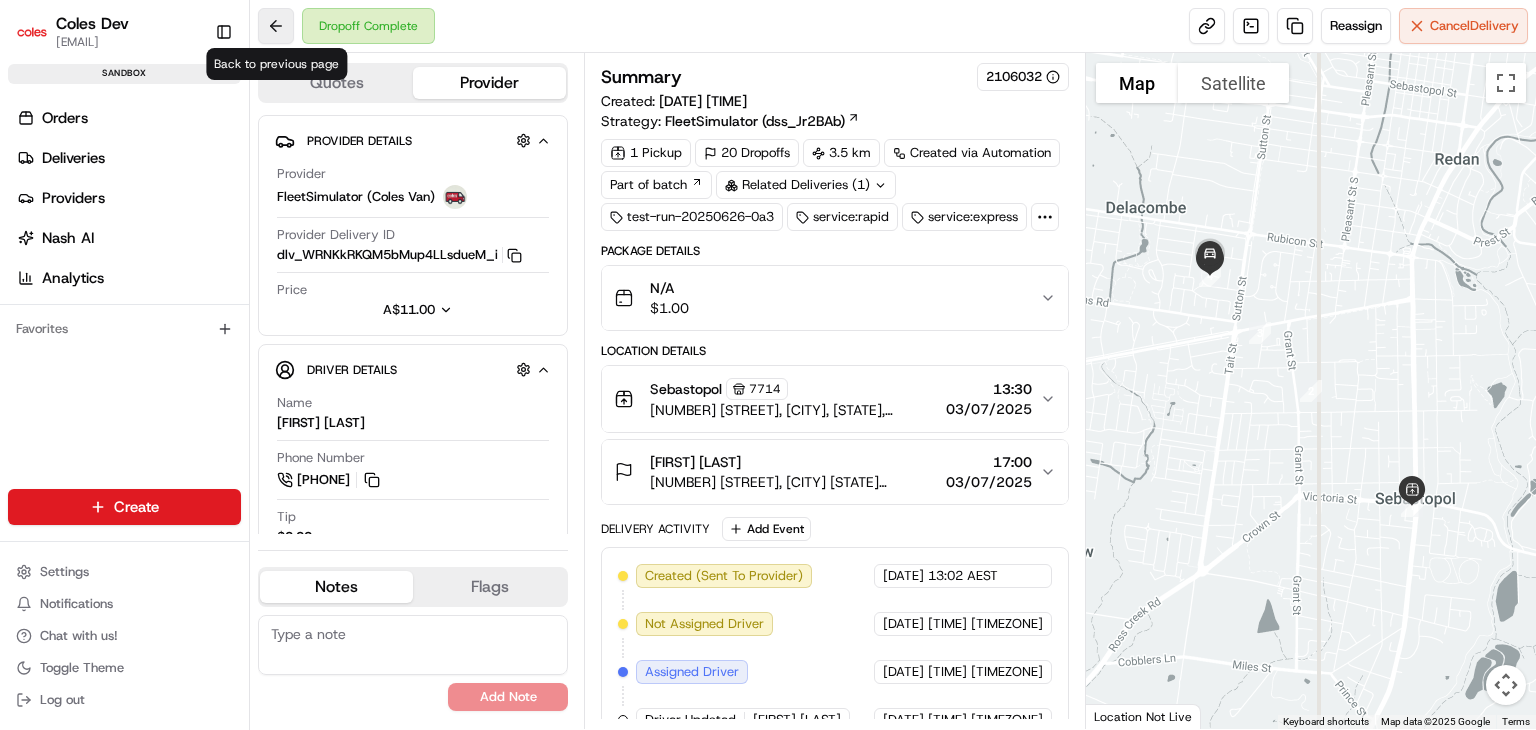 click at bounding box center (276, 26) 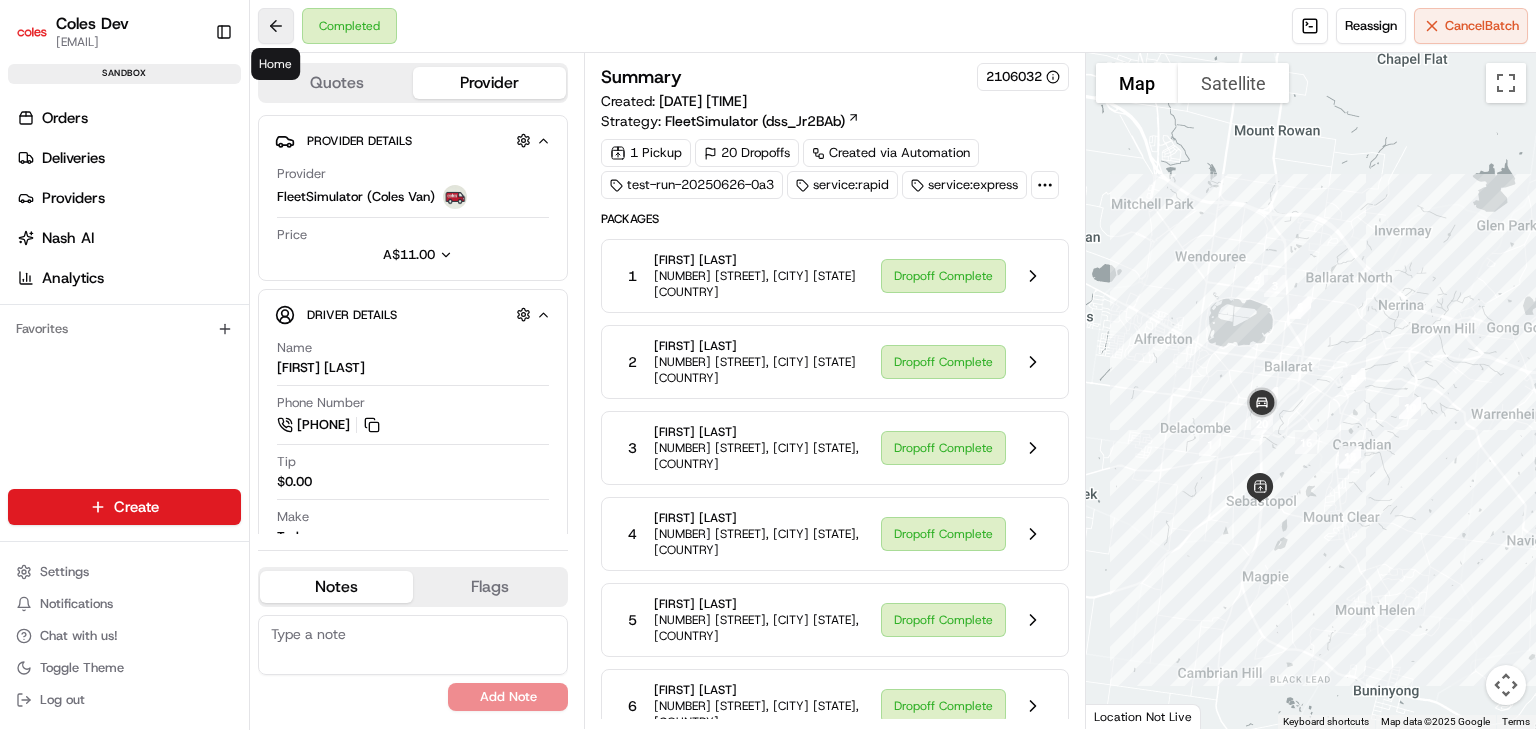 click at bounding box center (276, 26) 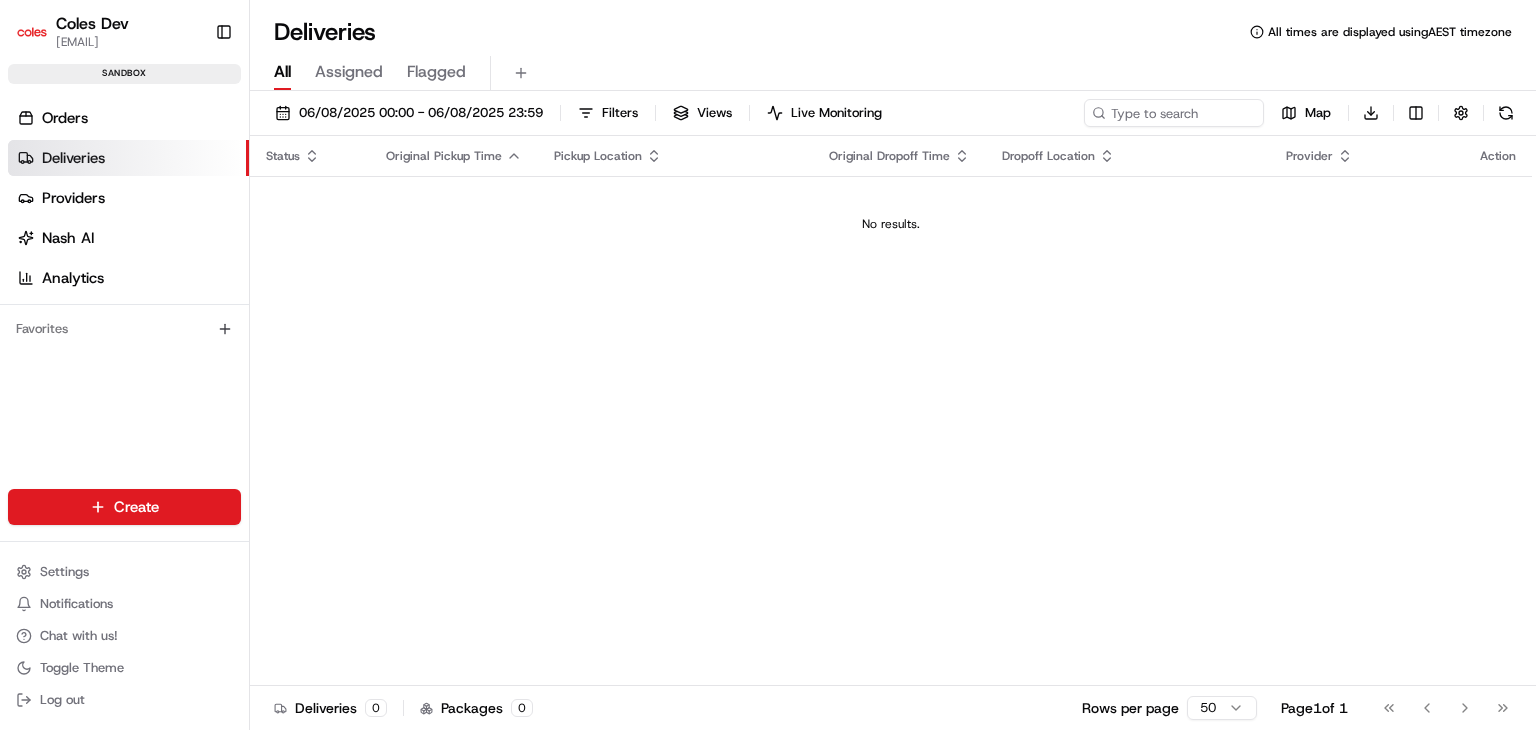 click on "Assigned" at bounding box center (349, 72) 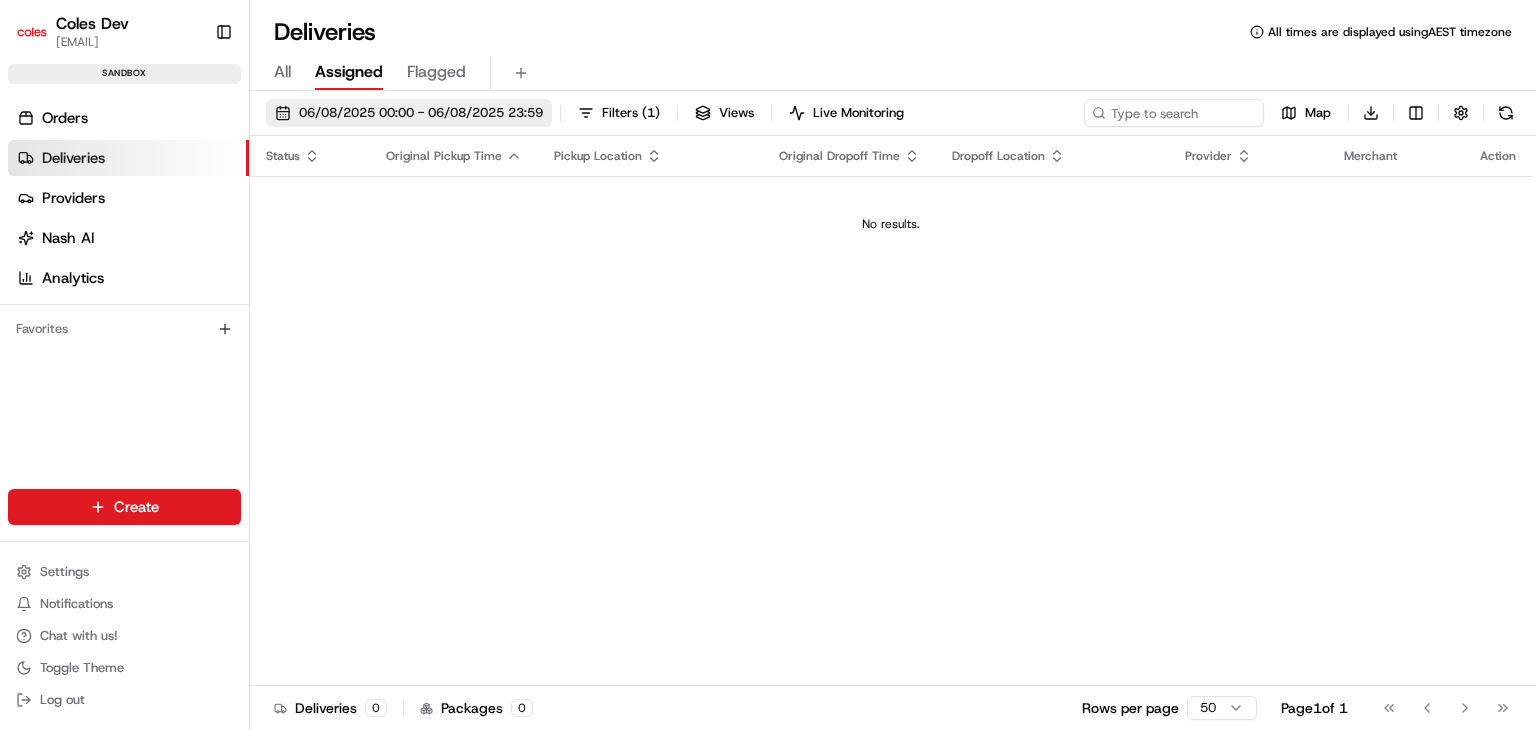 click on "06/08/2025 00:00 - 06/08/2025 23:59" at bounding box center (421, 113) 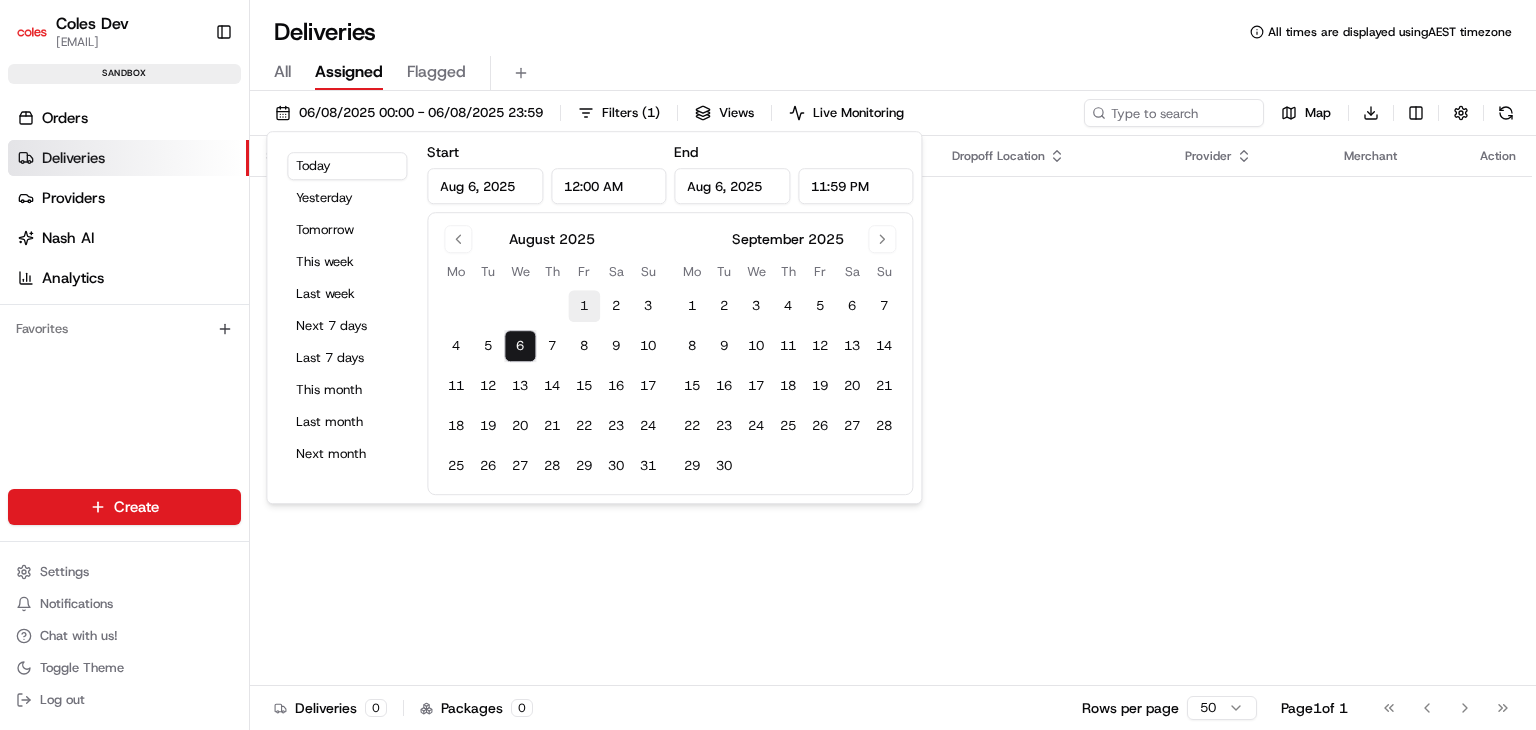 click on "1" at bounding box center (584, 306) 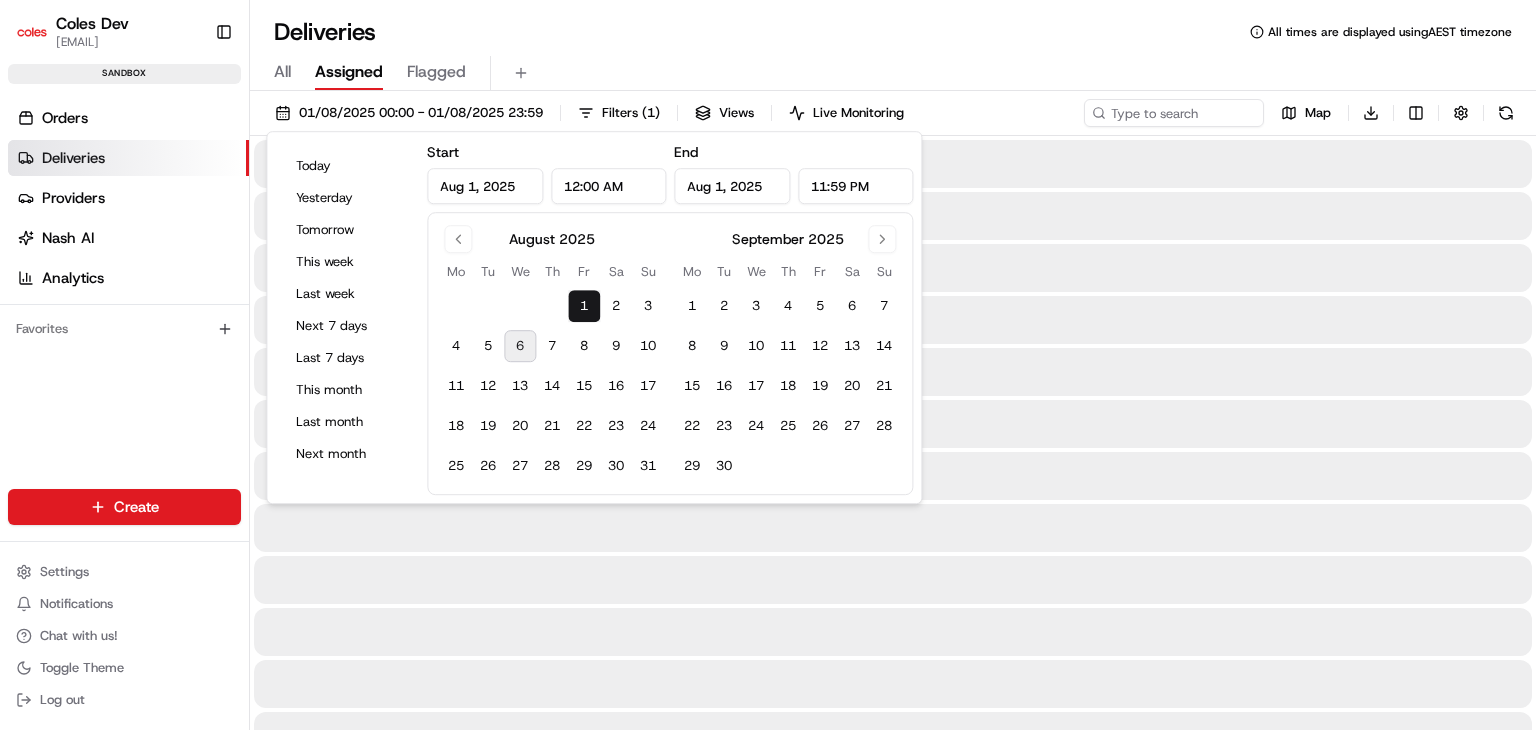 type on "Aug 1, 2025" 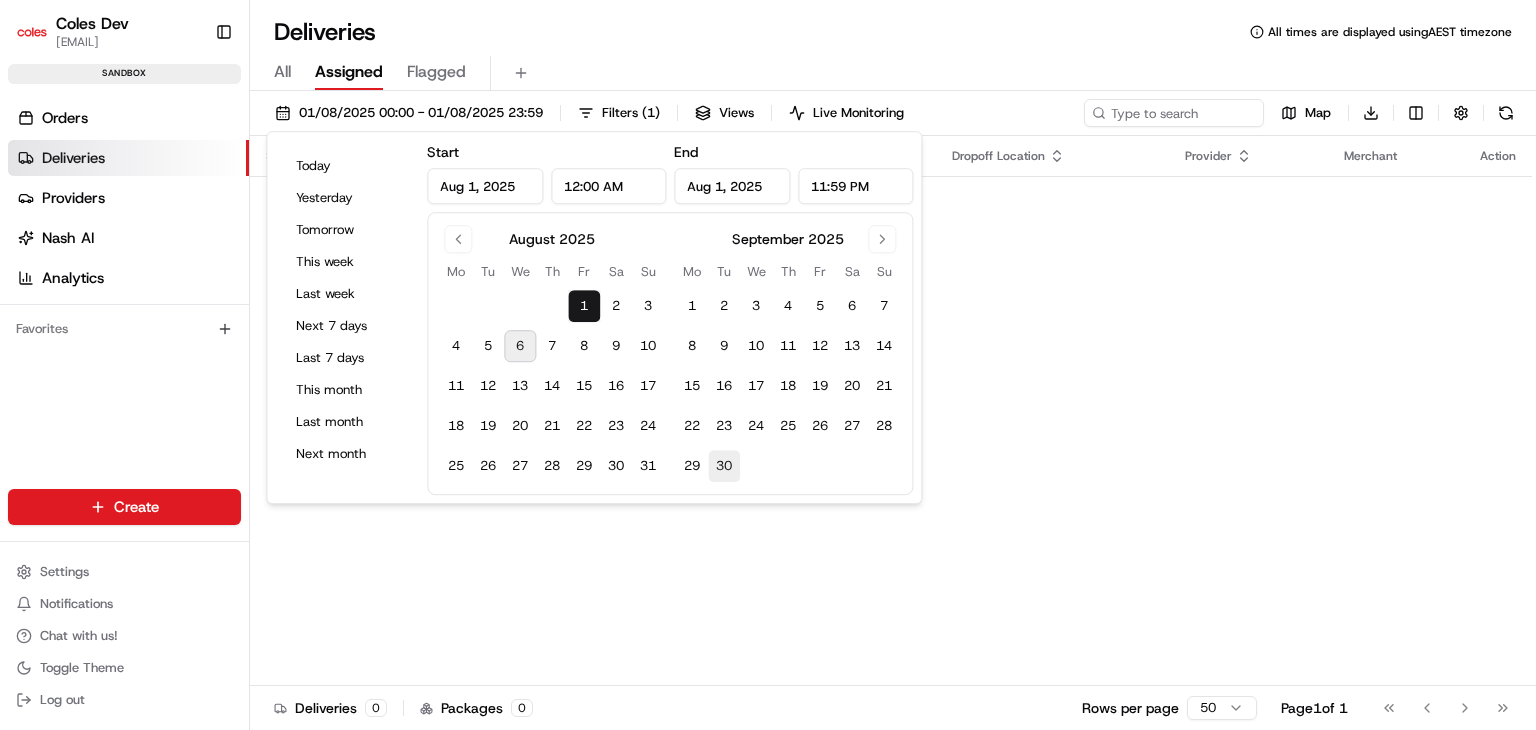 click on "30" at bounding box center [724, 466] 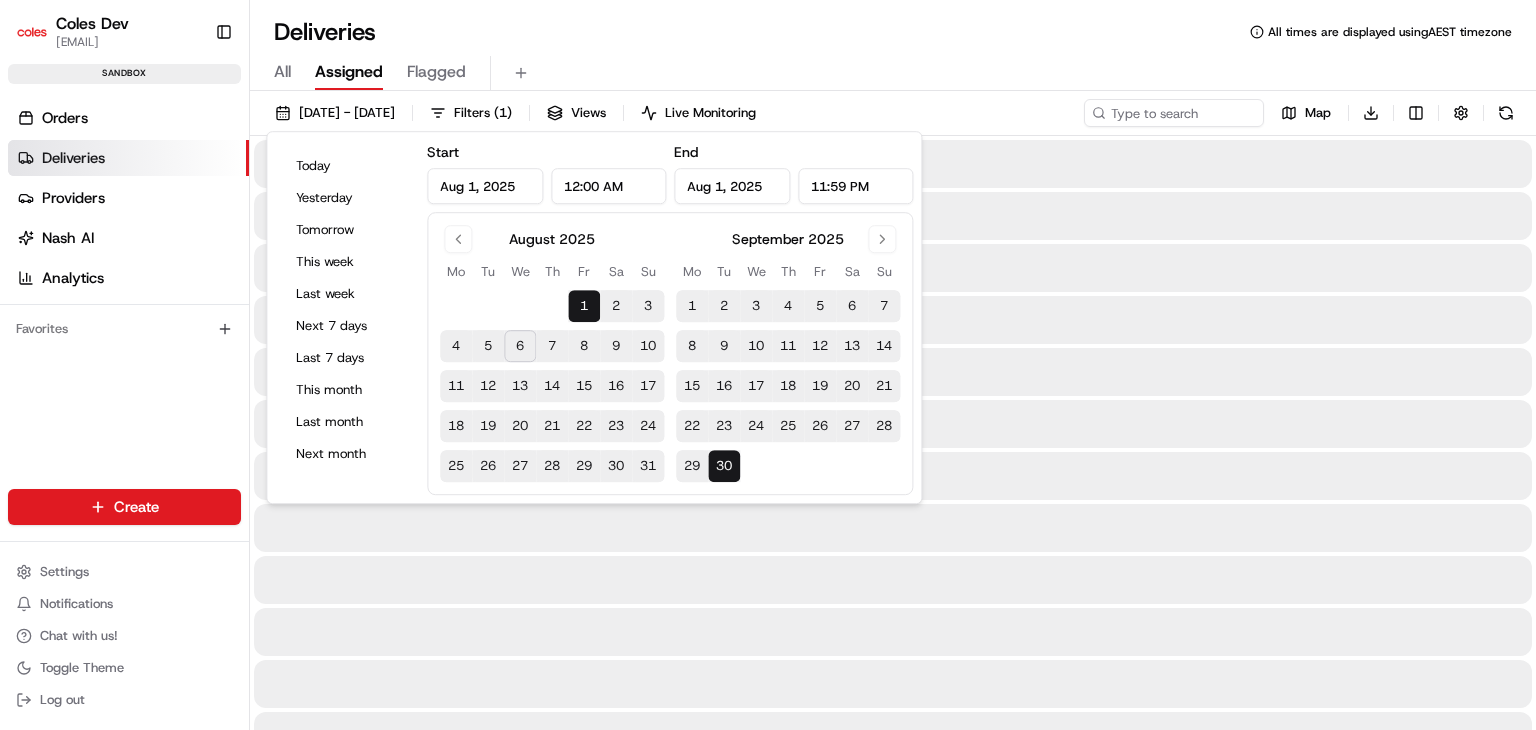 type on "Sep 30, 2025" 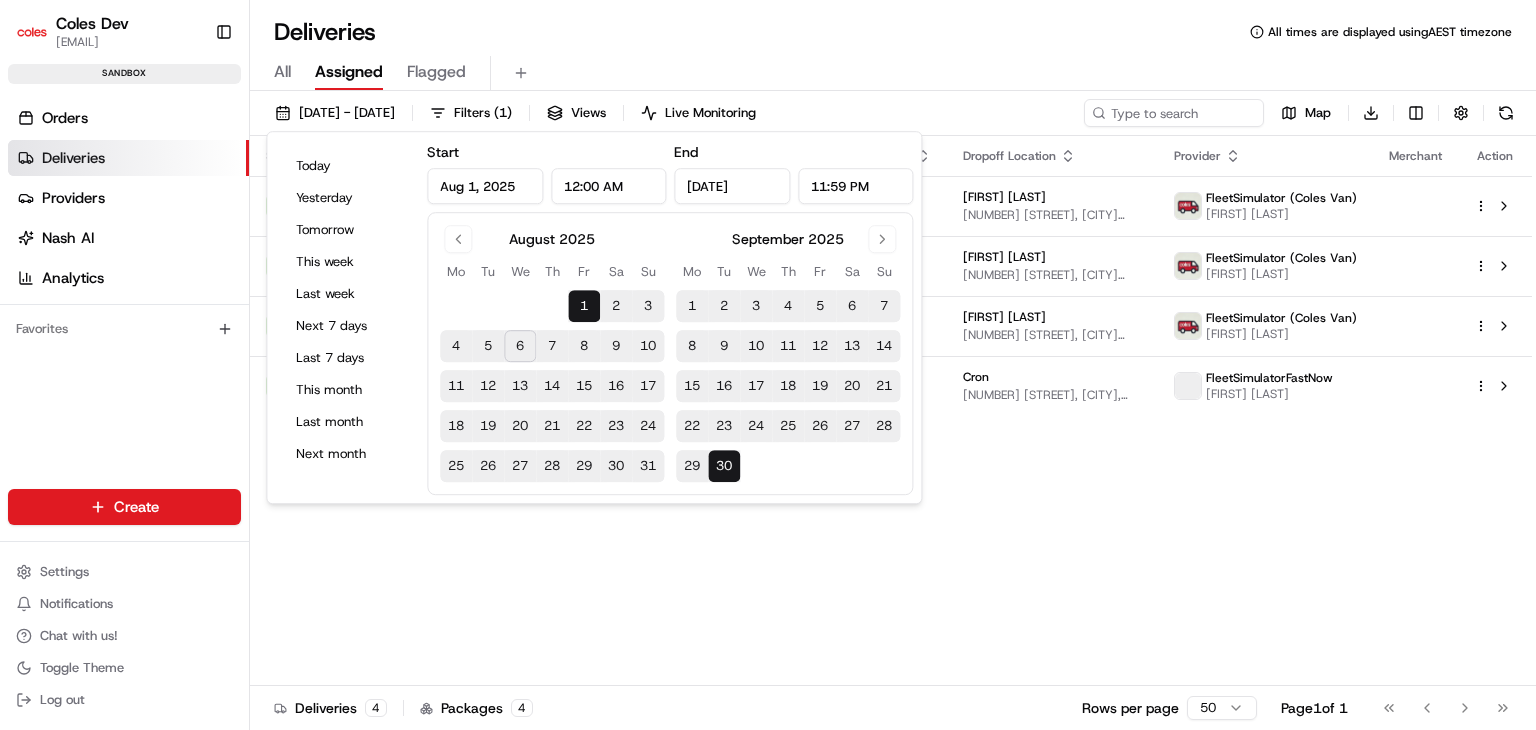 drag, startPoint x: 660, startPoint y: 47, endPoint x: 772, endPoint y: 55, distance: 112.28535 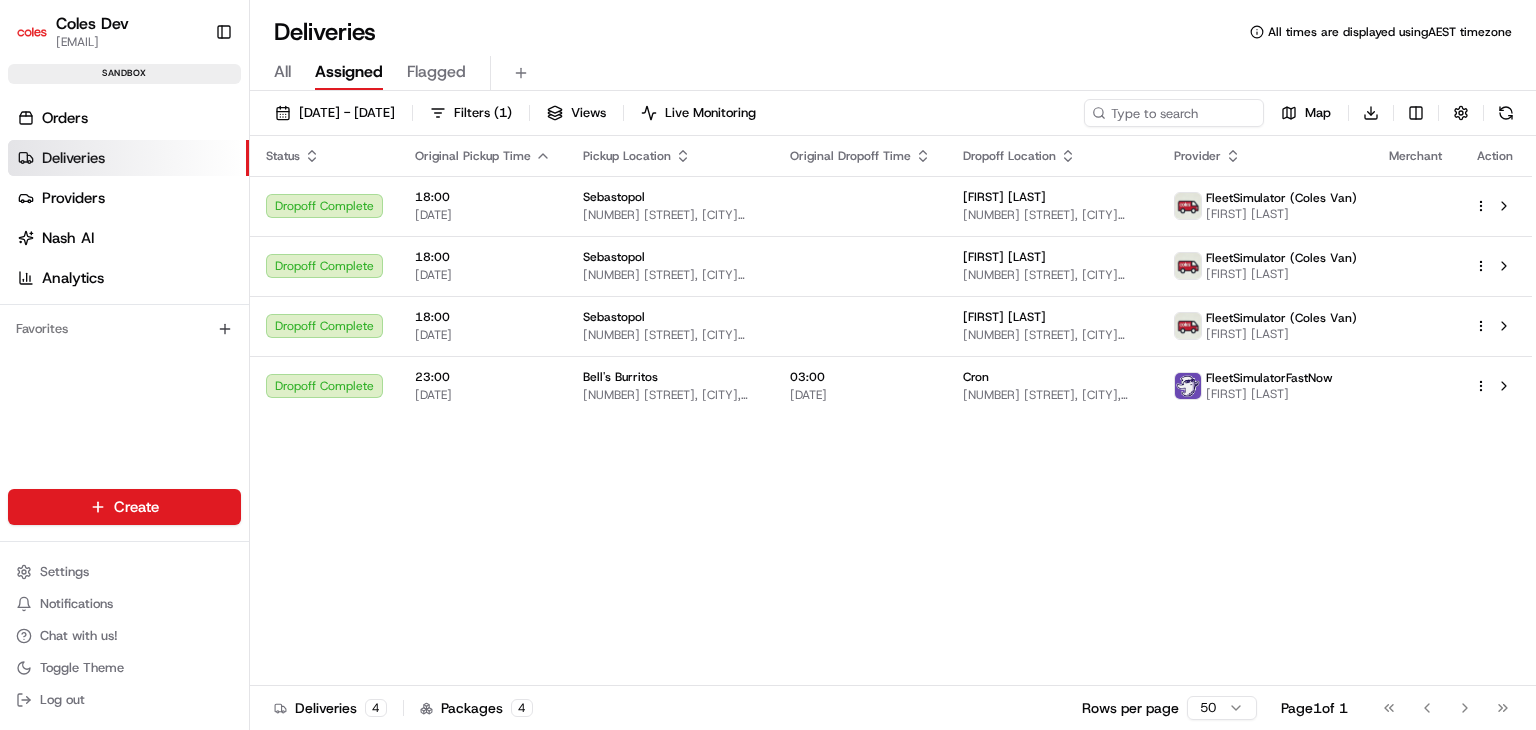 drag, startPoint x: 106, startPoint y: 160, endPoint x: 496, endPoint y: 170, distance: 390.12817 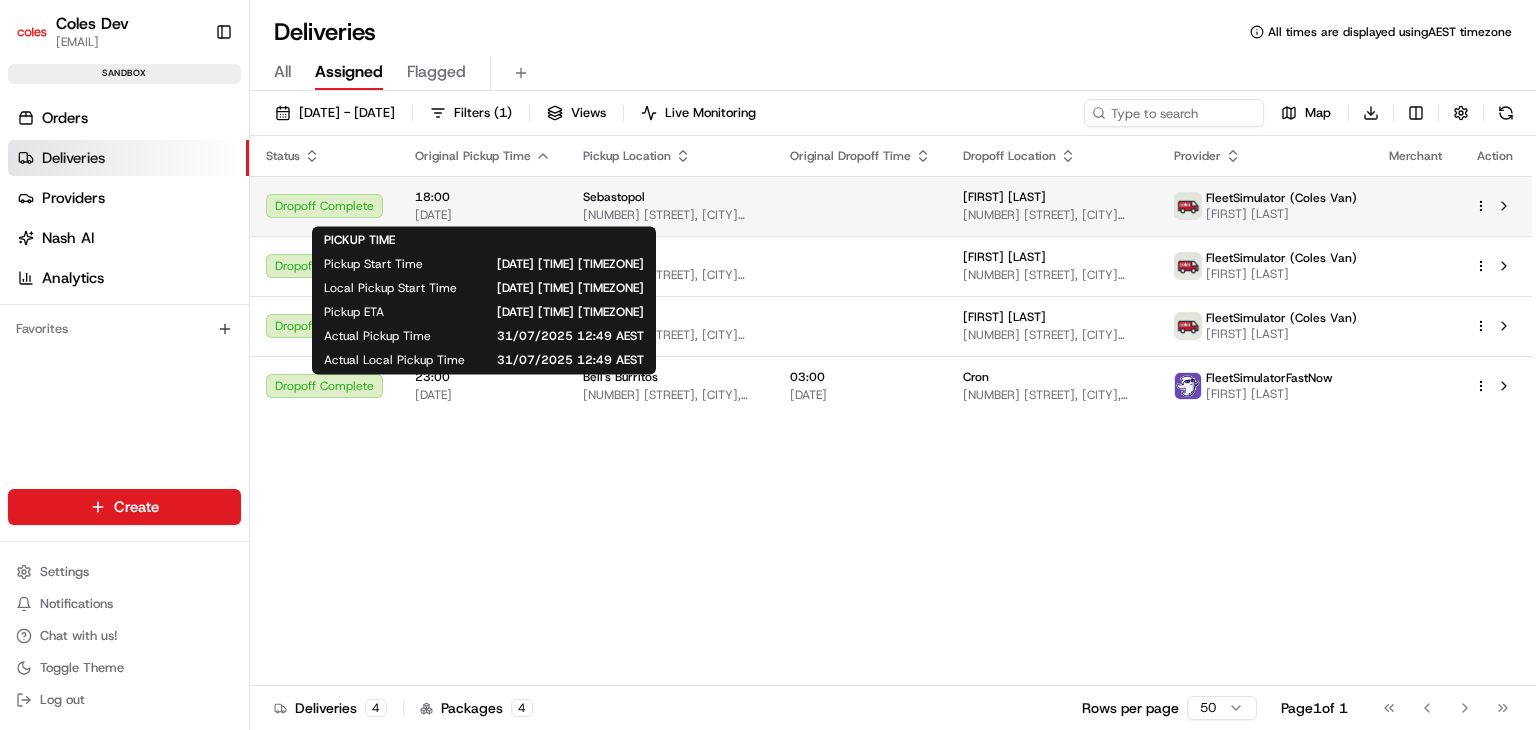 click on "[DATE]" at bounding box center [483, 215] 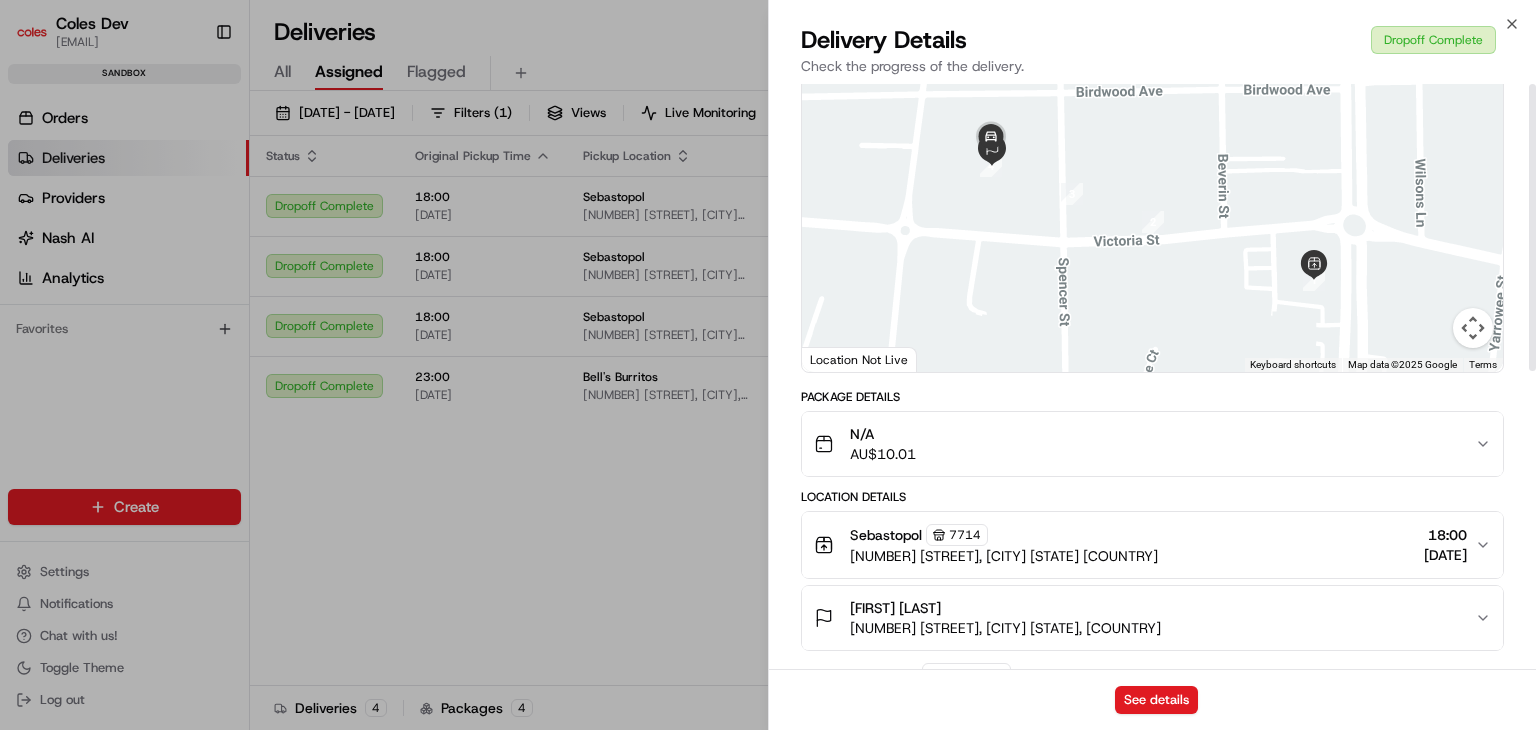 scroll, scrollTop: 0, scrollLeft: 0, axis: both 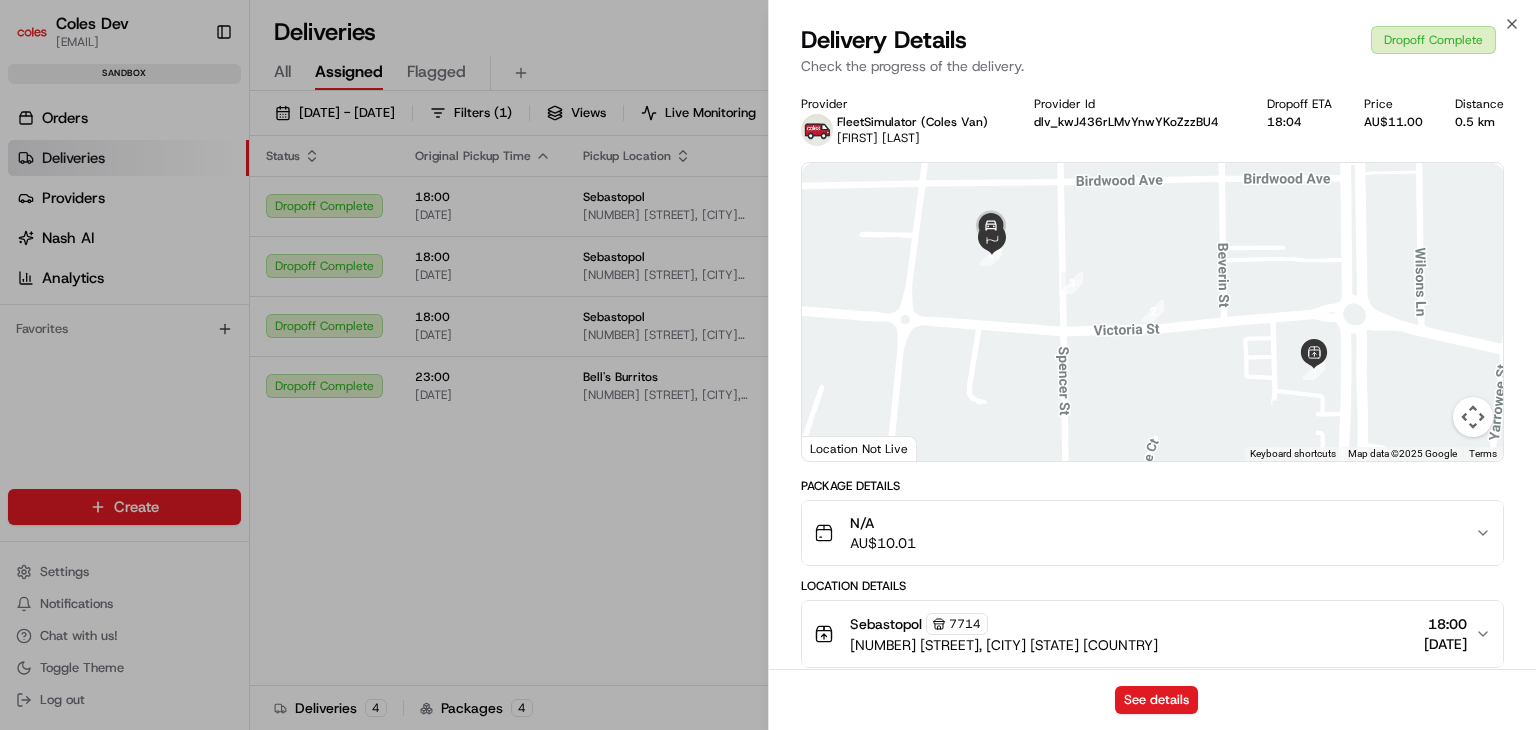 click at bounding box center (1152, 312) 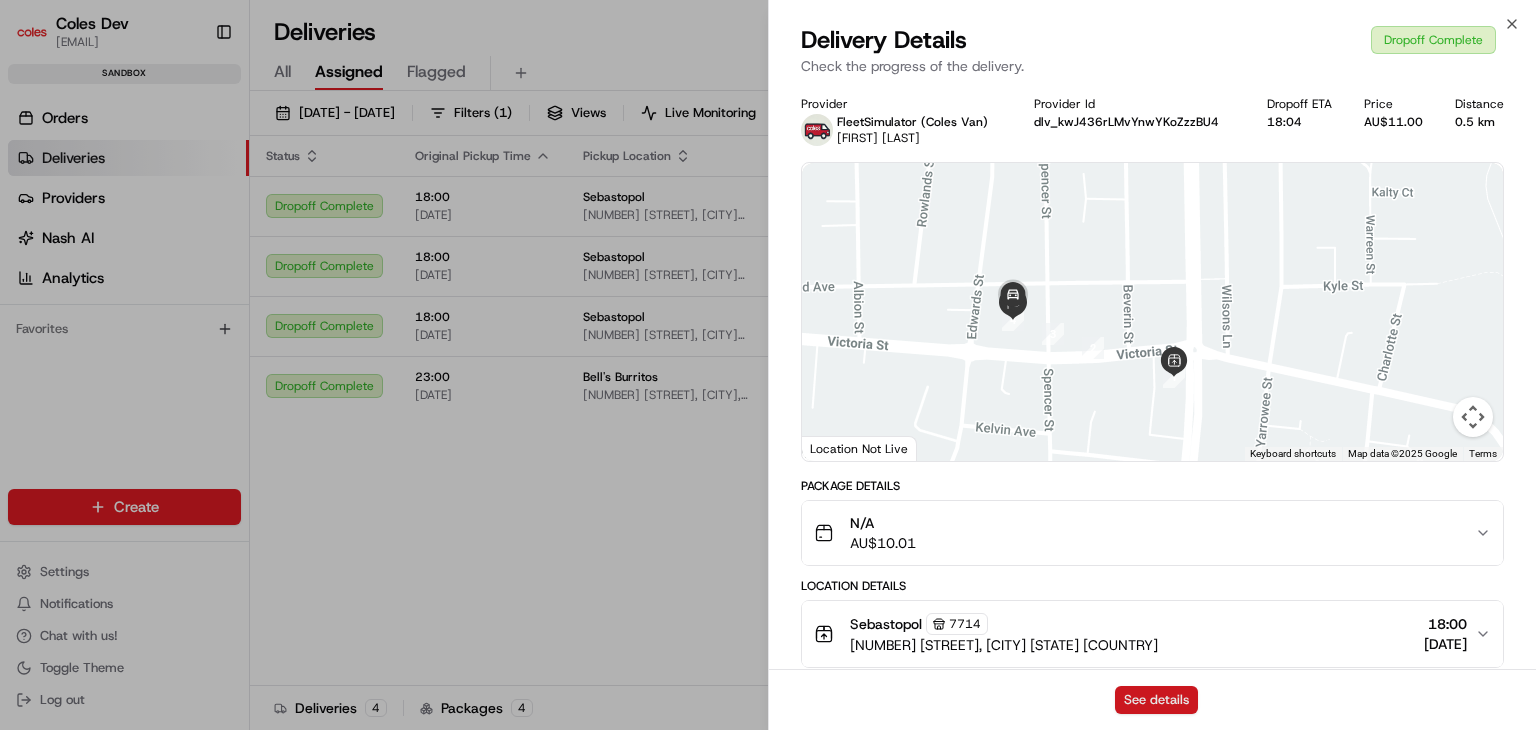 click on "See details" at bounding box center [1156, 700] 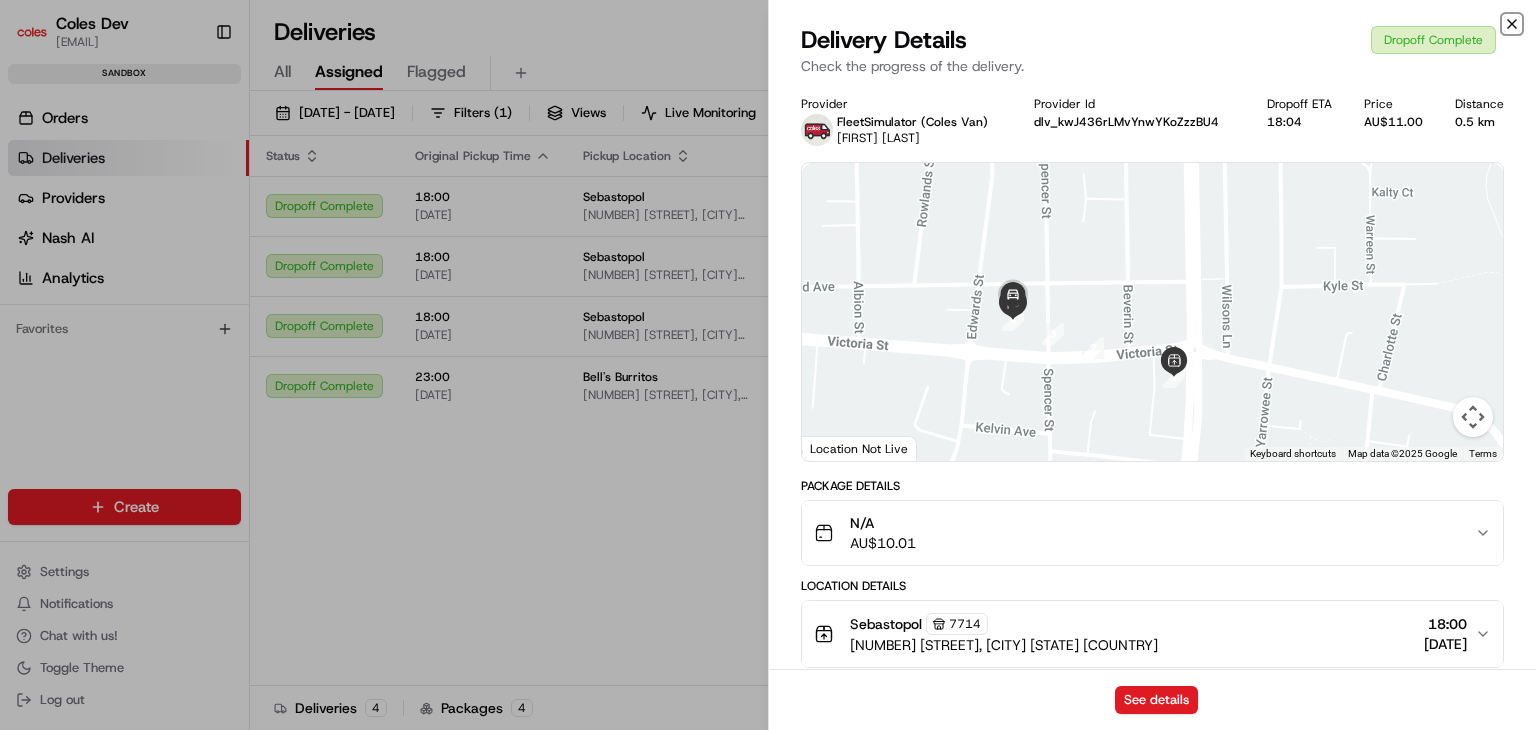 click 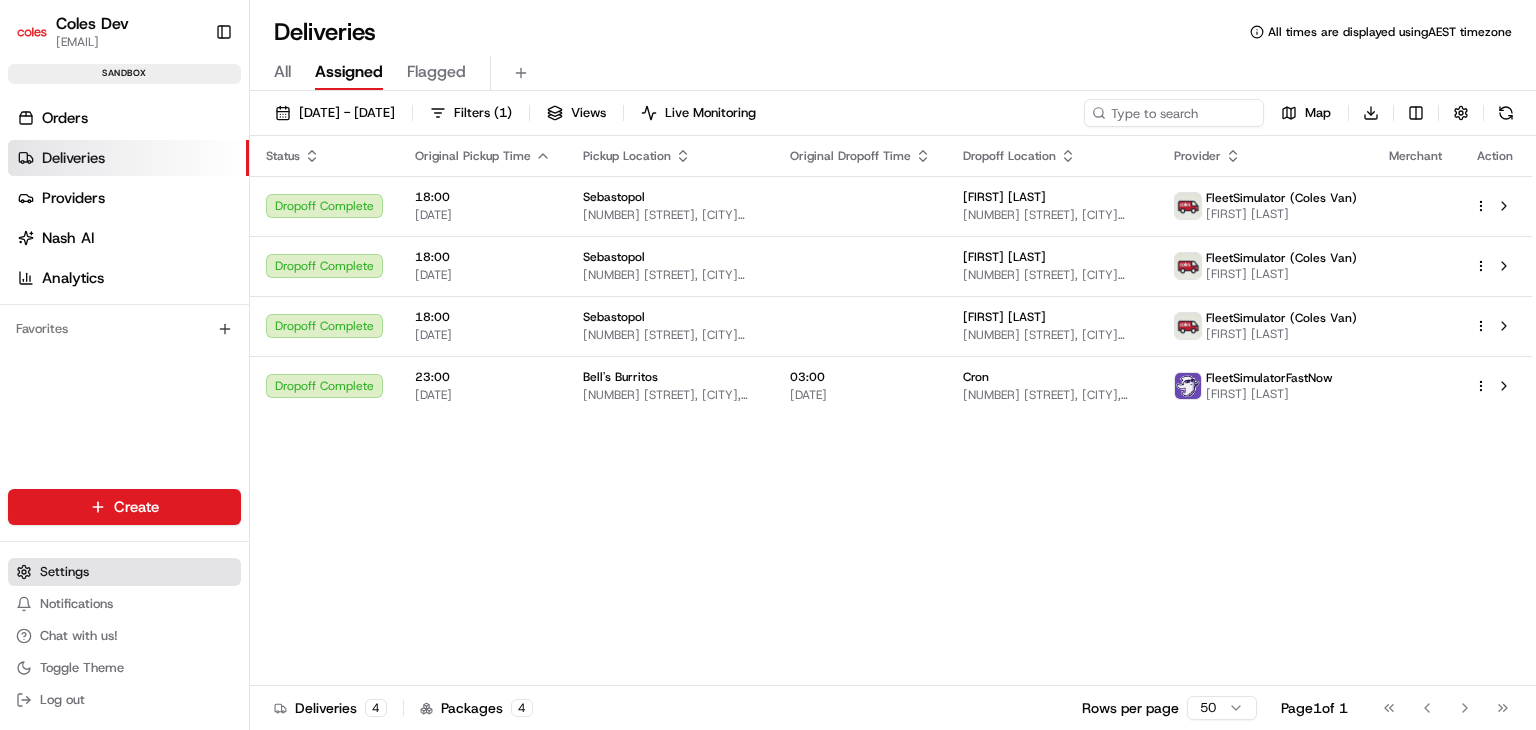 click on "Settings" at bounding box center (64, 572) 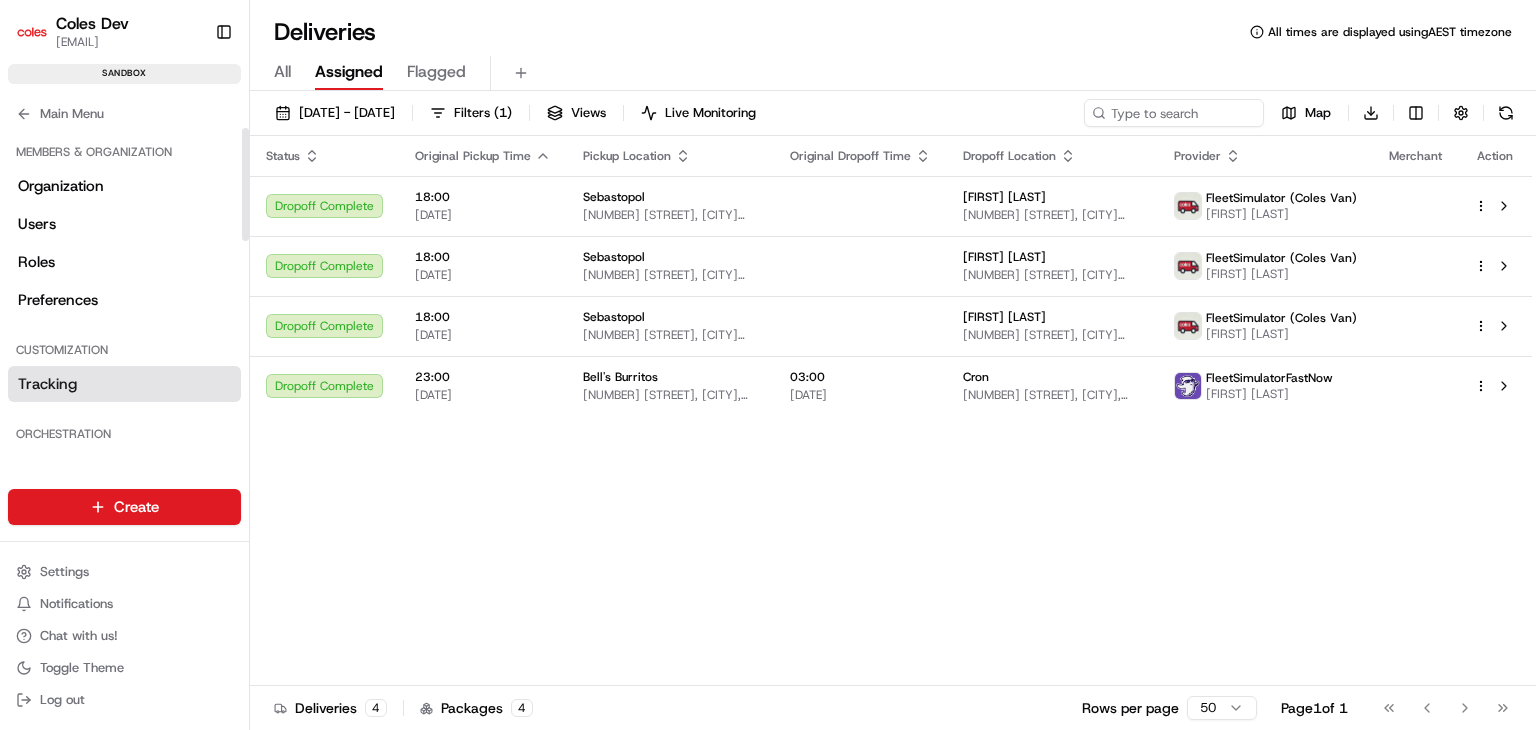 click on "Tracking" at bounding box center [124, 384] 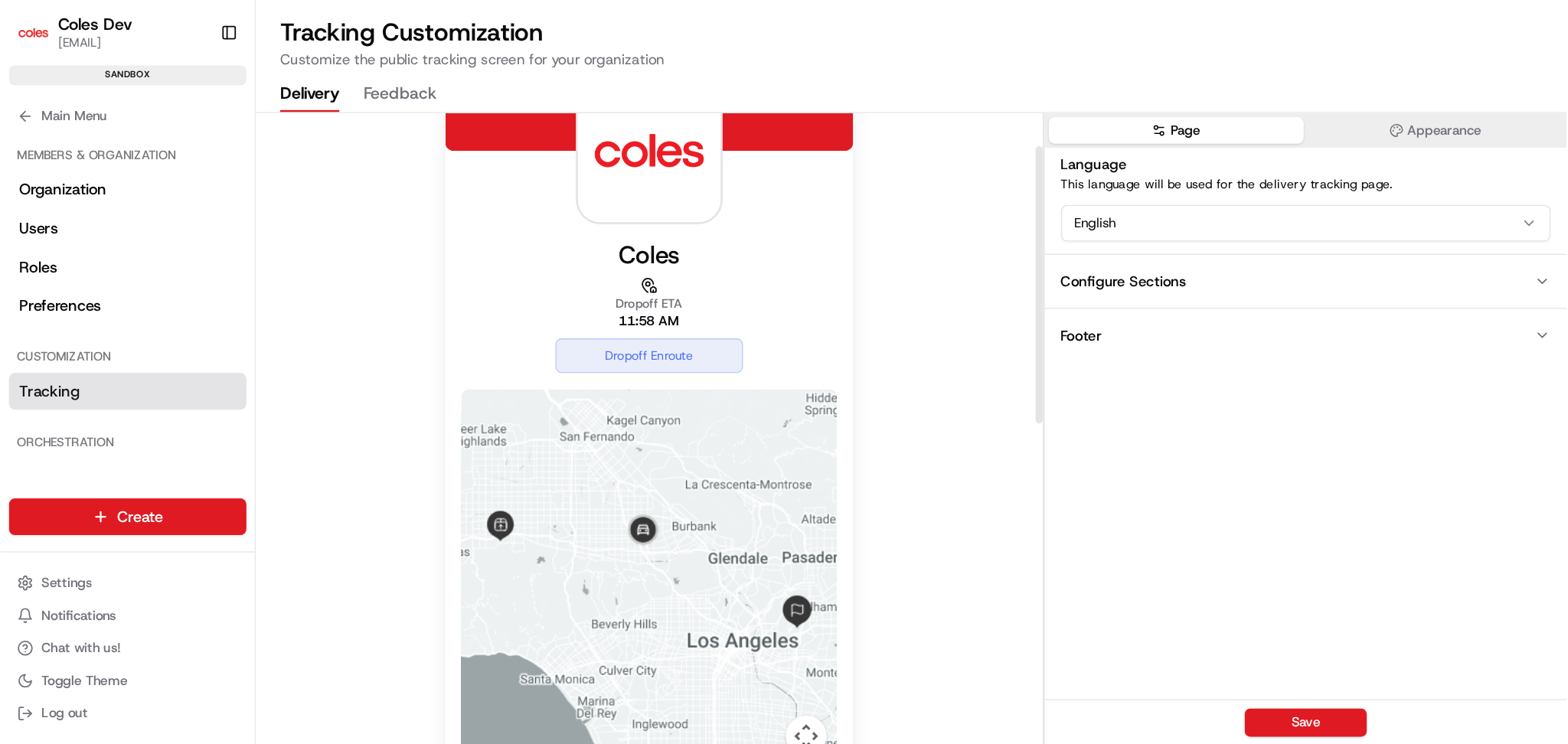 scroll, scrollTop: 0, scrollLeft: 0, axis: both 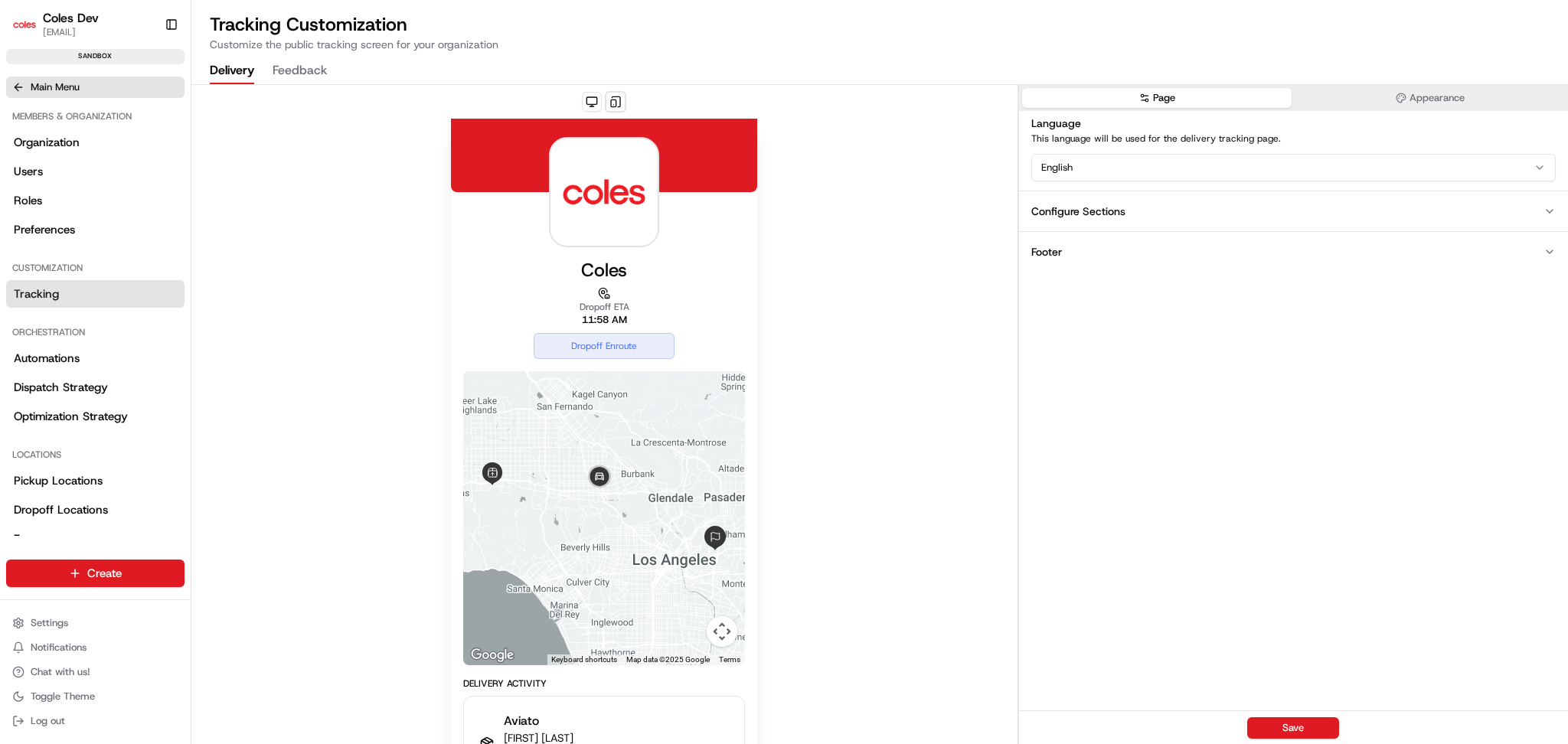 click 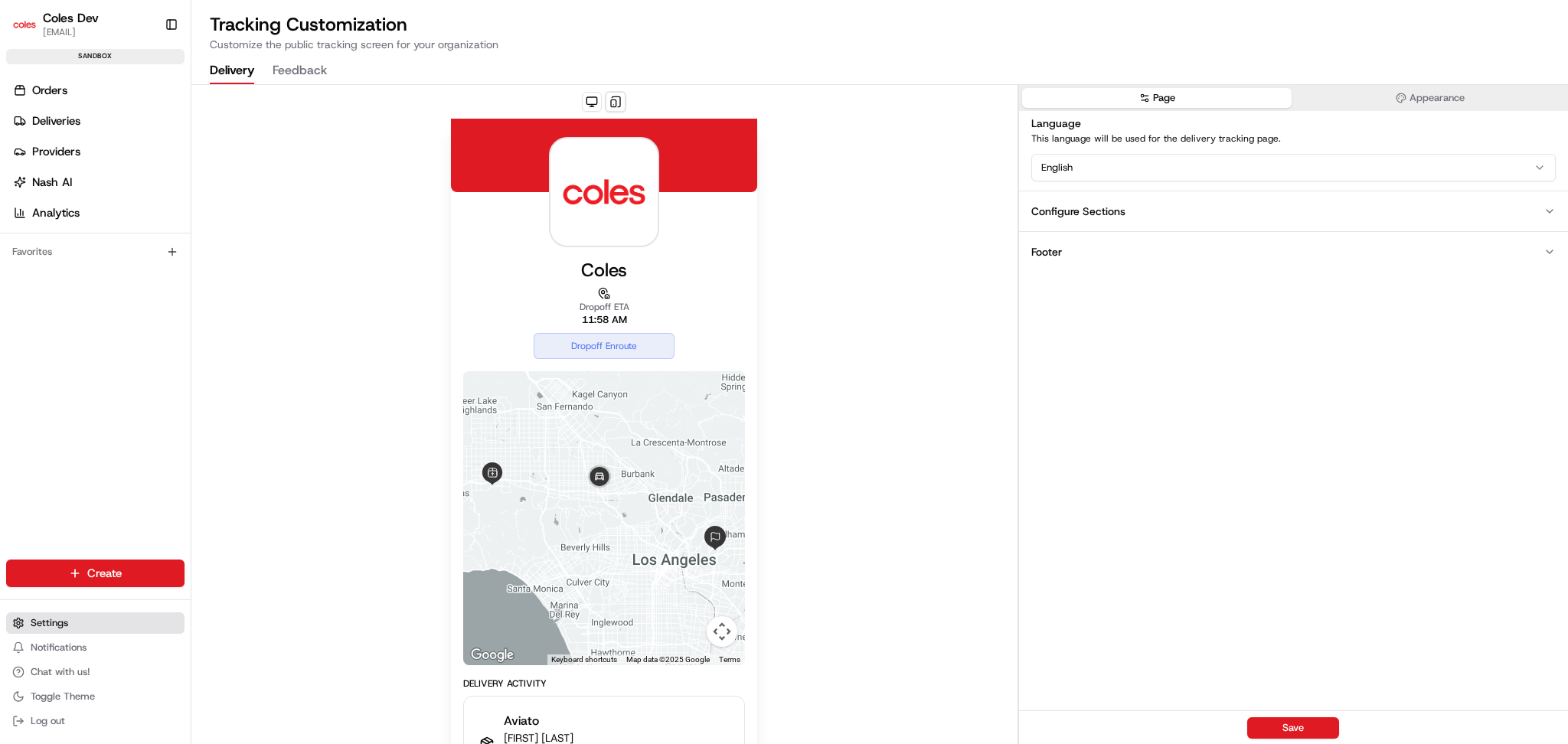 click on "Settings" at bounding box center (49, 623) 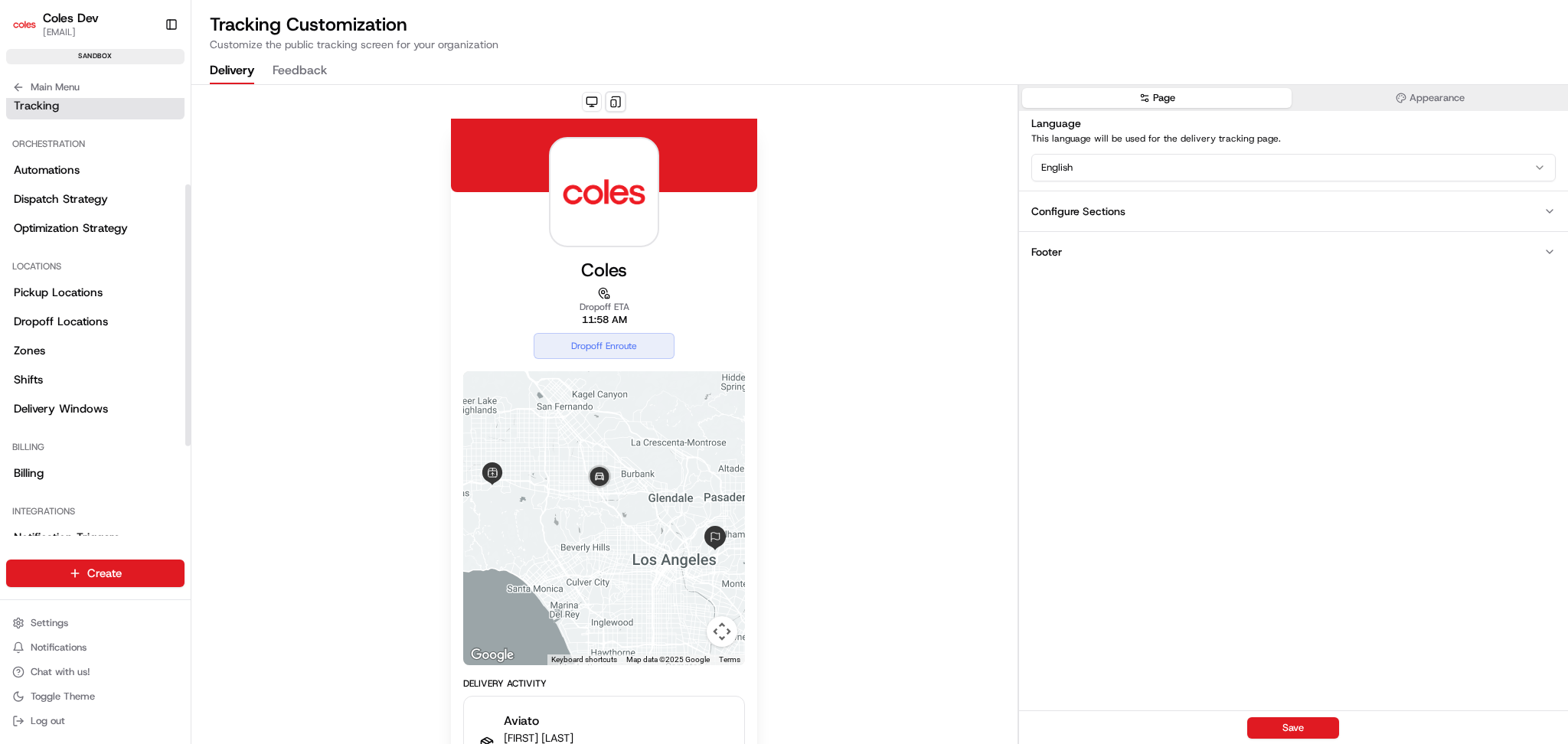 scroll, scrollTop: 204, scrollLeft: 0, axis: vertical 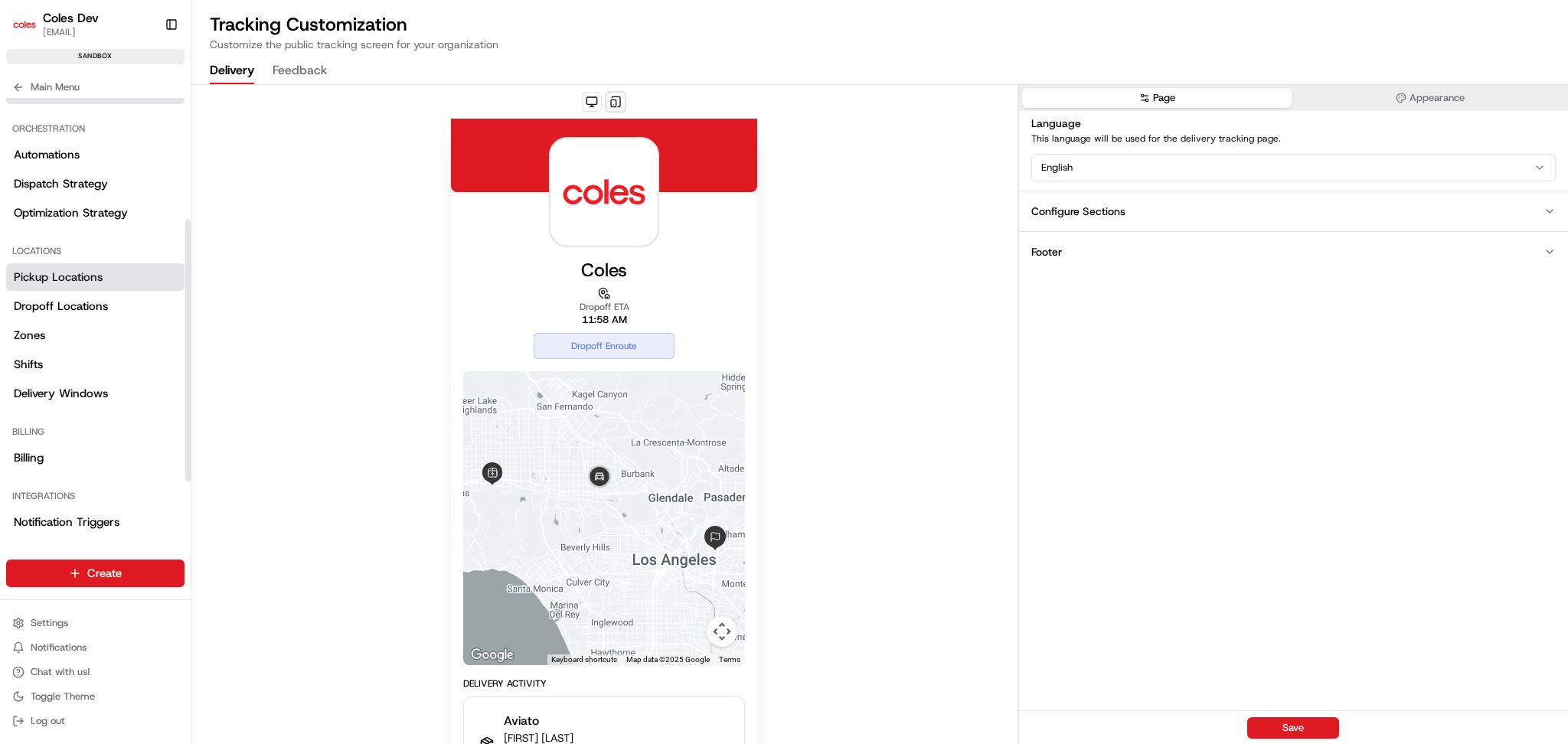 click on "Pickup Locations" at bounding box center (95, 277) 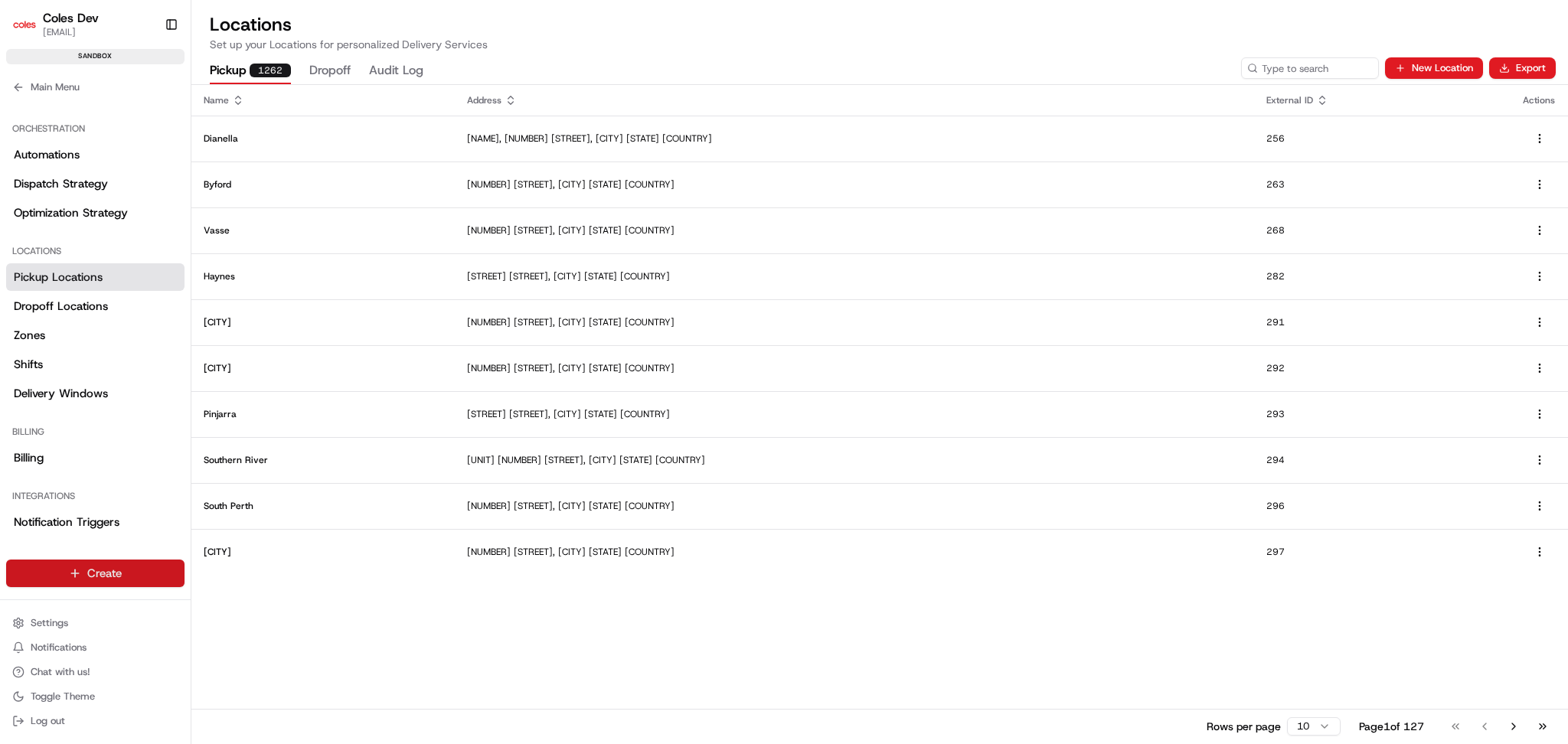 click on "Coles Dev alexandra.milne1@coles.com.au Toggle Sidebar sandbox Orders Deliveries Providers Nash AI Analytics Favorites Main Menu Members & Organization Organization Users Roles Preferences Customization Tracking Orchestration Automations Dispatch Strategy Optimization Strategy Locations Pickup Locations Dropoff Locations Zones Shifts Delivery Windows Billing Billing Integrations Notification Triggers Webhooks API Keys Request Logs Create Settings Notifications Chat with us! Toggle Theme Log out Locations Set up your Locations for personalized Delivery Services Pickup 1262 Dropoff Audit Log New Location Export Name Address External ID Actions Dianella Dianella Plaza, 366 Grand Promenade, Dianella WA 6059, Australia 256 Byford 20 Abernethy Rd, Byford WA 6122, Australia 263 Vasse 101 Napoleon Promenade, Vasse WA 6280, Australia 268 Haynes Armadale Rd & Eighth Rd, Armadale WA 6112, Australia 282 Busselton 69 Prince St, Busselton WA 6280, Australia 291 West Leederville 292 Pinjarra 293 294 296 297" at bounding box center (784, 372) 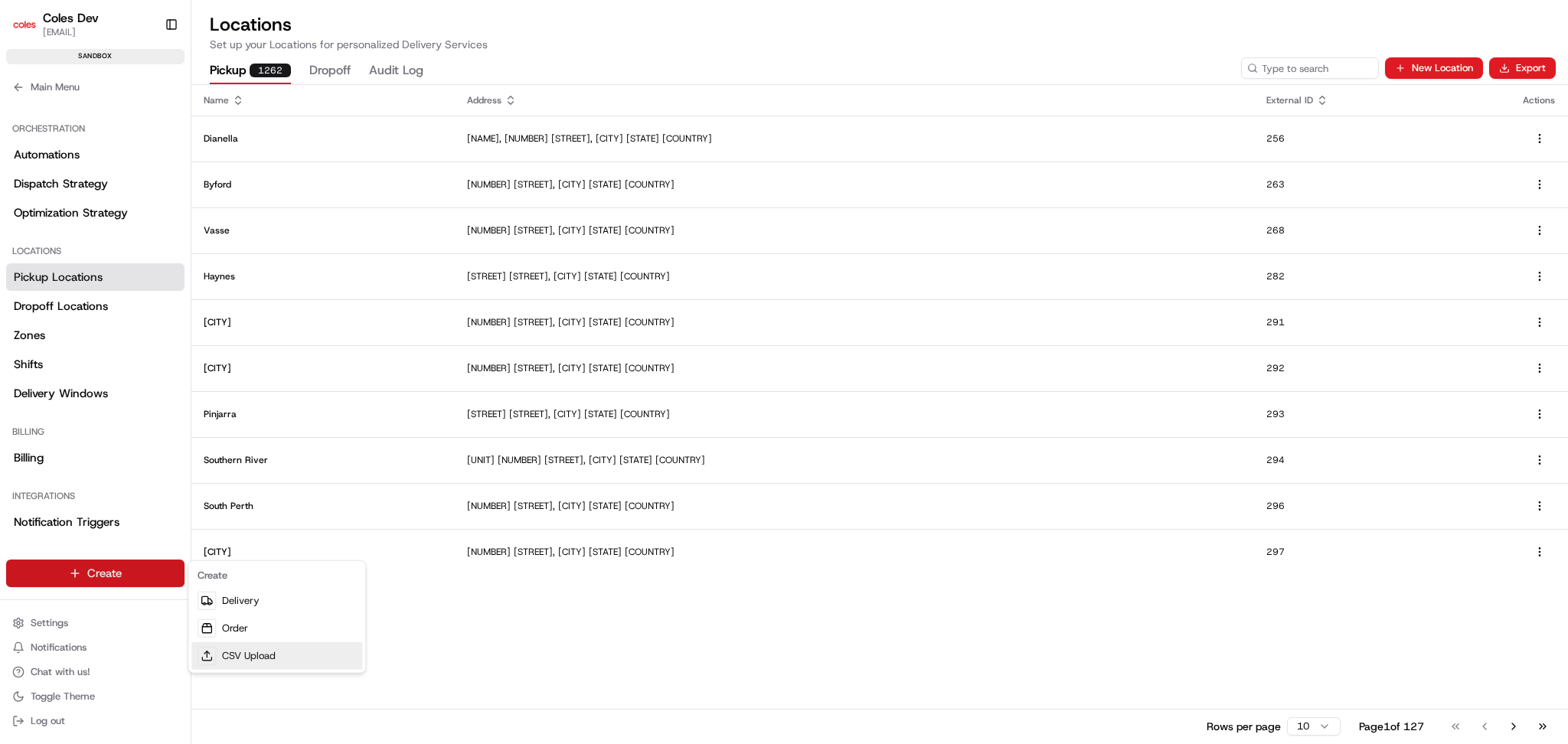 click on "CSV Upload" at bounding box center [276, 656] 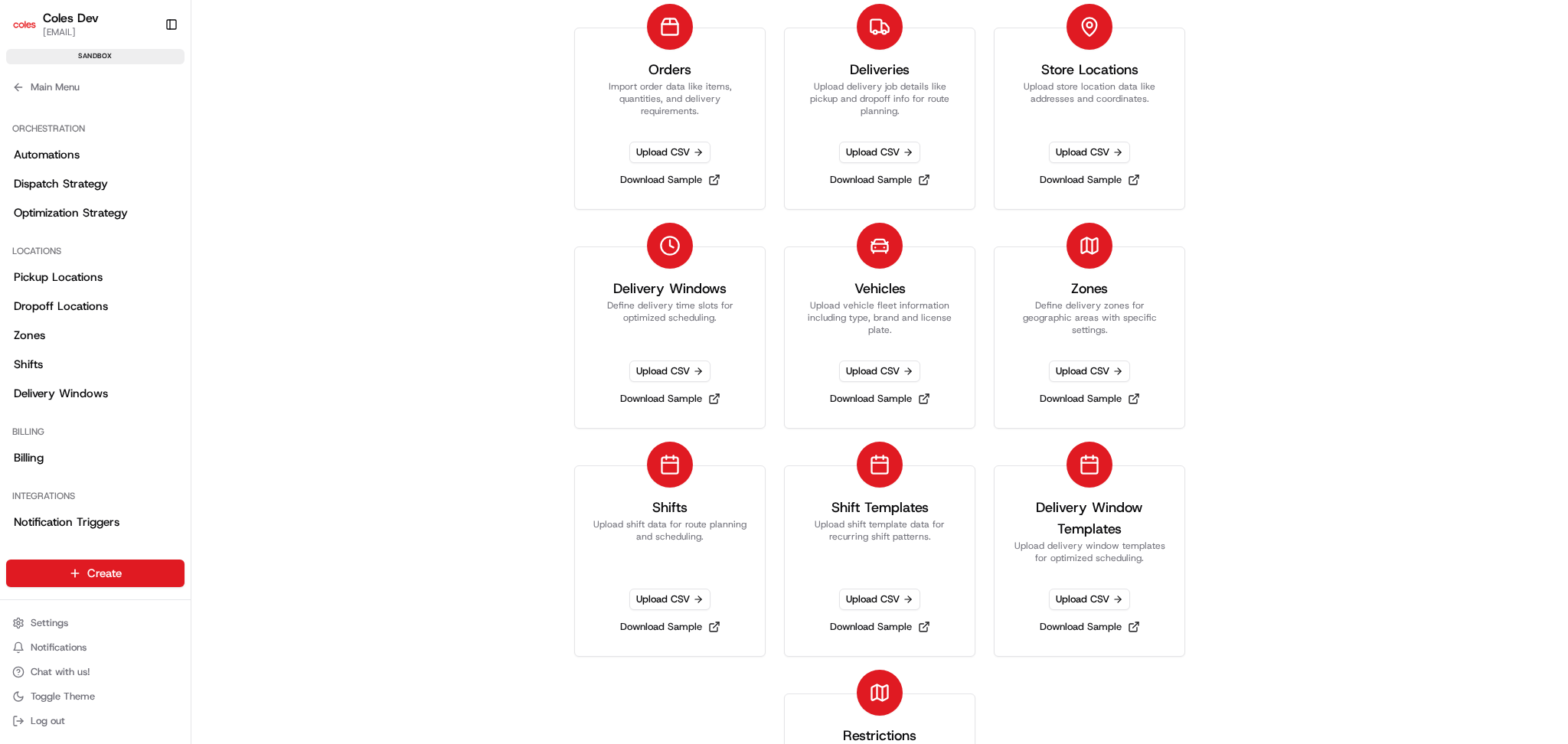 scroll, scrollTop: 177, scrollLeft: 0, axis: vertical 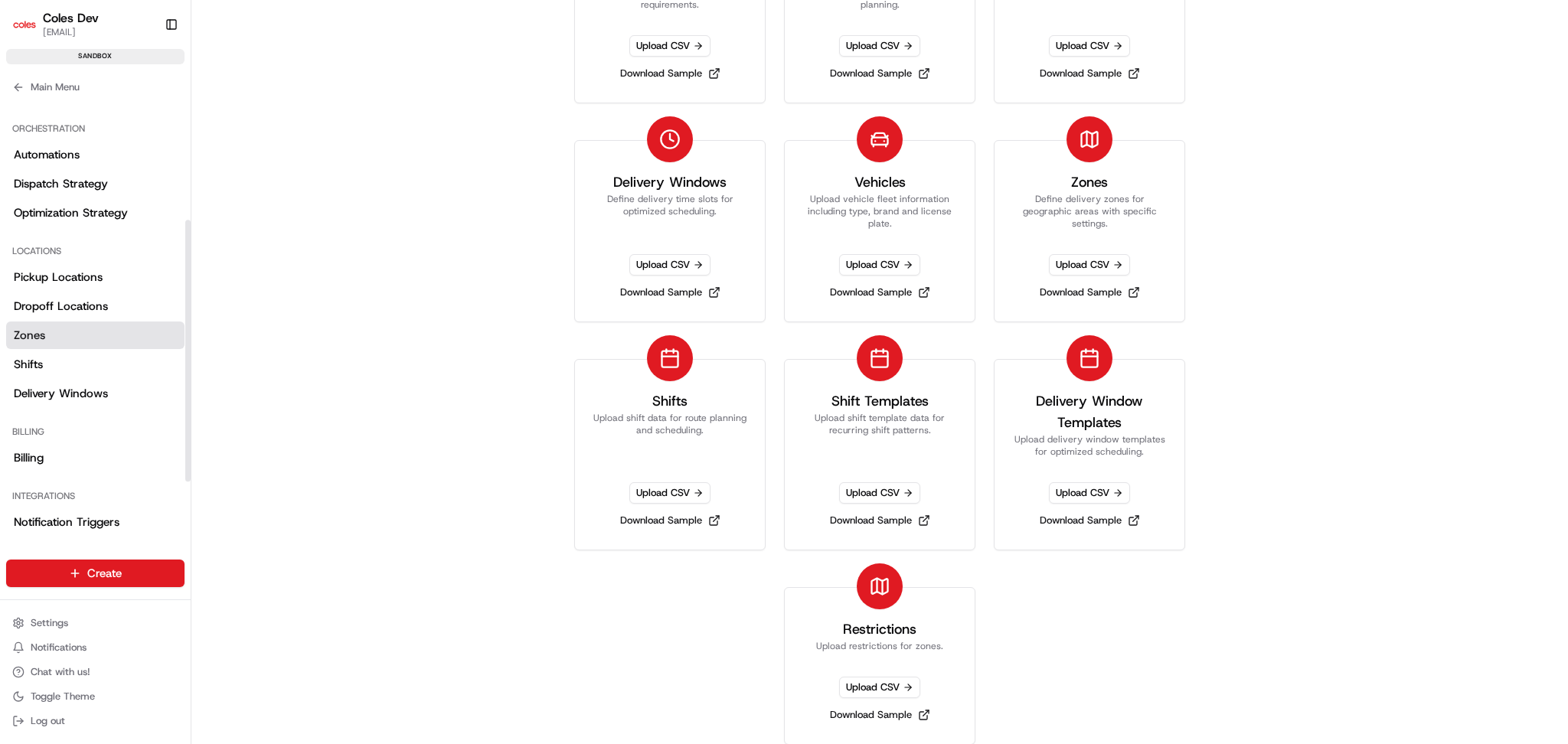 click on "Zones" at bounding box center (95, 335) 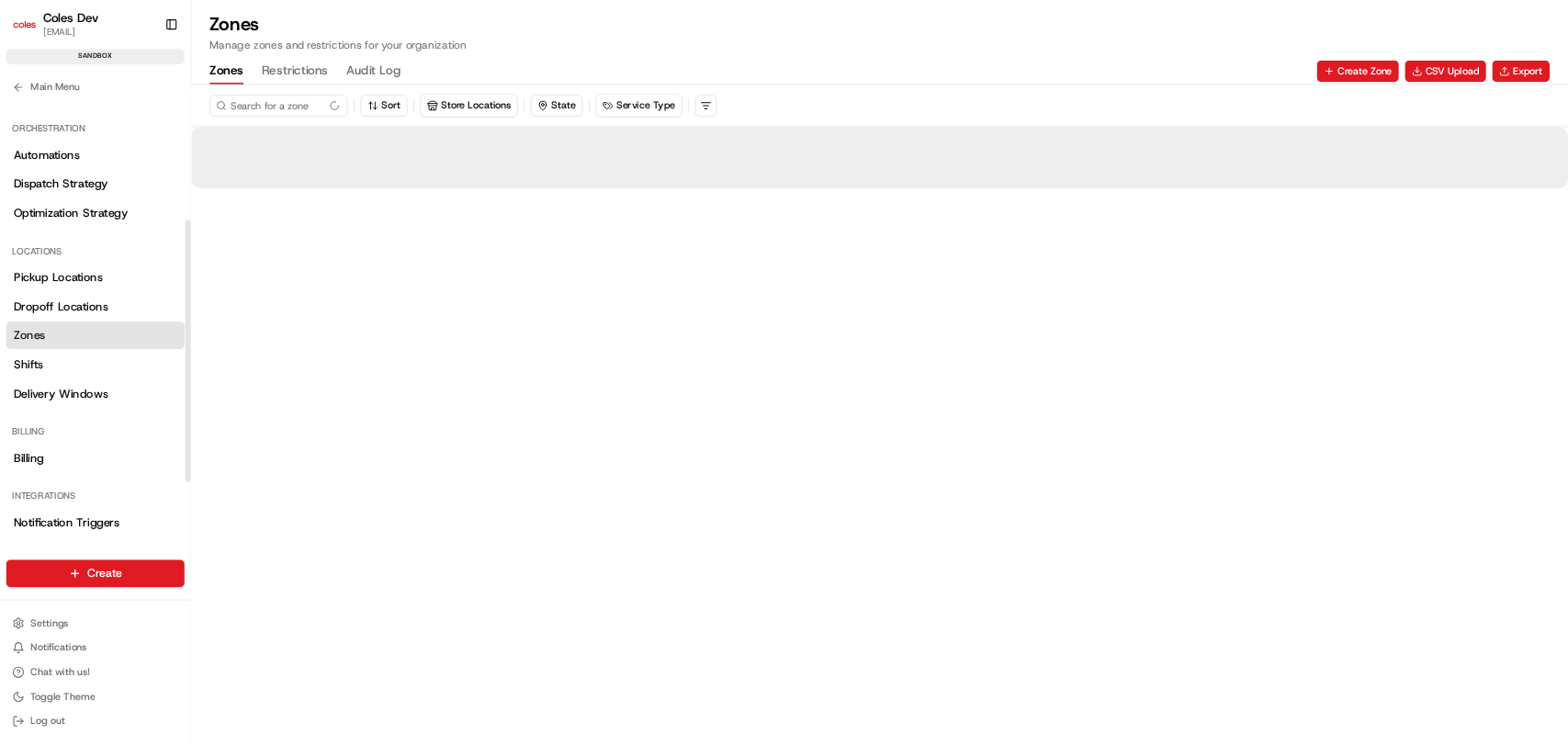 scroll, scrollTop: 0, scrollLeft: 0, axis: both 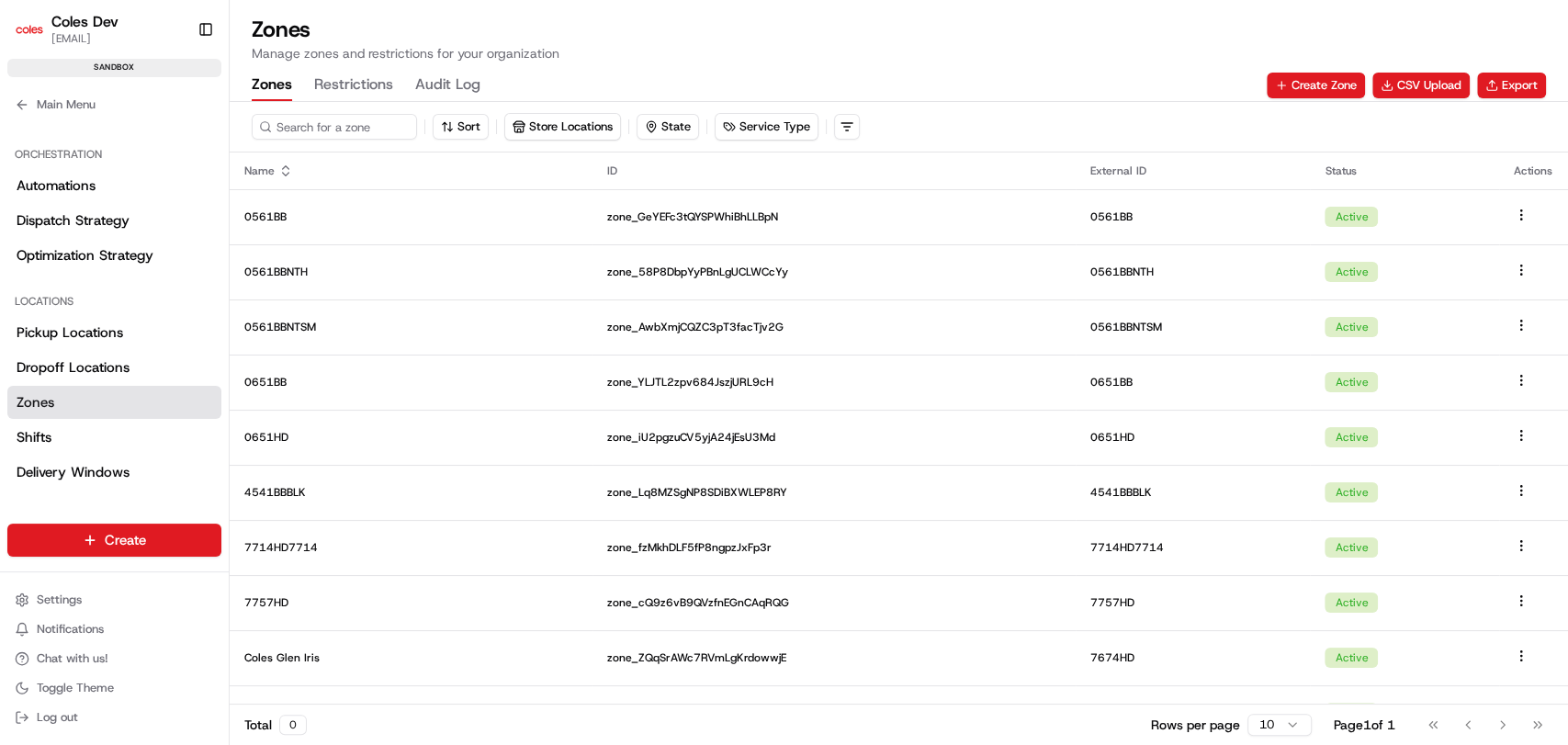 click on "Audit Log" at bounding box center [447, 85] 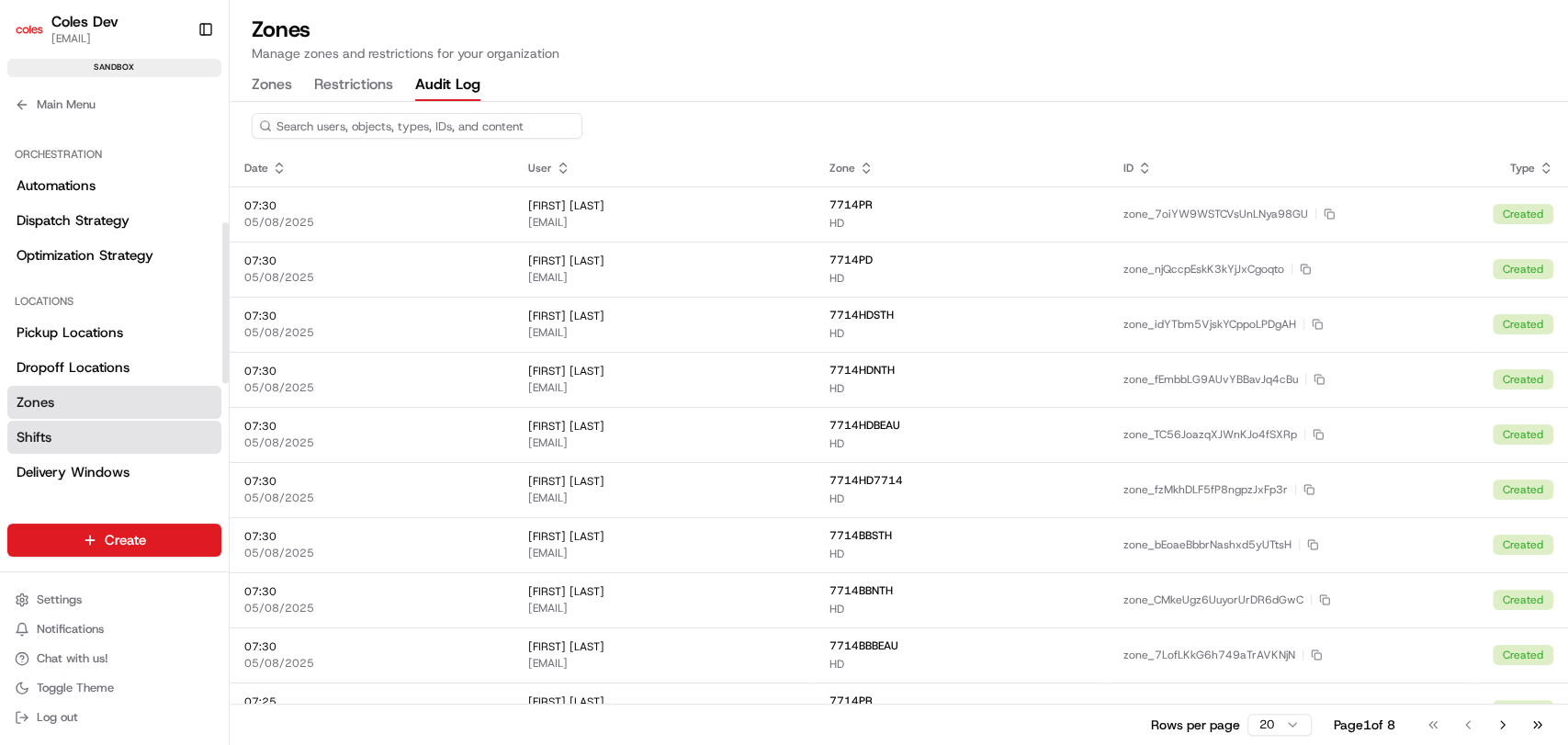 click on "Shifts" at bounding box center [34, 437] 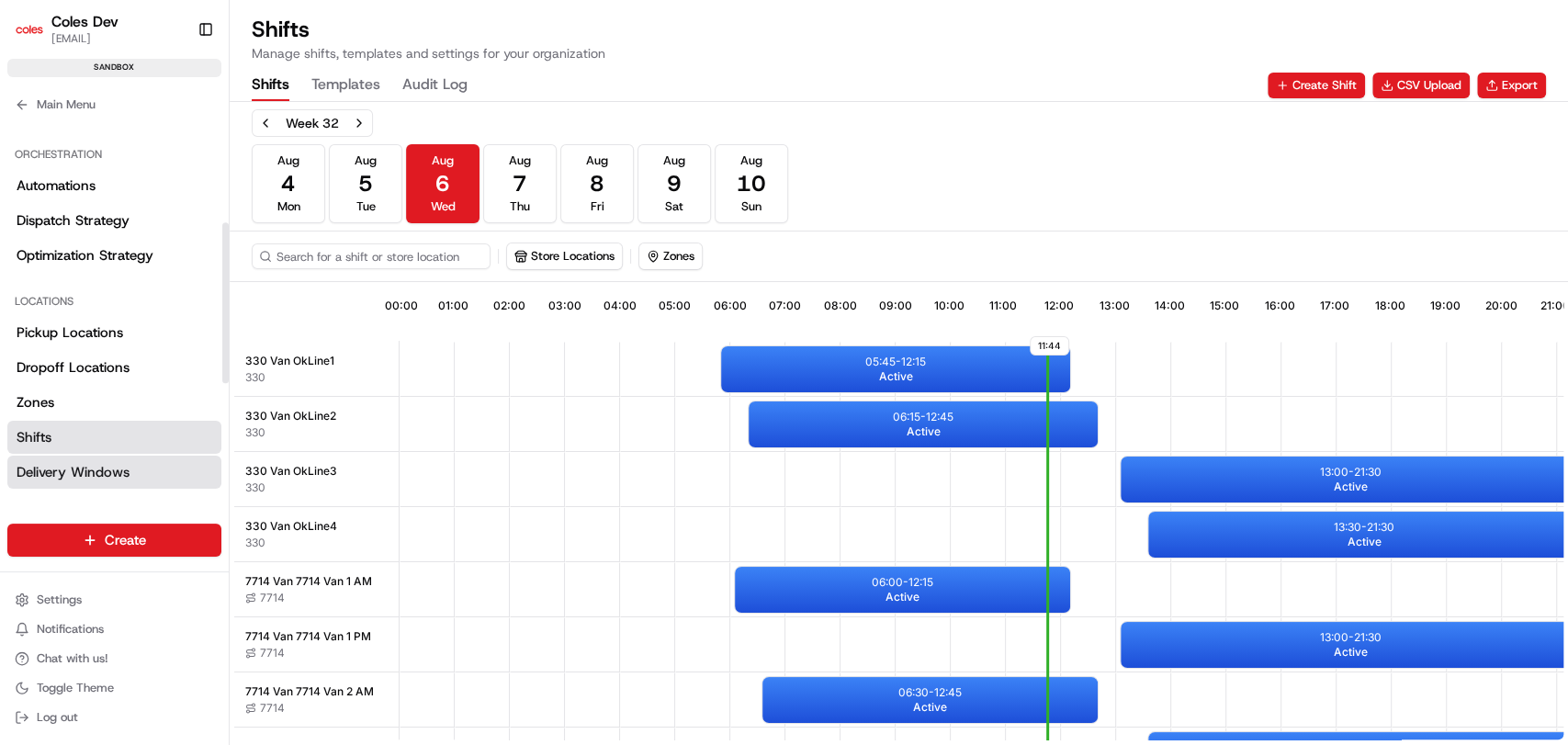 drag, startPoint x: 94, startPoint y: 480, endPoint x: 158, endPoint y: 469, distance: 64.938432 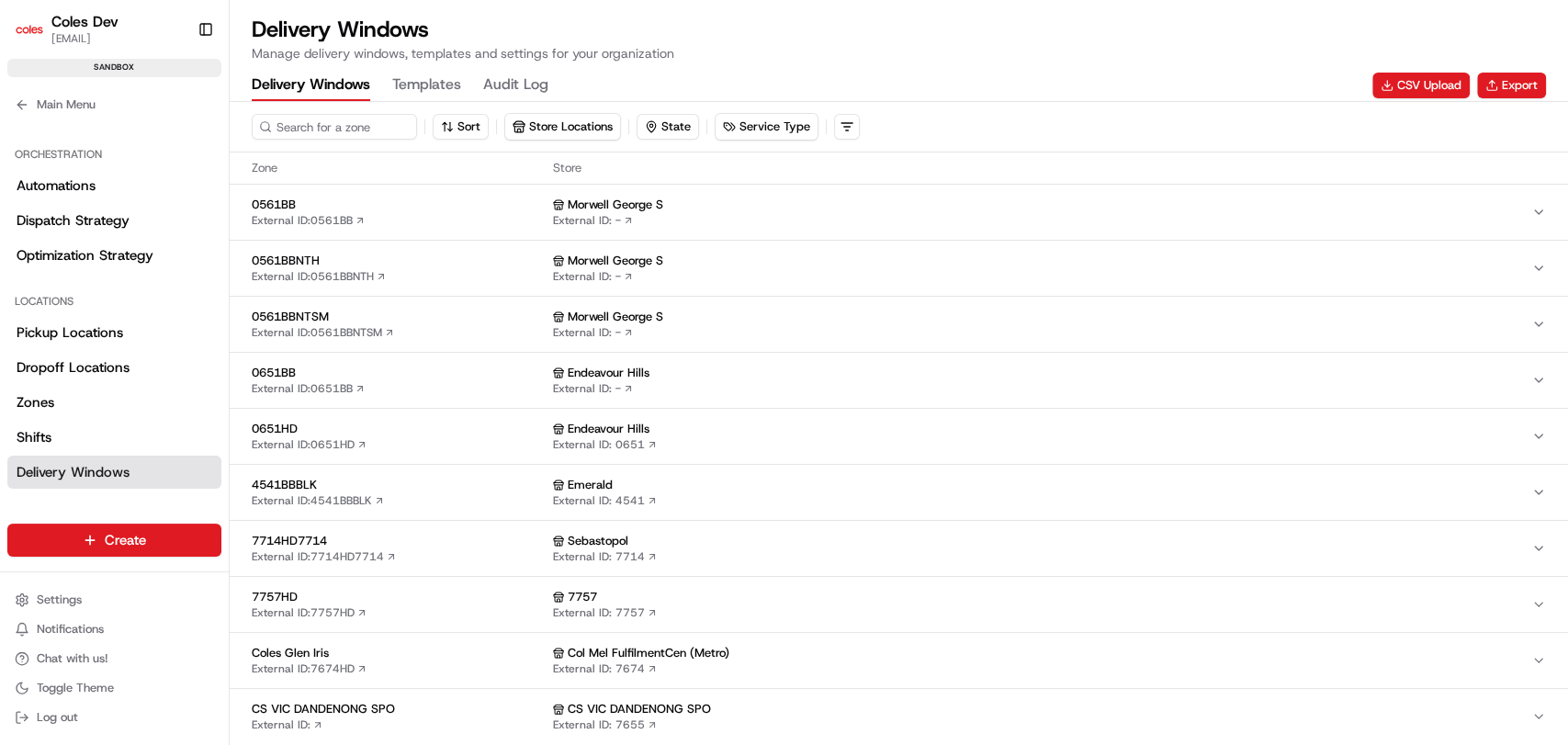 click on "Audit Log" at bounding box center (515, 85) 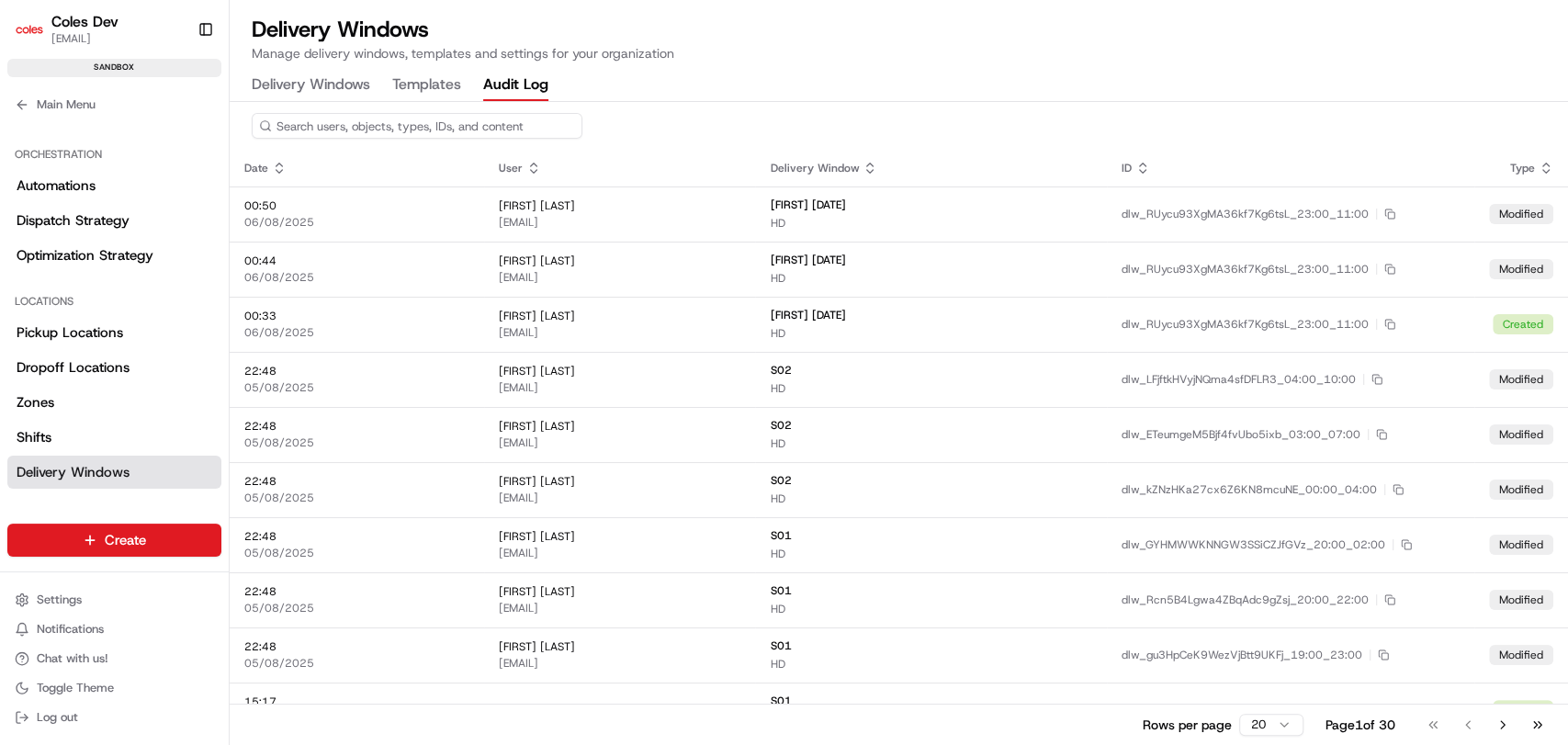 click on "Delivery Windows" at bounding box center (310, 85) 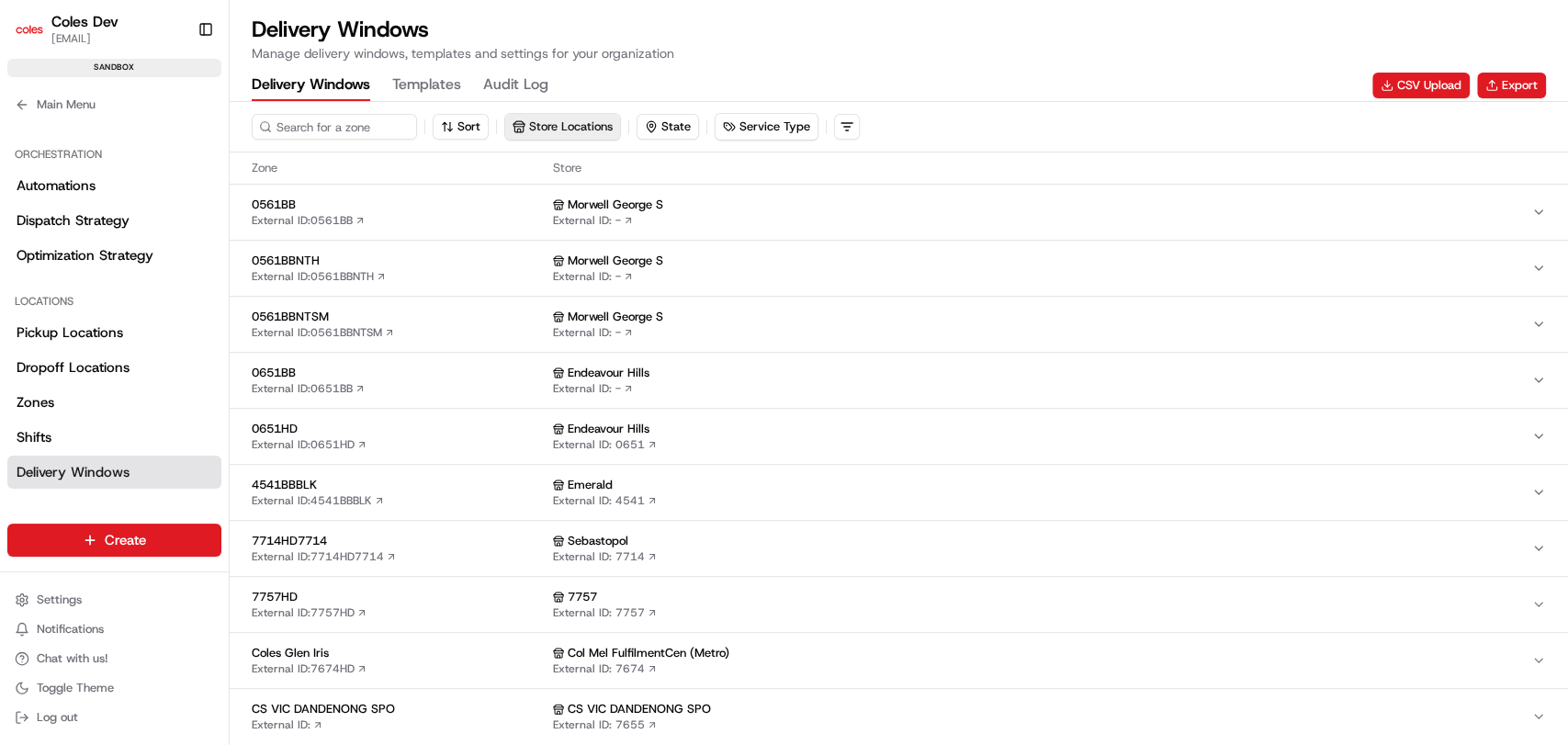 click on "Store Locations" at bounding box center [562, 127] 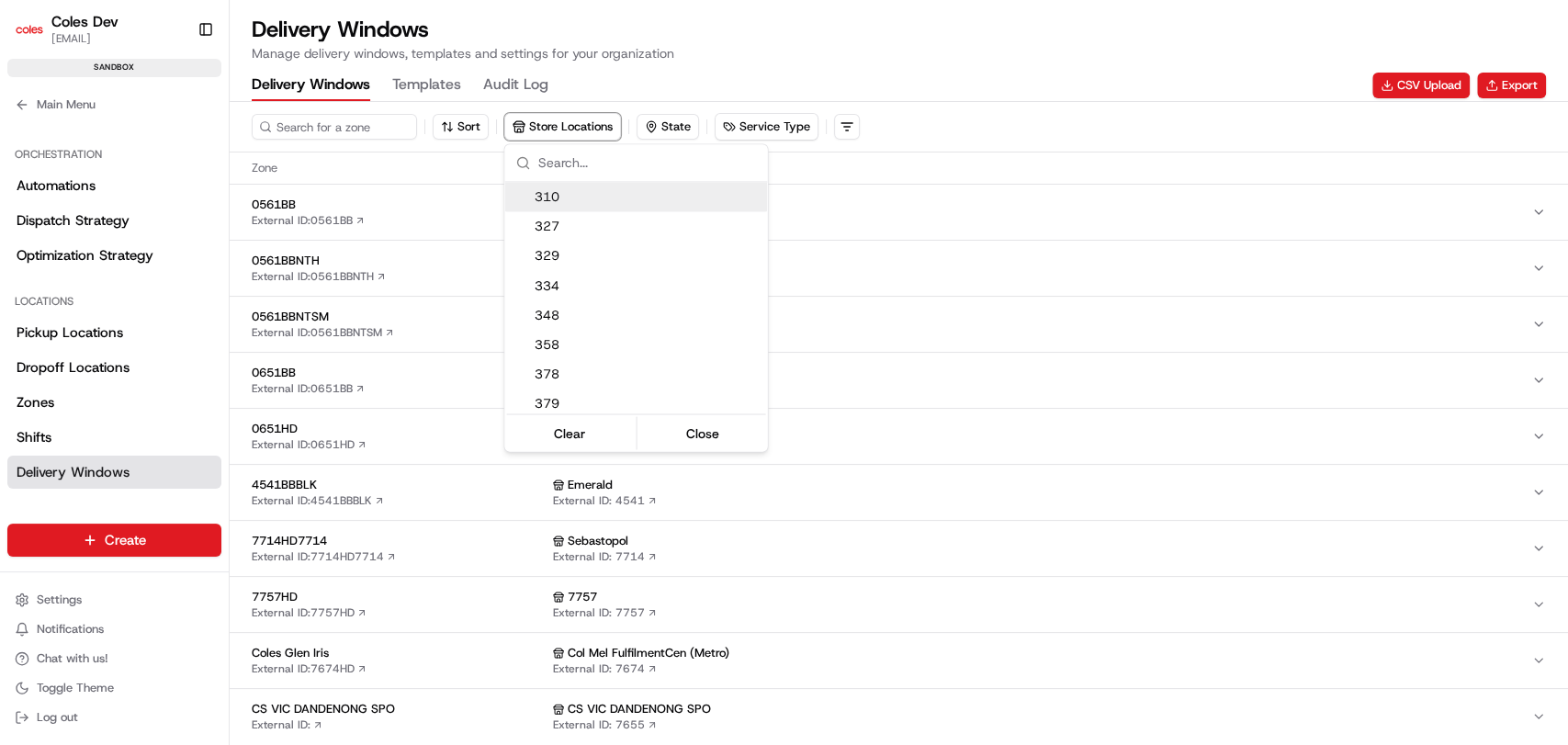 click on "Coles Dev alexandra.milne1@coles.com.au Toggle Sidebar sandbox Orders Deliveries Providers Nash AI Analytics Favorites Main Menu Members & Organization Organization Users Roles Preferences Customization Tracking Orchestration Automations Dispatch Strategy Optimization Strategy Locations Pickup Locations Dropoff Locations Zones Shifts Delivery Windows Billing Billing Integrations Notification Triggers Webhooks API Keys Request Logs Create Settings Notifications Chat with us! Toggle Theme Log out Delivery Windows Manage delivery windows, templates and settings for your organization Delivery Windows Templates Audit Log  CSV Upload  Export Sort Store Locations State Service Type Zone Store 0561BB External ID:  0561BB   Morwell George S External ID:   - 0561BBNTH External ID:  0561BBNTH   Morwell George S External ID:   - 0561BBNTSM External ID:  0561BBNTSM   Morwell George S External ID:   - 0651BB External ID:  0651BB   Endeavour Hills External ID:   - 0651HD External ID:  0651HD   External ID:" at bounding box center [784, 372] 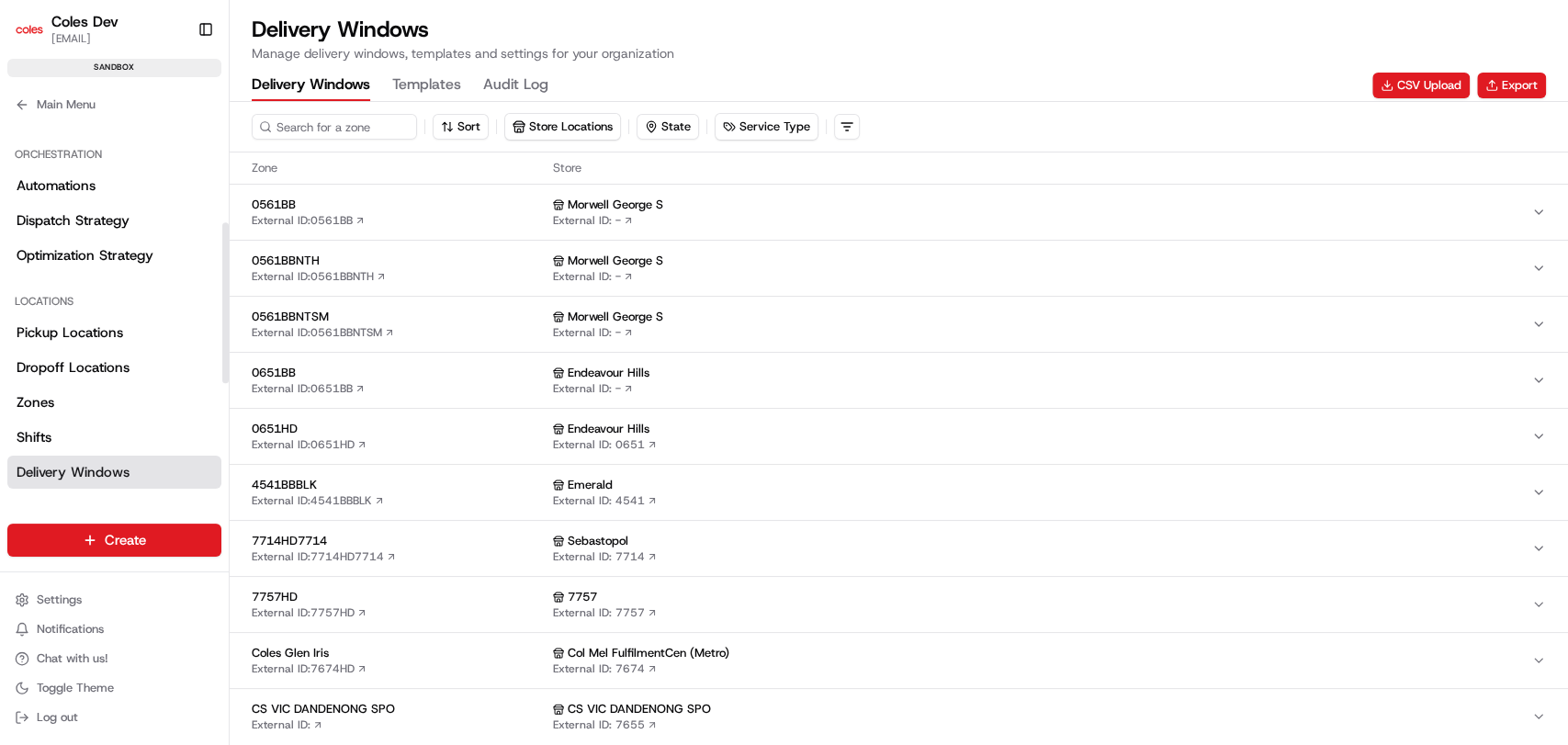drag, startPoint x: 96, startPoint y: 403, endPoint x: 182, endPoint y: 418, distance: 87.29834 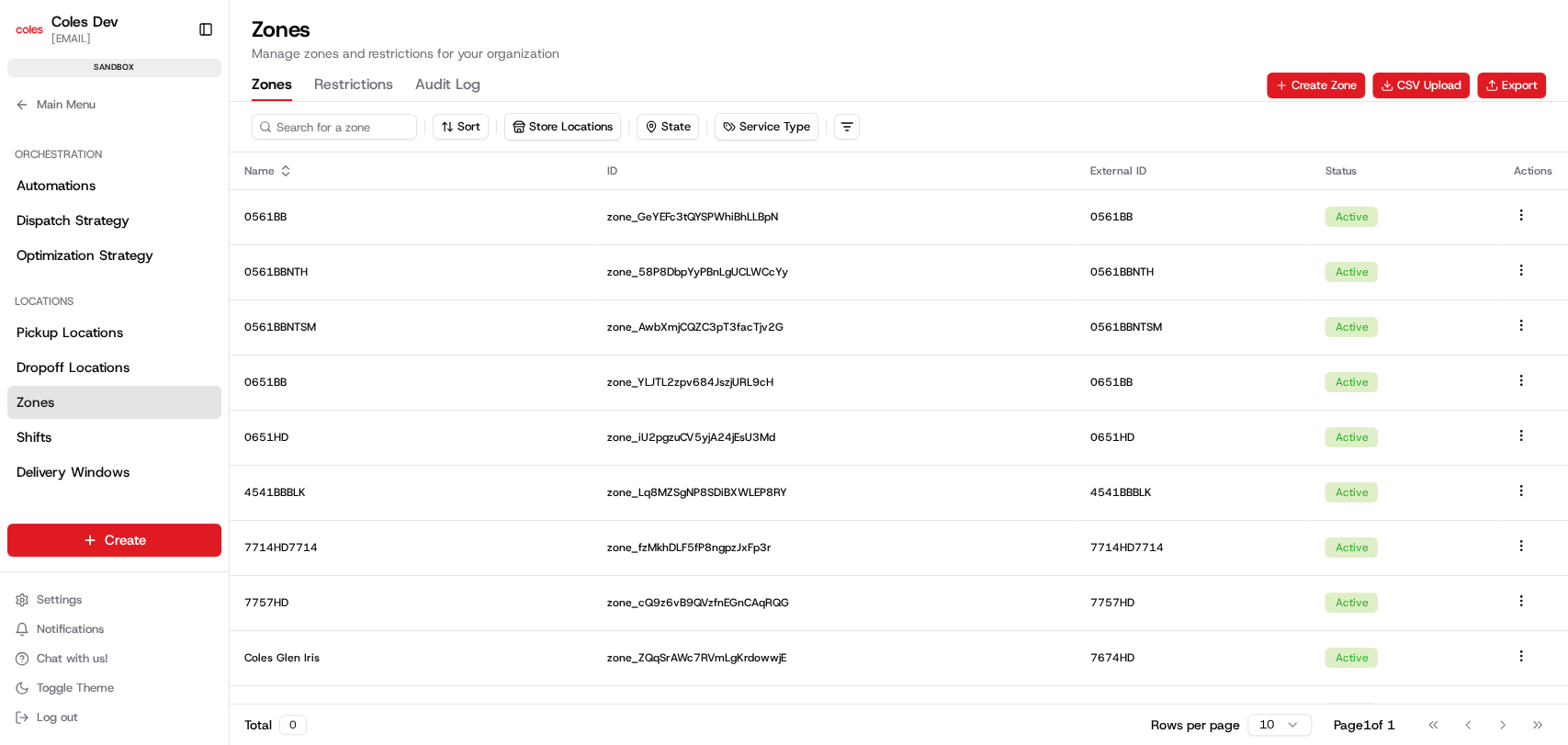 click on "Restrictions" at bounding box center [354, 85] 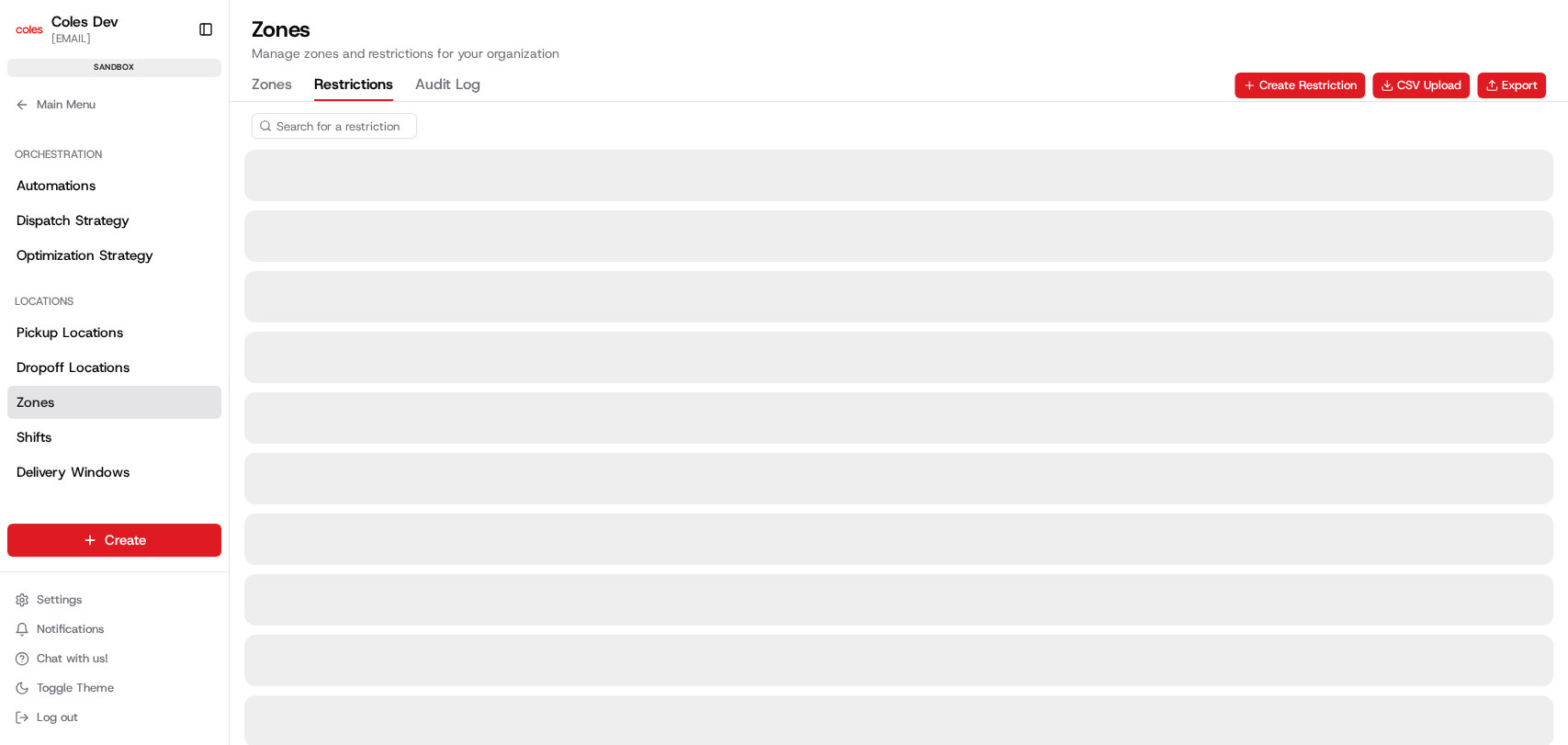 click on "Zones" at bounding box center [272, 85] 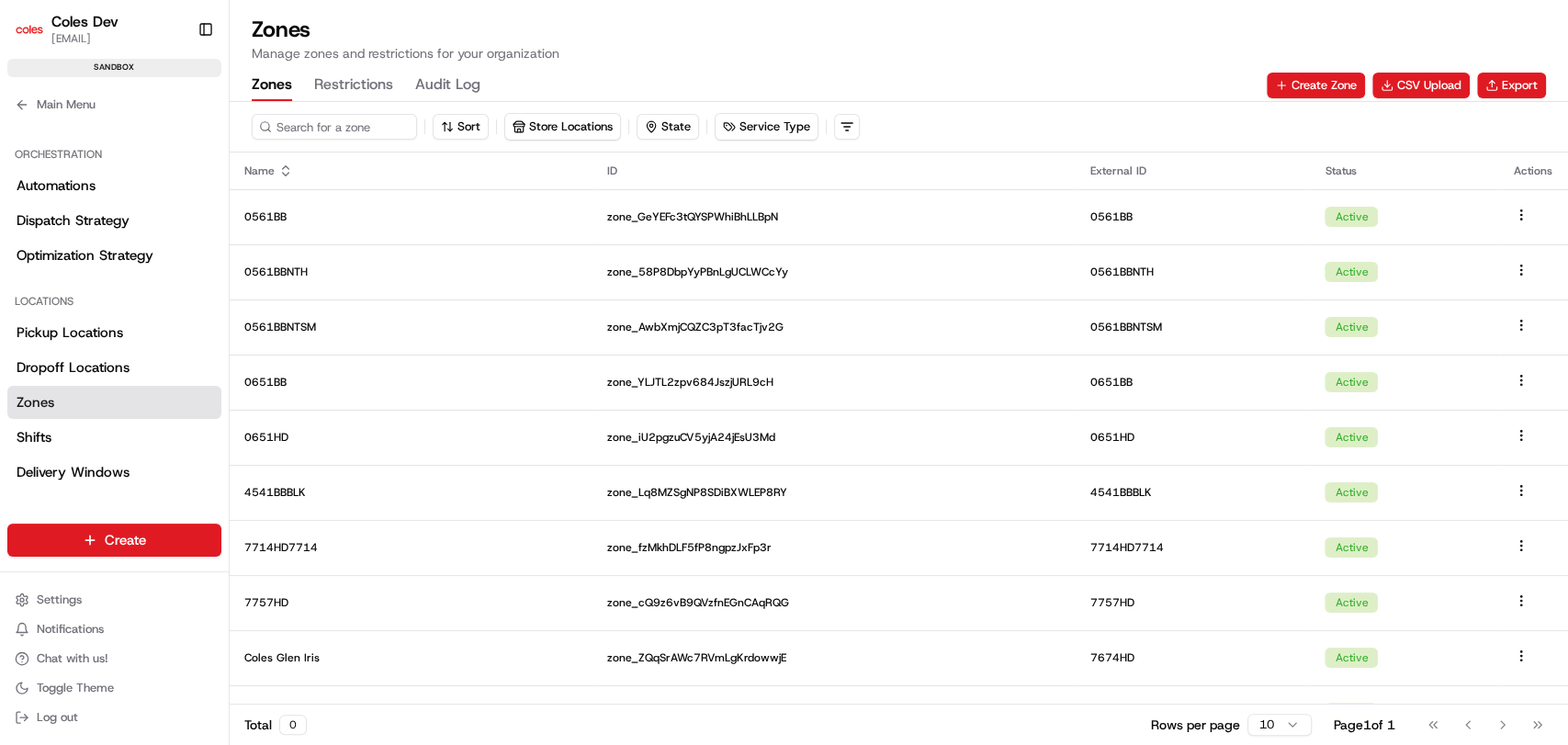 click on "Restrictions" at bounding box center [354, 85] 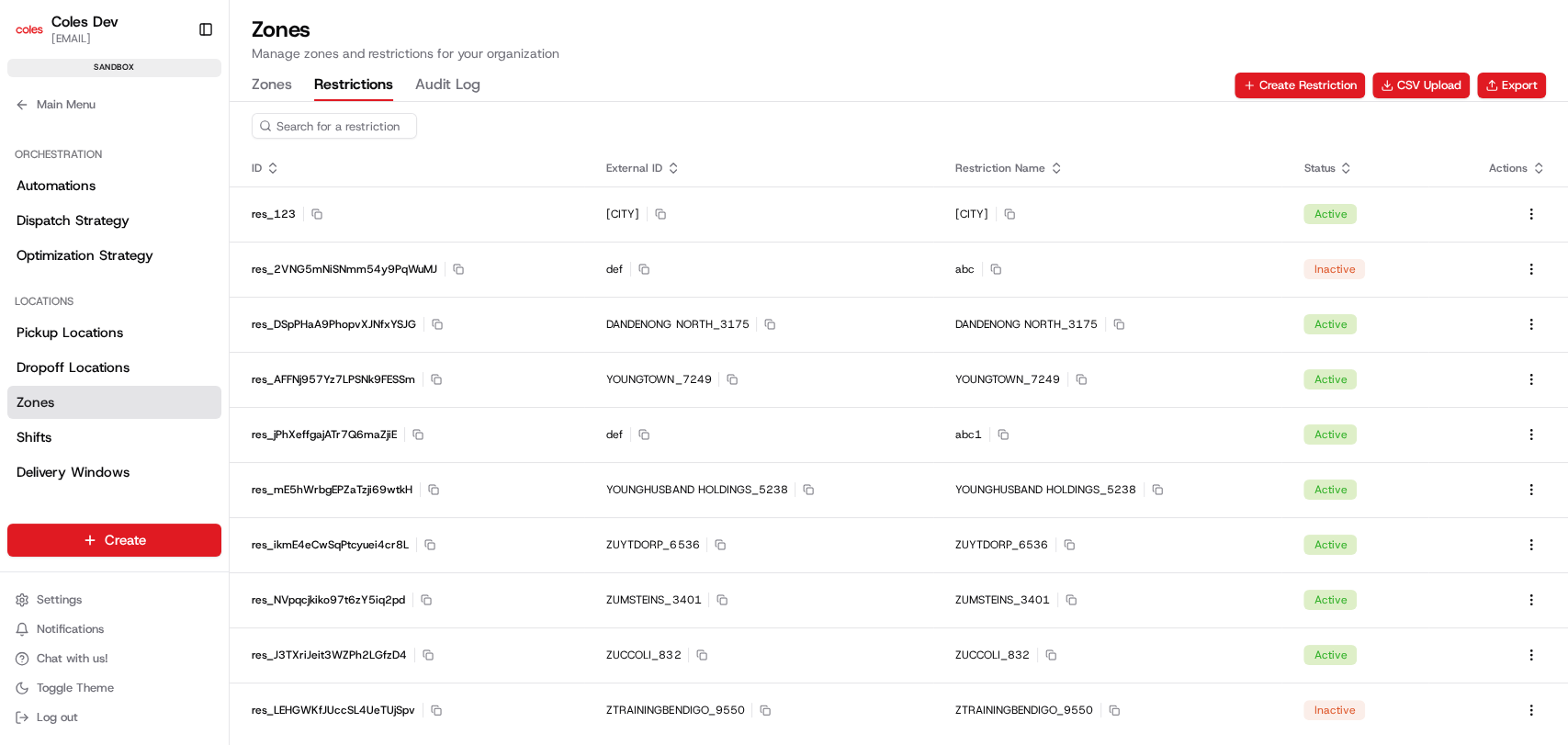 click on "Restrictions" at bounding box center (354, 85) 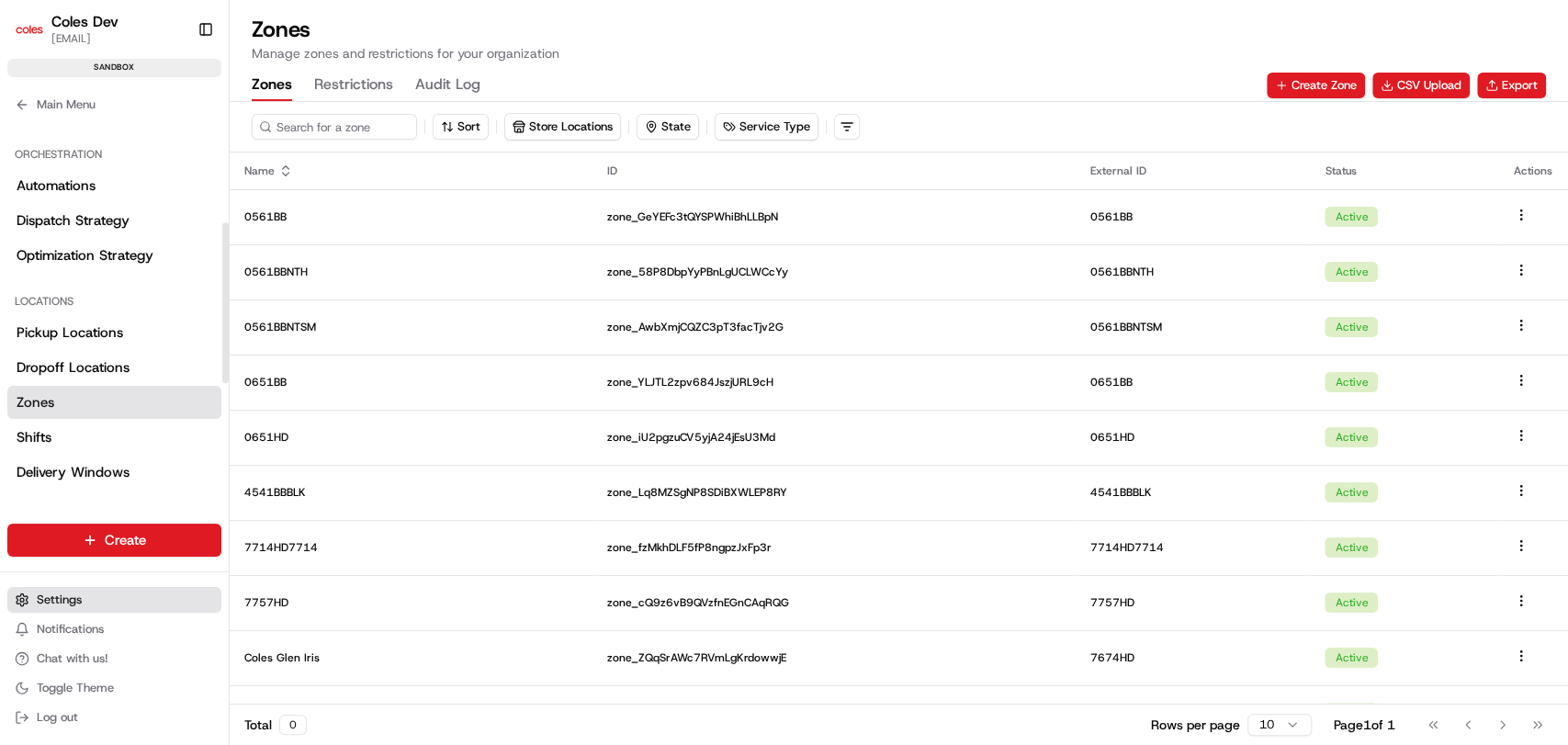 click on "Settings" at bounding box center [59, 600] 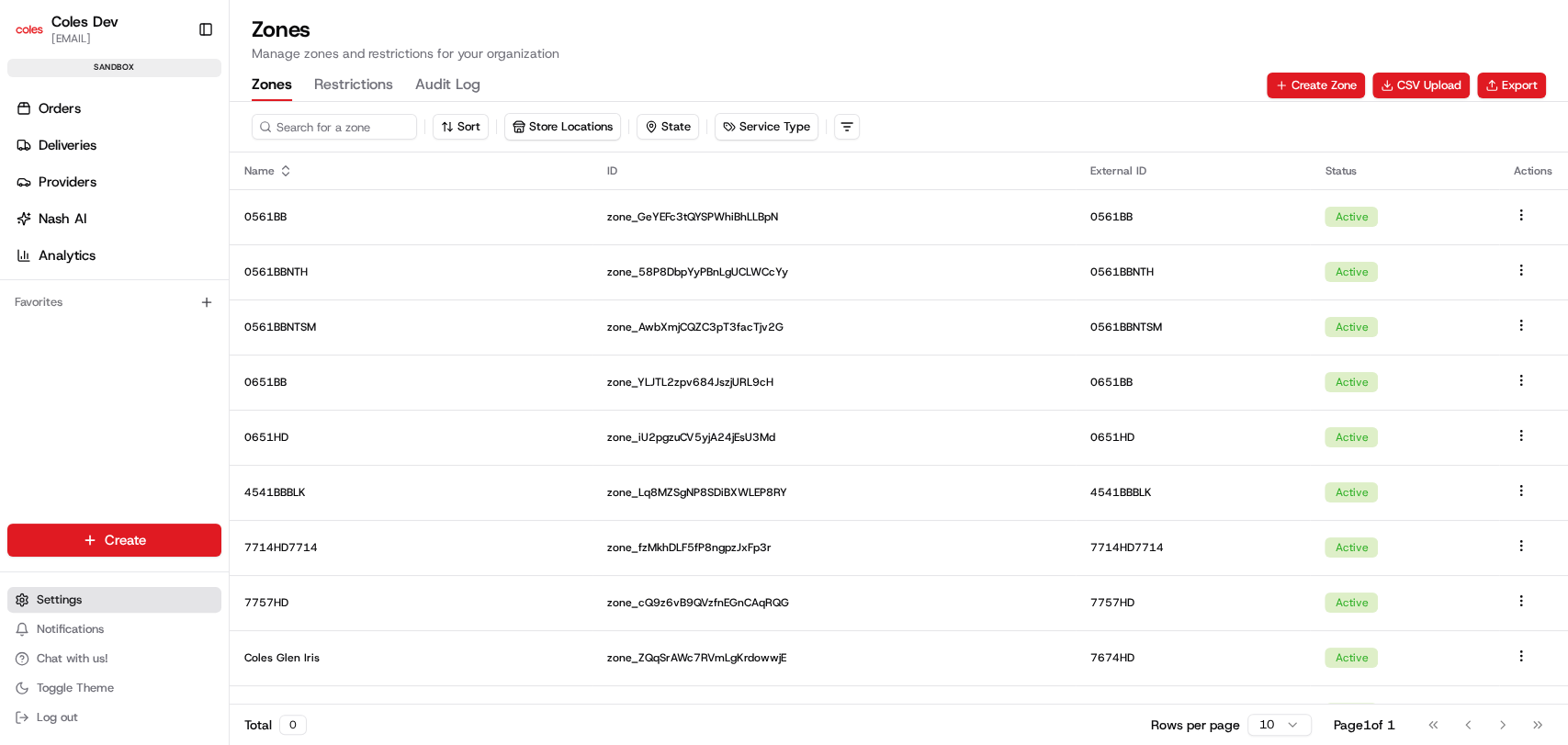 click on "Settings" at bounding box center (59, 600) 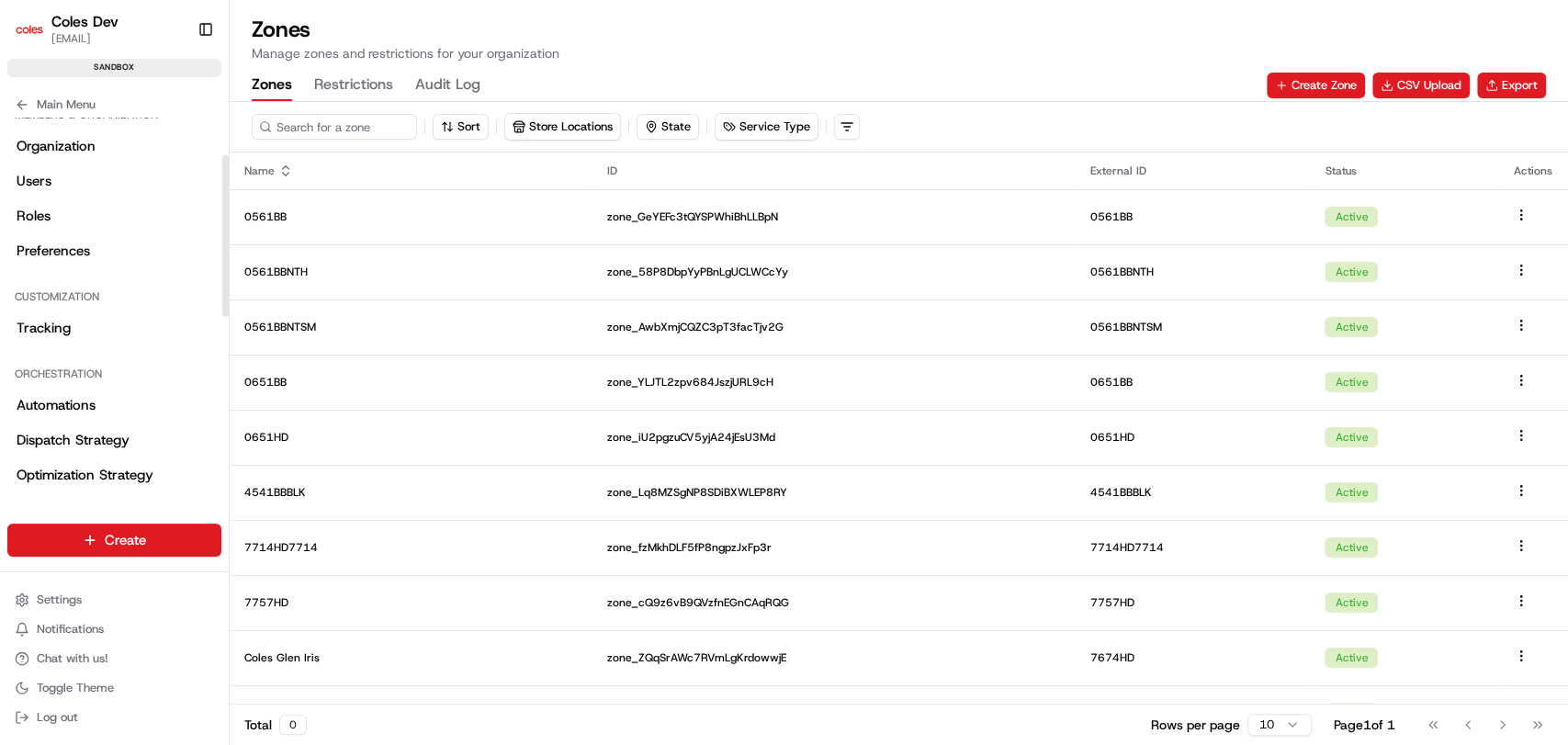 scroll, scrollTop: 0, scrollLeft: 0, axis: both 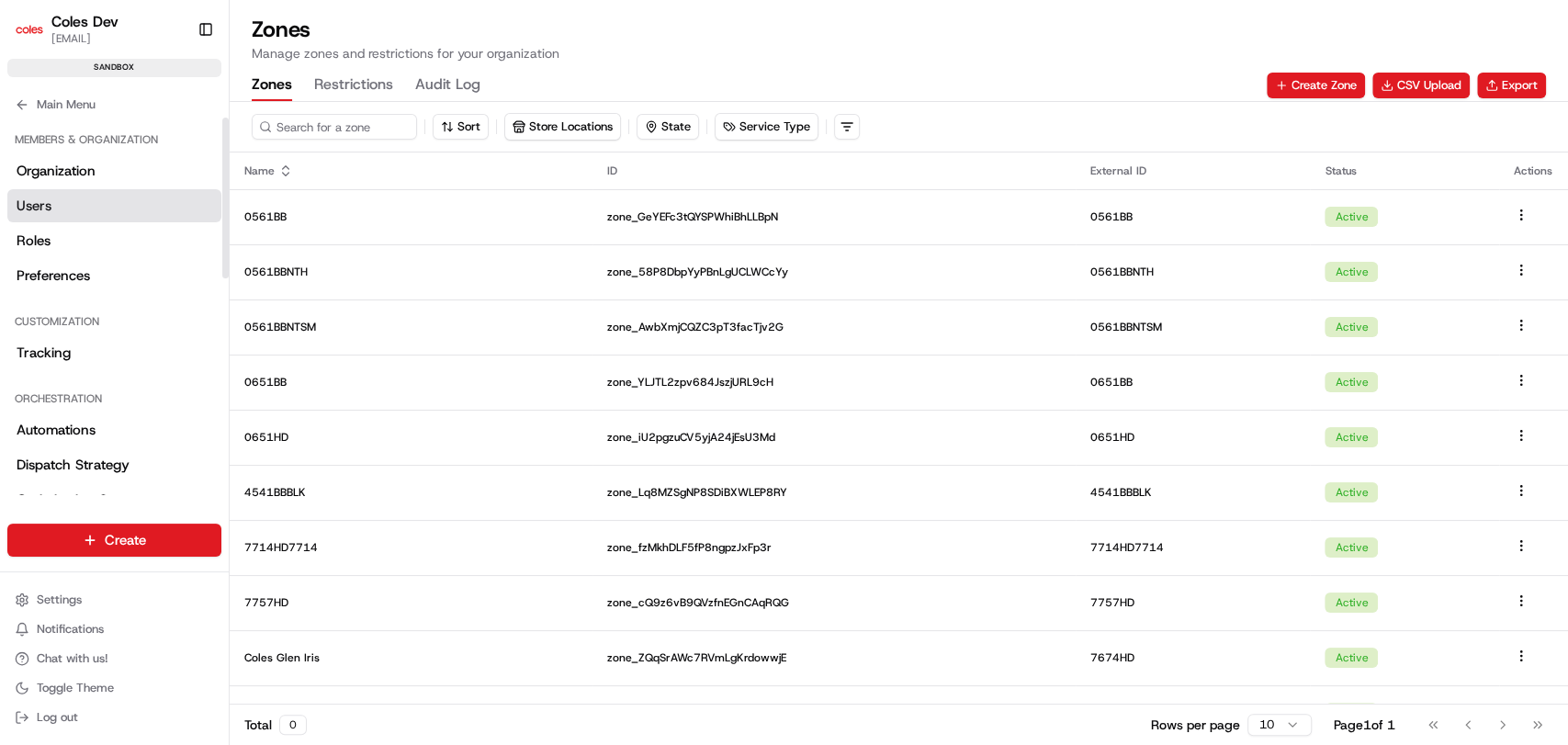 click on "Users" at bounding box center (114, 206) 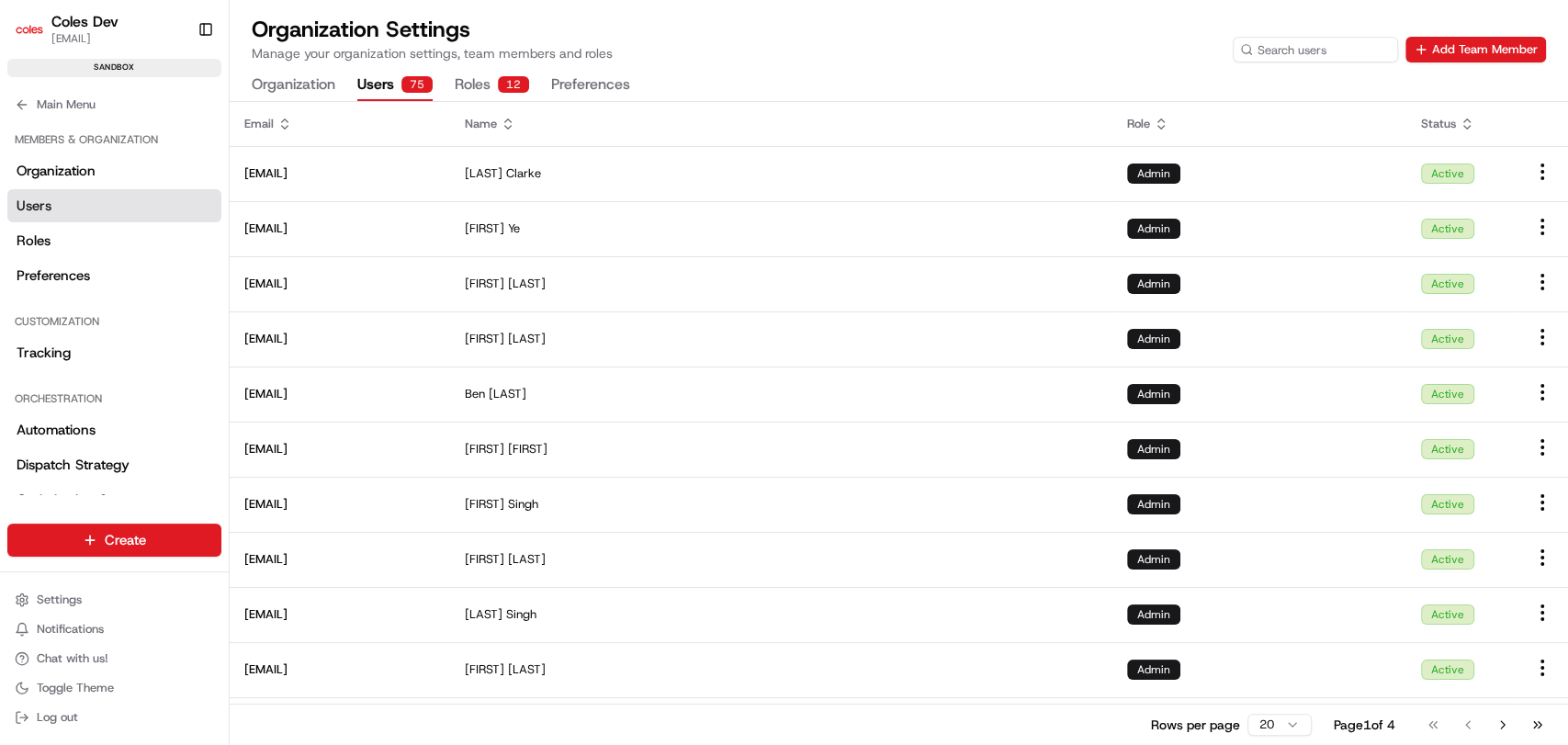 click on "12" at bounding box center (513, 85) 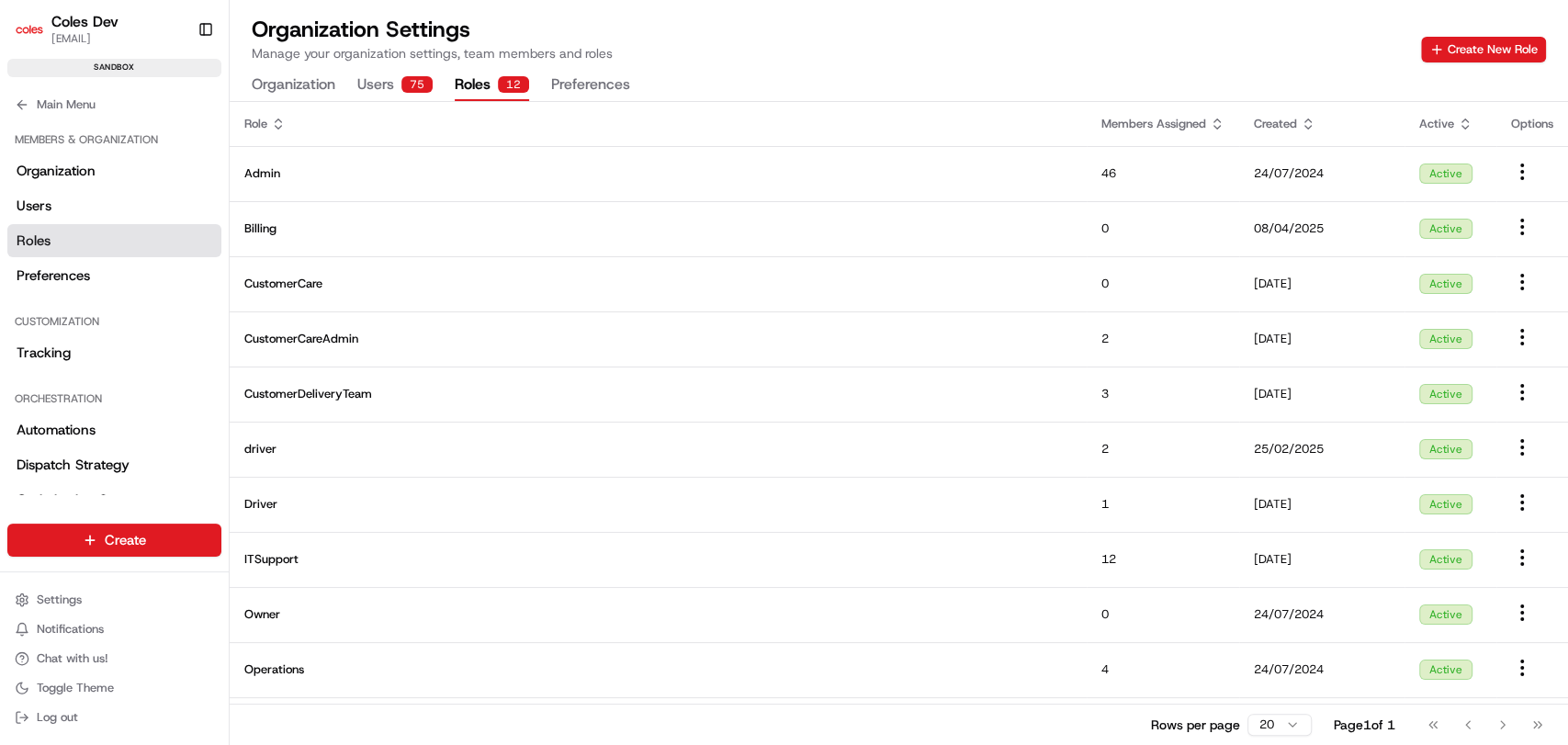 click on "Users 75" at bounding box center [395, 85] 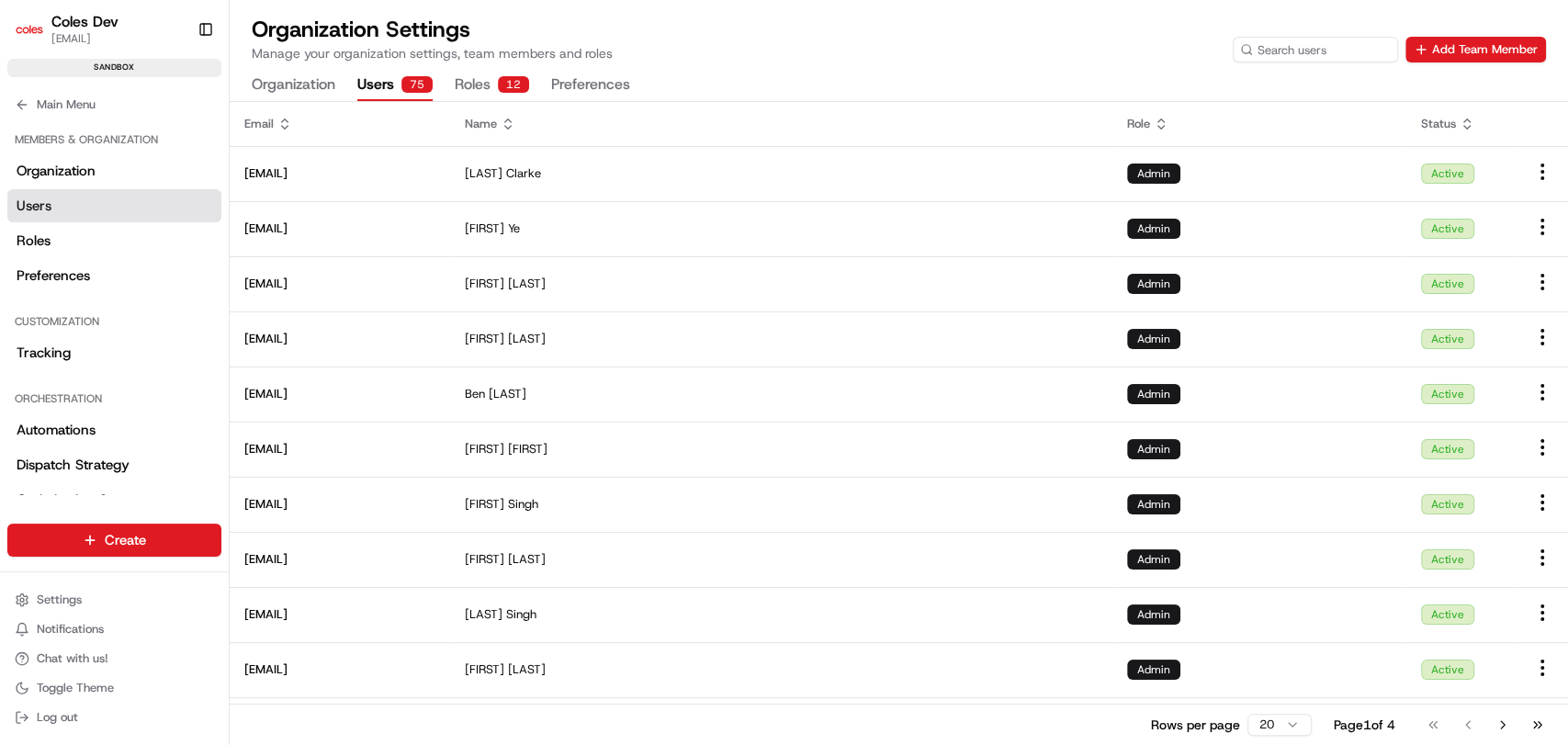 click on "Roles 12" at bounding box center [491, 85] 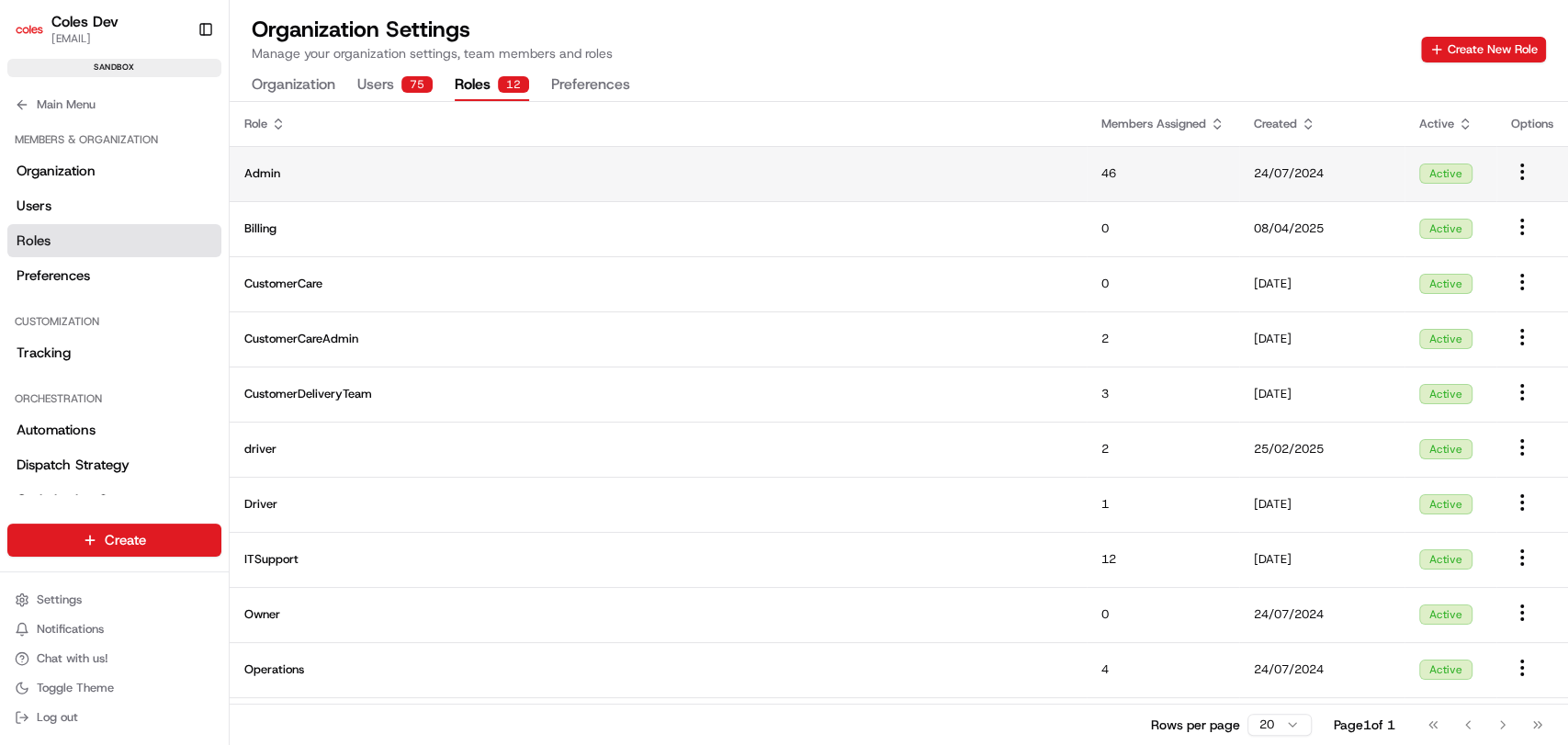 click on "Admin" at bounding box center [658, 174] 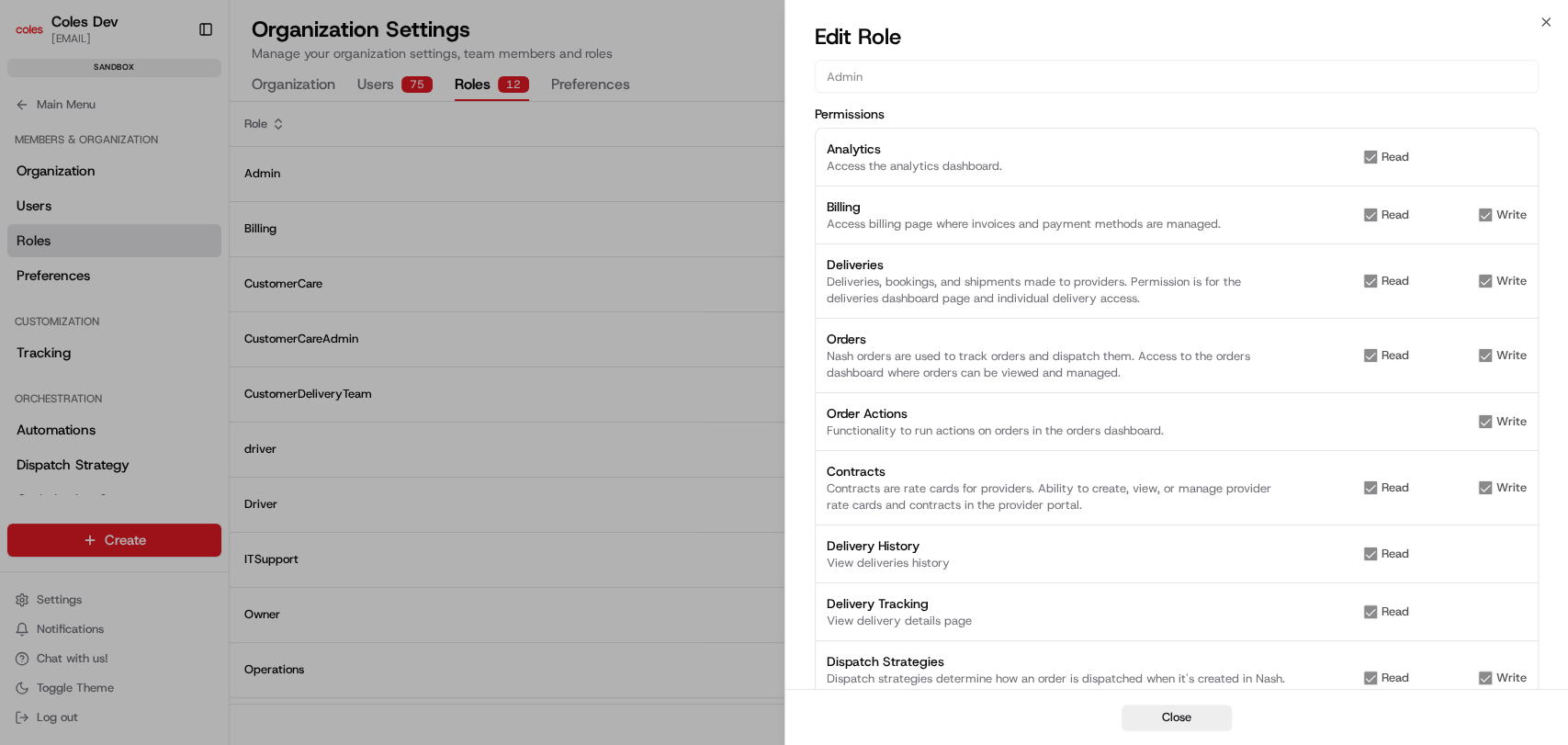 scroll, scrollTop: 0, scrollLeft: 0, axis: both 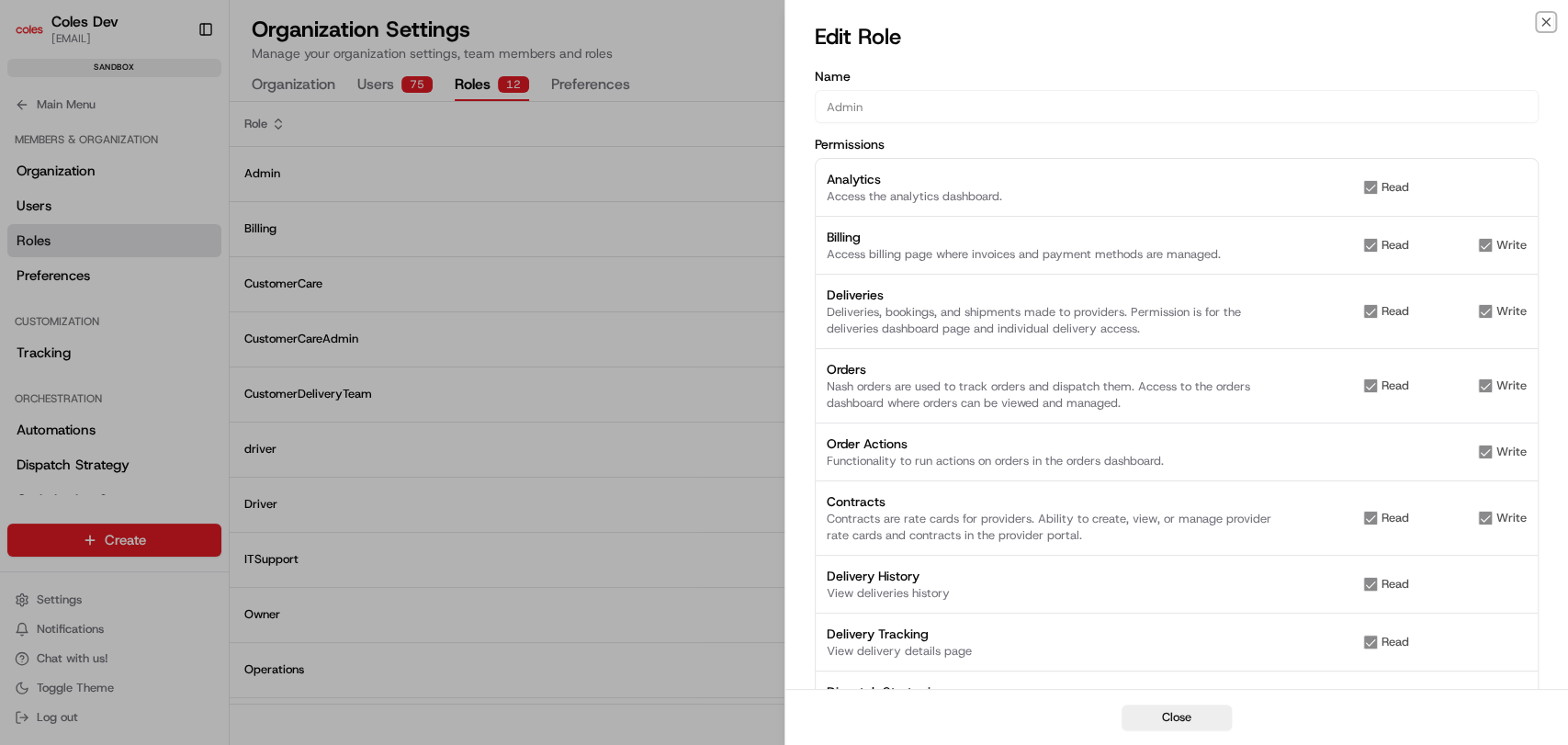 drag, startPoint x: 1550, startPoint y: 19, endPoint x: 1512, endPoint y: 37, distance: 42.047592 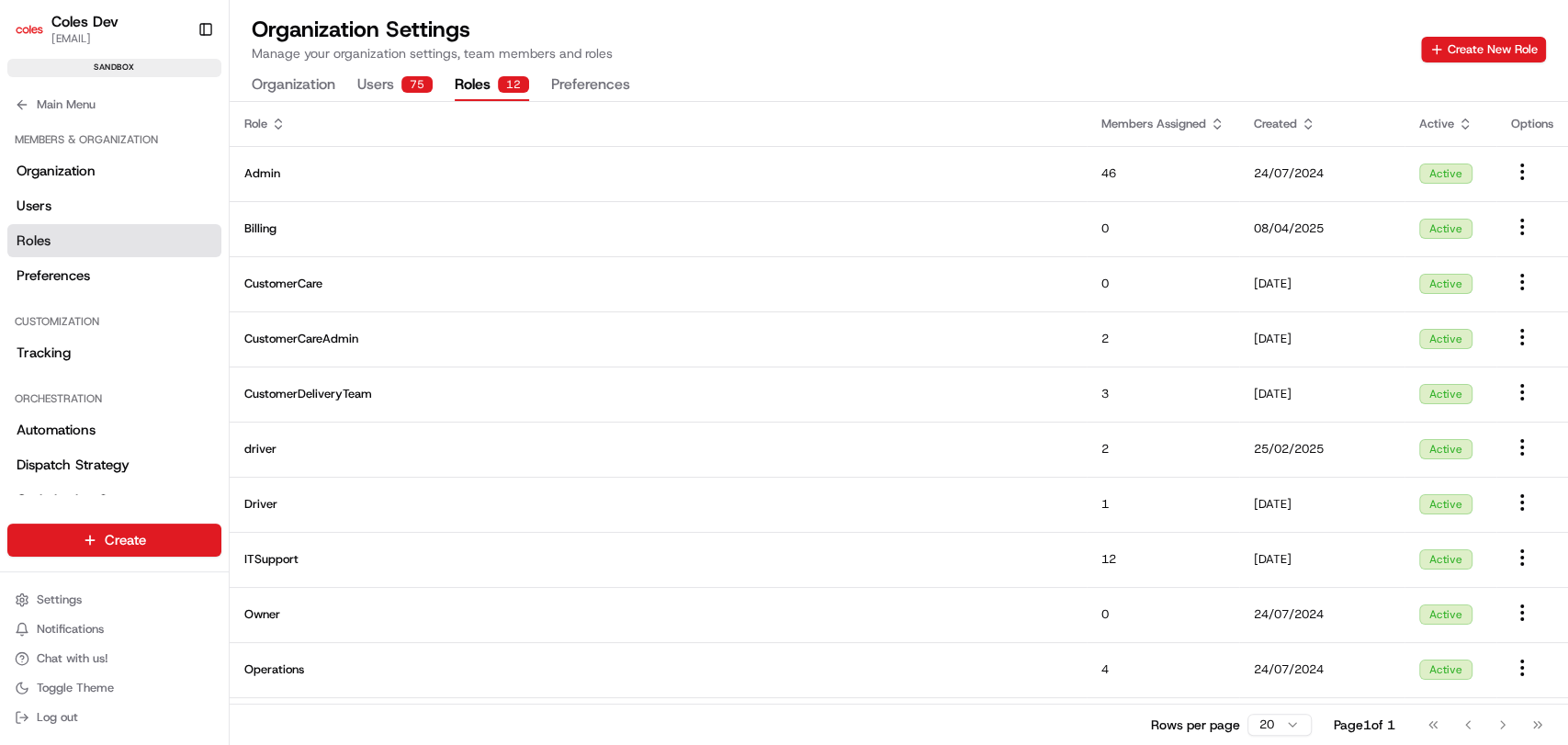 drag, startPoint x: 396, startPoint y: 89, endPoint x: 444, endPoint y: 87, distance: 48.04165 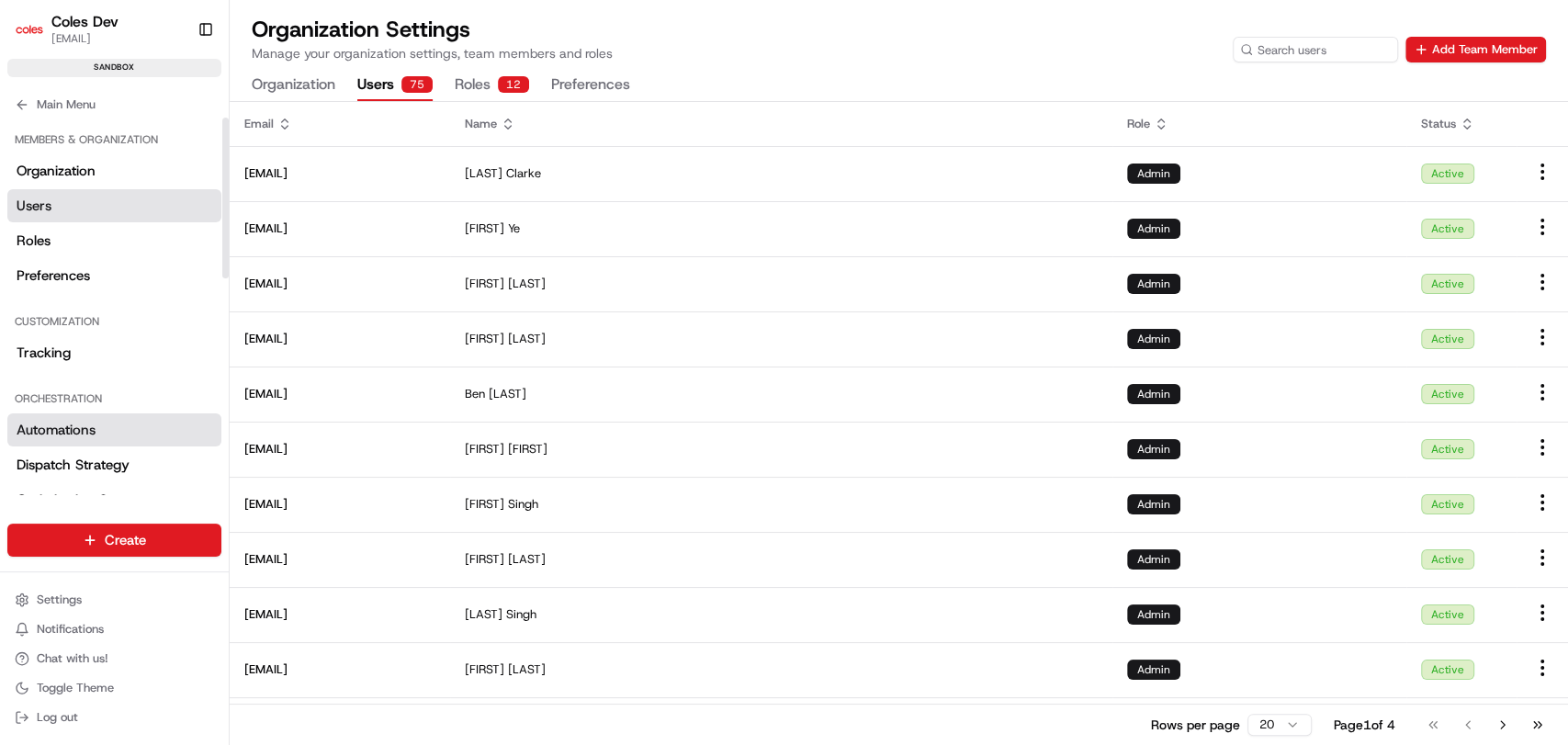 click on "Automations" at bounding box center (56, 430) 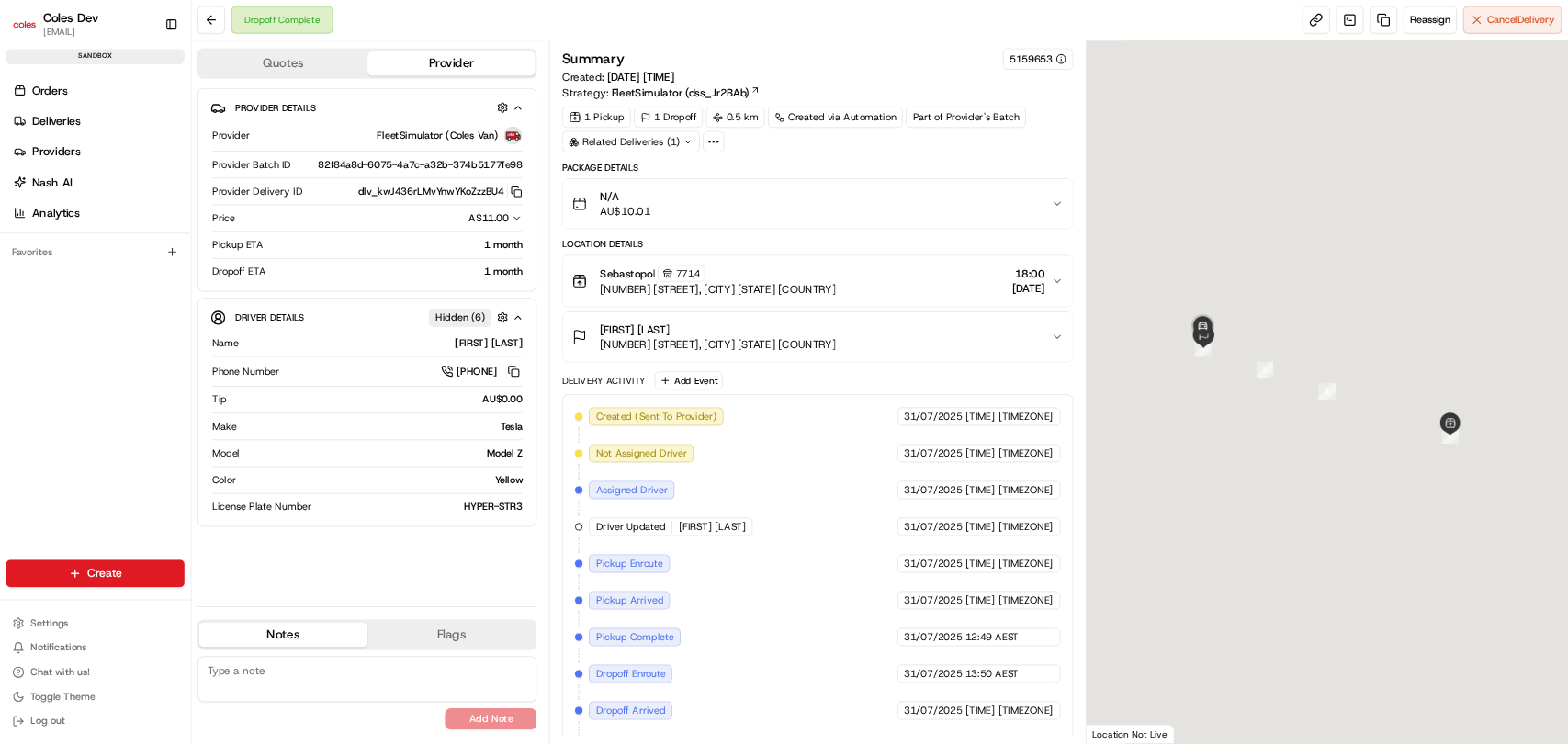 scroll, scrollTop: 0, scrollLeft: 0, axis: both 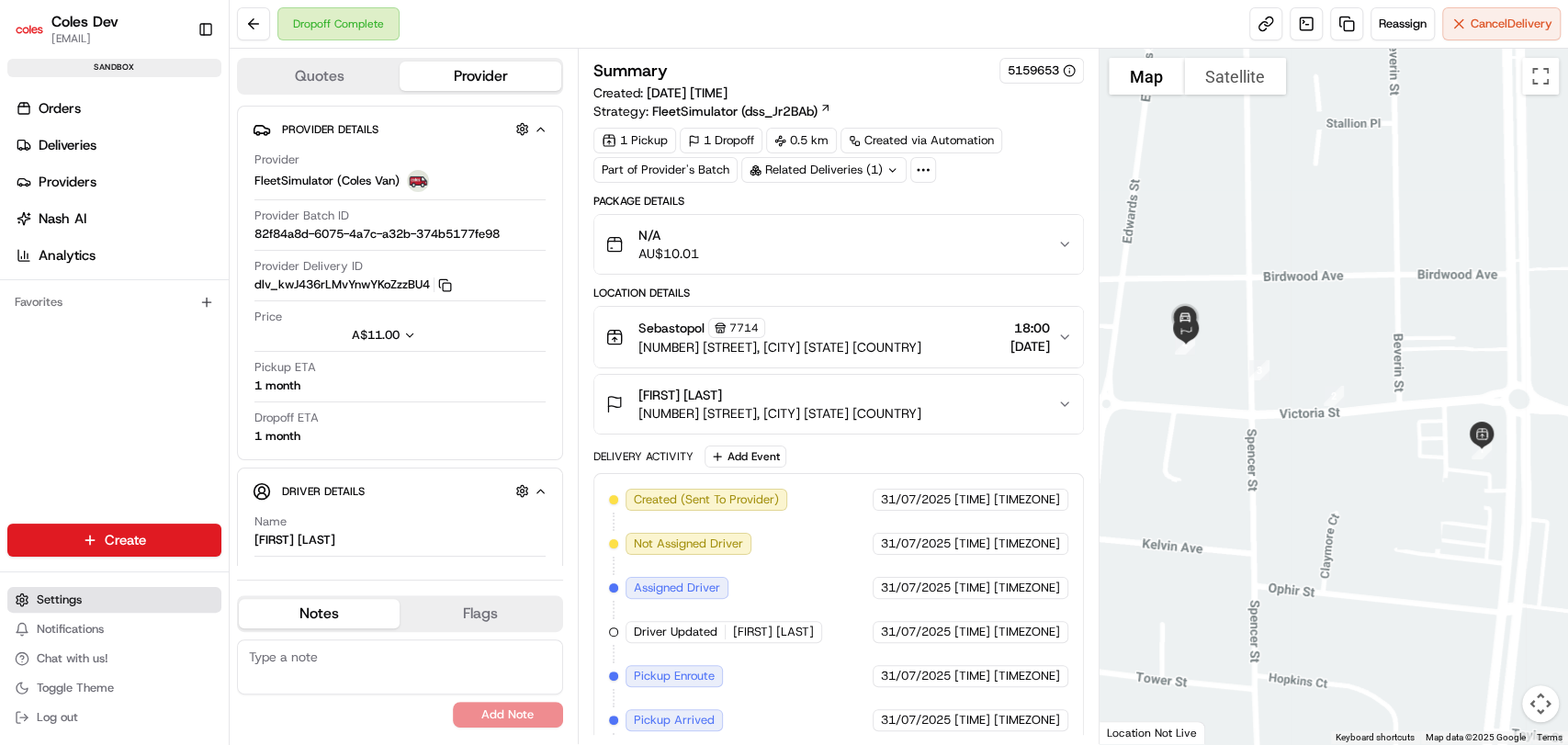 click on "Settings" at bounding box center (59, 600) 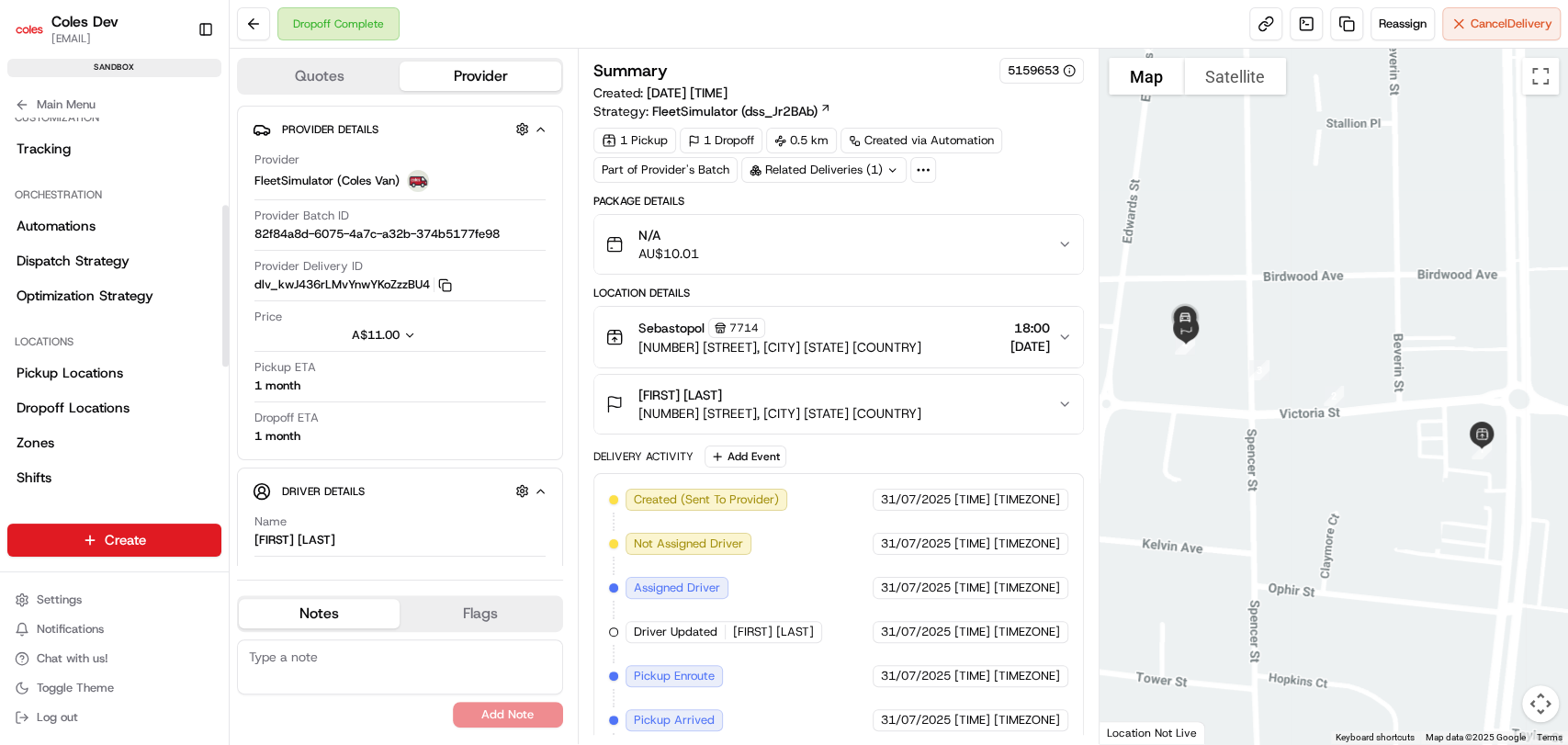 scroll, scrollTop: 306, scrollLeft: 0, axis: vertical 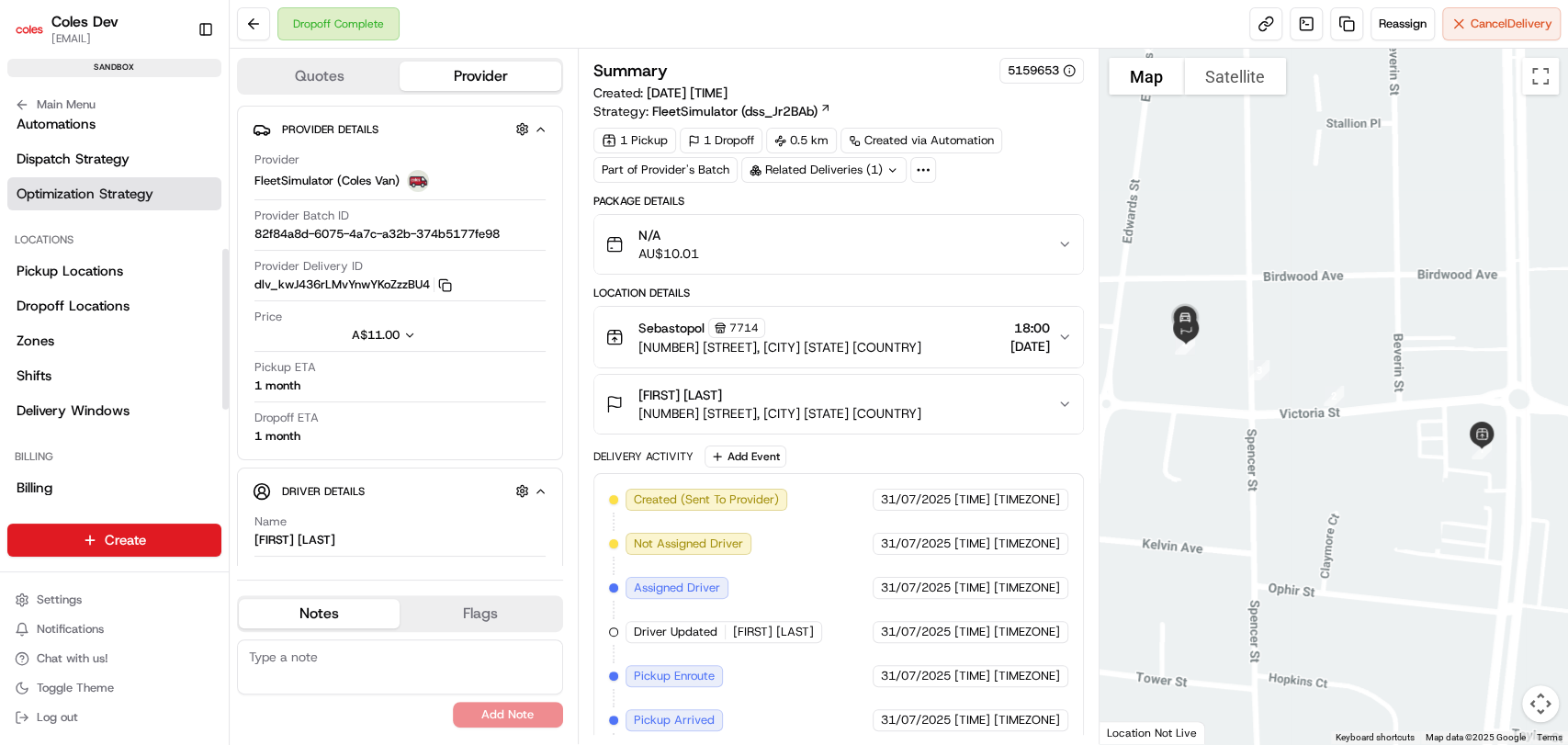 click on "Optimization Strategy" at bounding box center [85, 194] 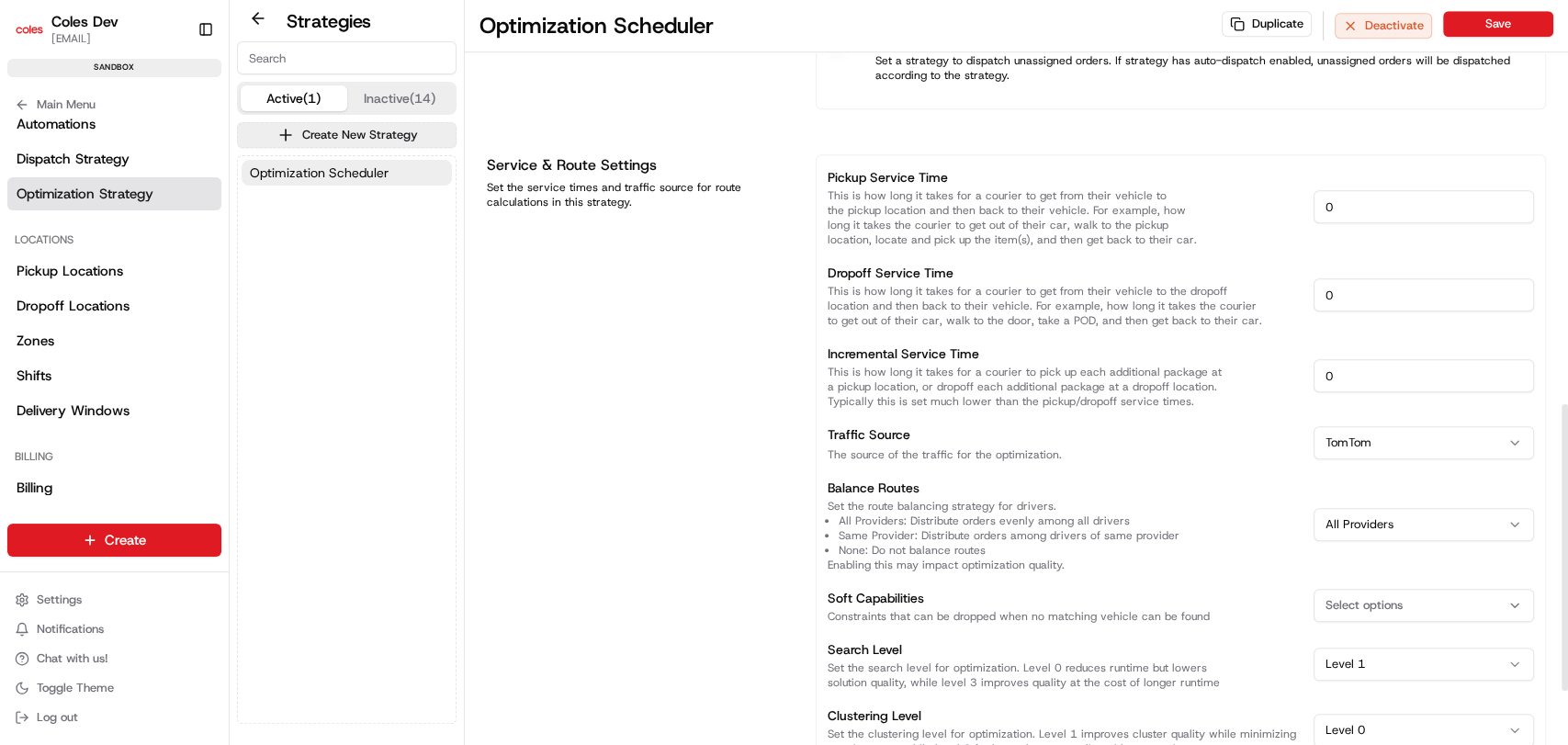 scroll, scrollTop: 1123, scrollLeft: 0, axis: vertical 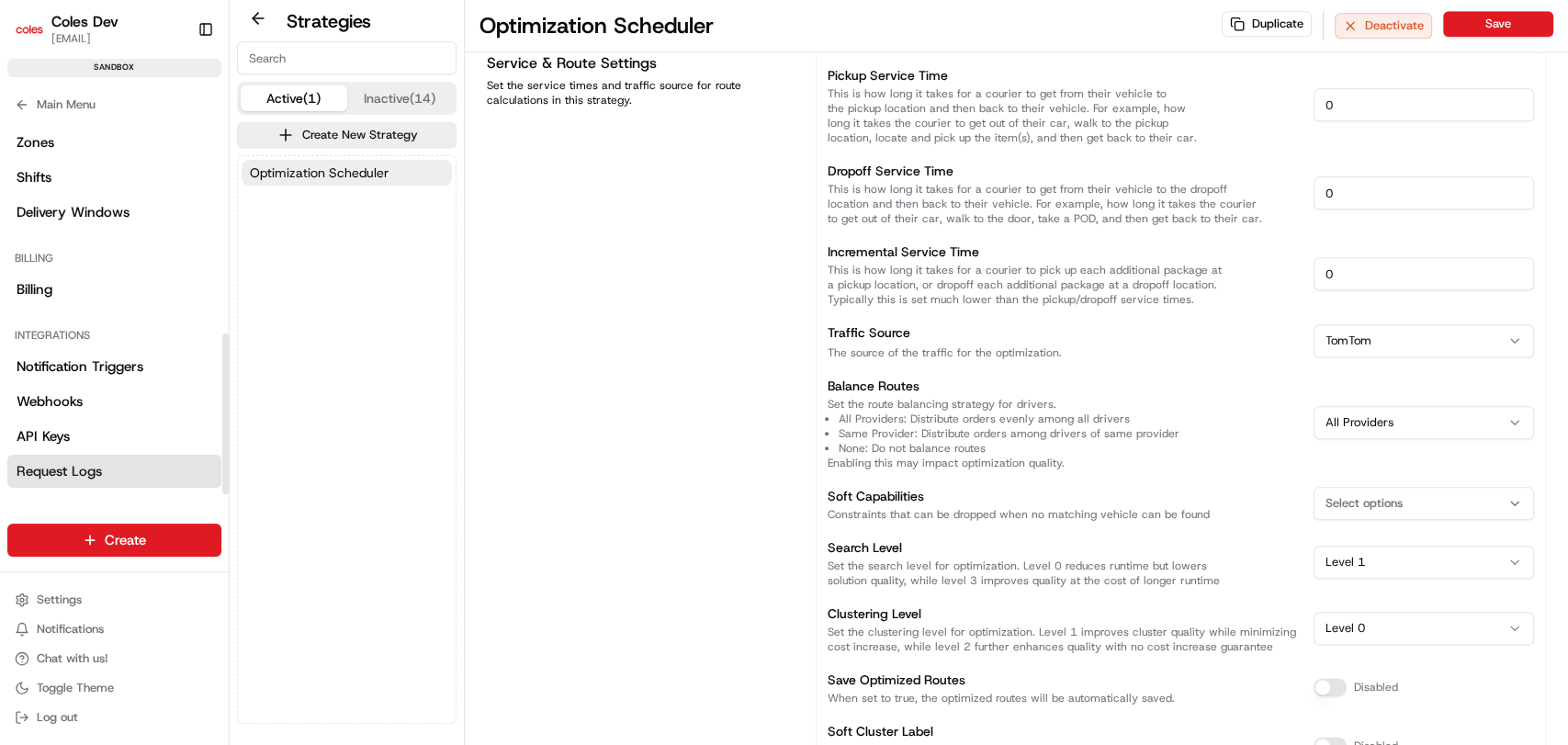 drag, startPoint x: 84, startPoint y: 472, endPoint x: 111, endPoint y: 480, distance: 28.16026 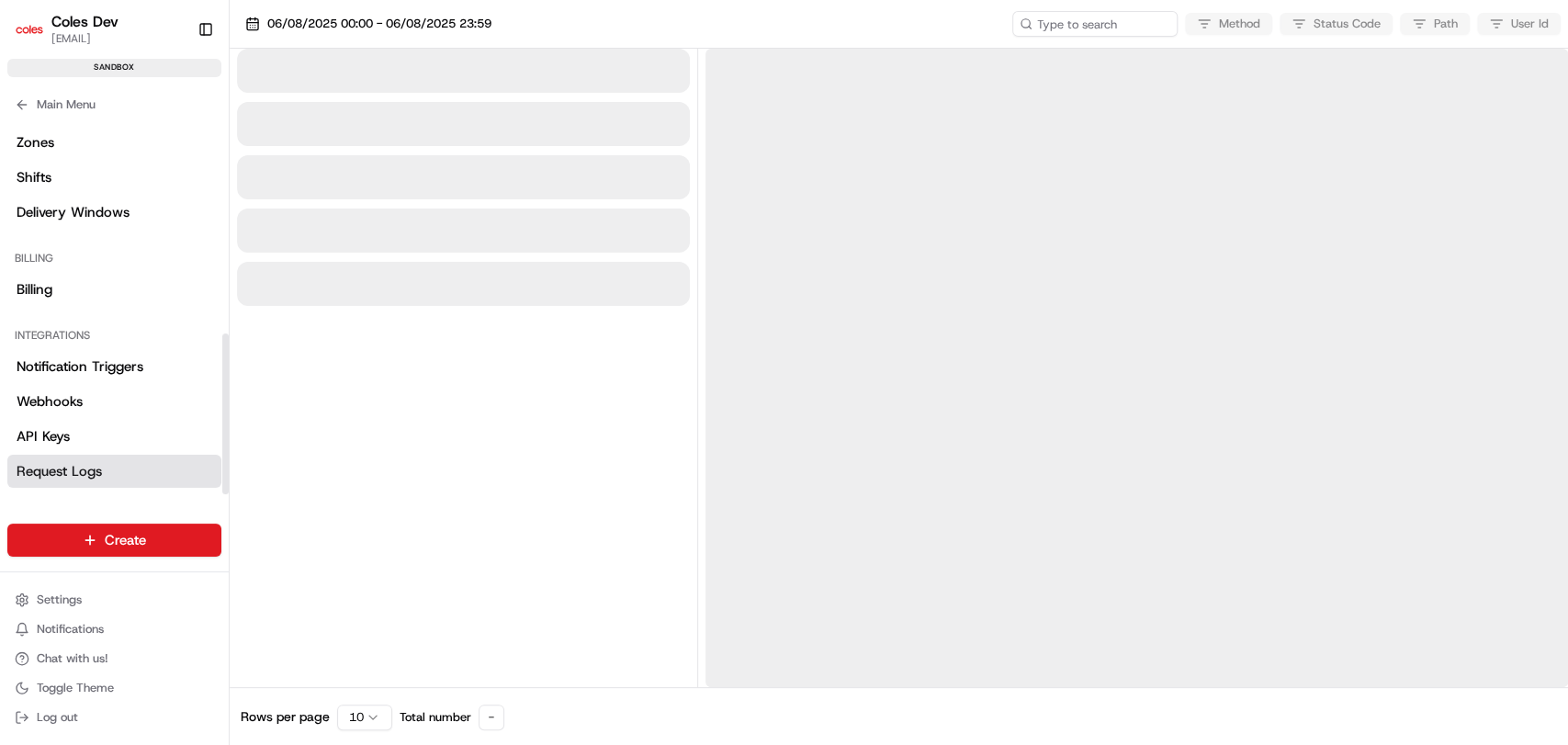 scroll, scrollTop: 0, scrollLeft: 0, axis: both 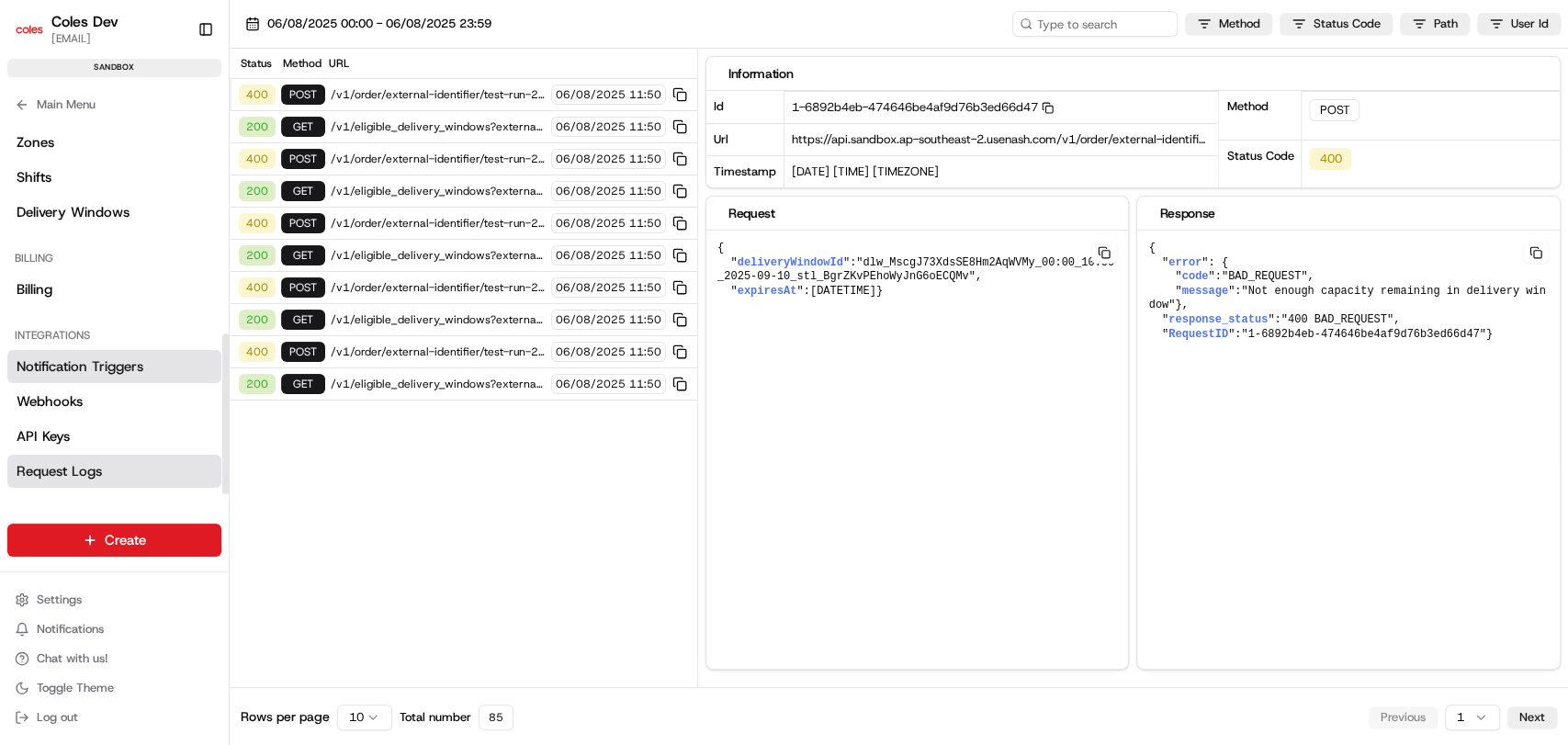 click on "Notification Triggers" at bounding box center (114, 367) 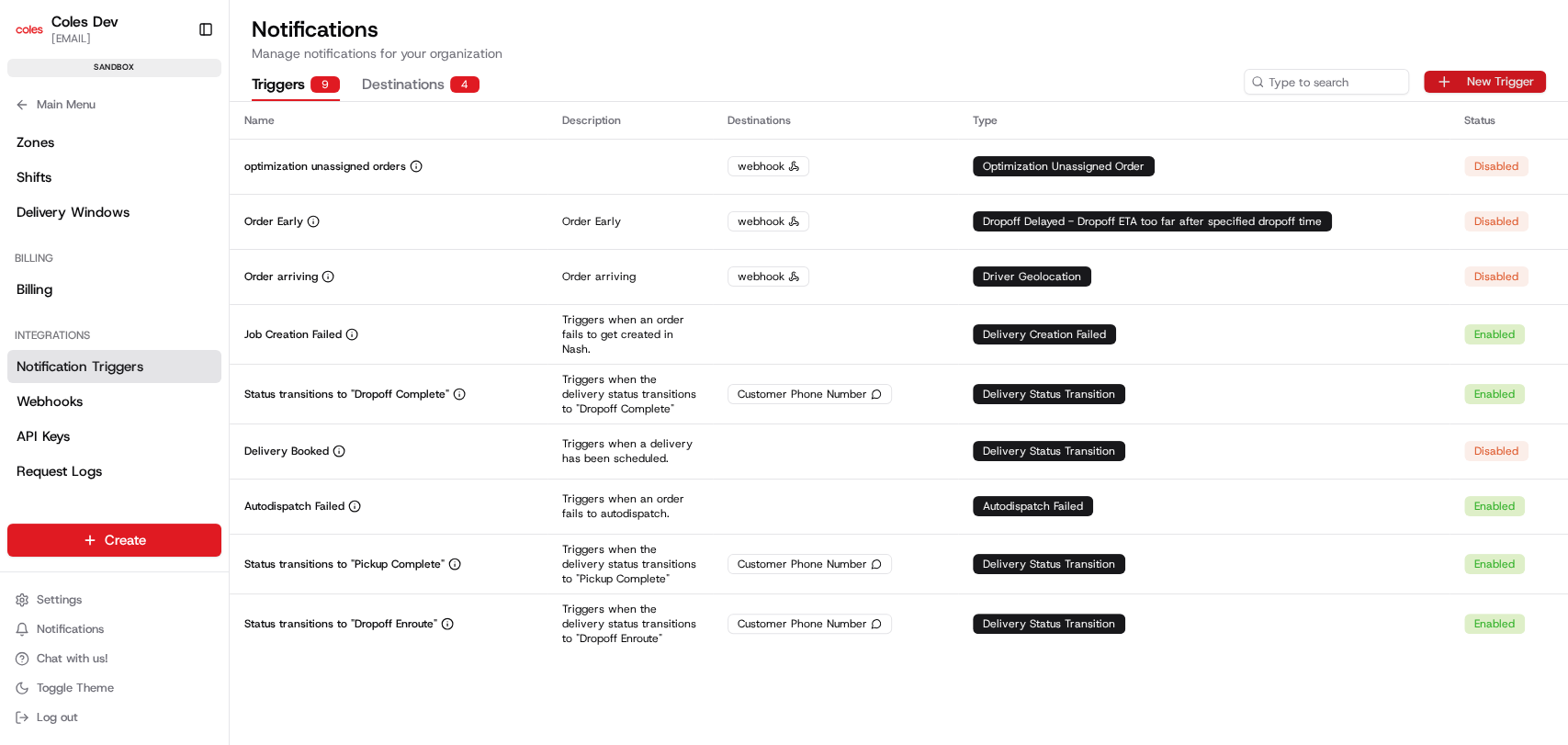 click on "New Trigger" at bounding box center [1484, 82] 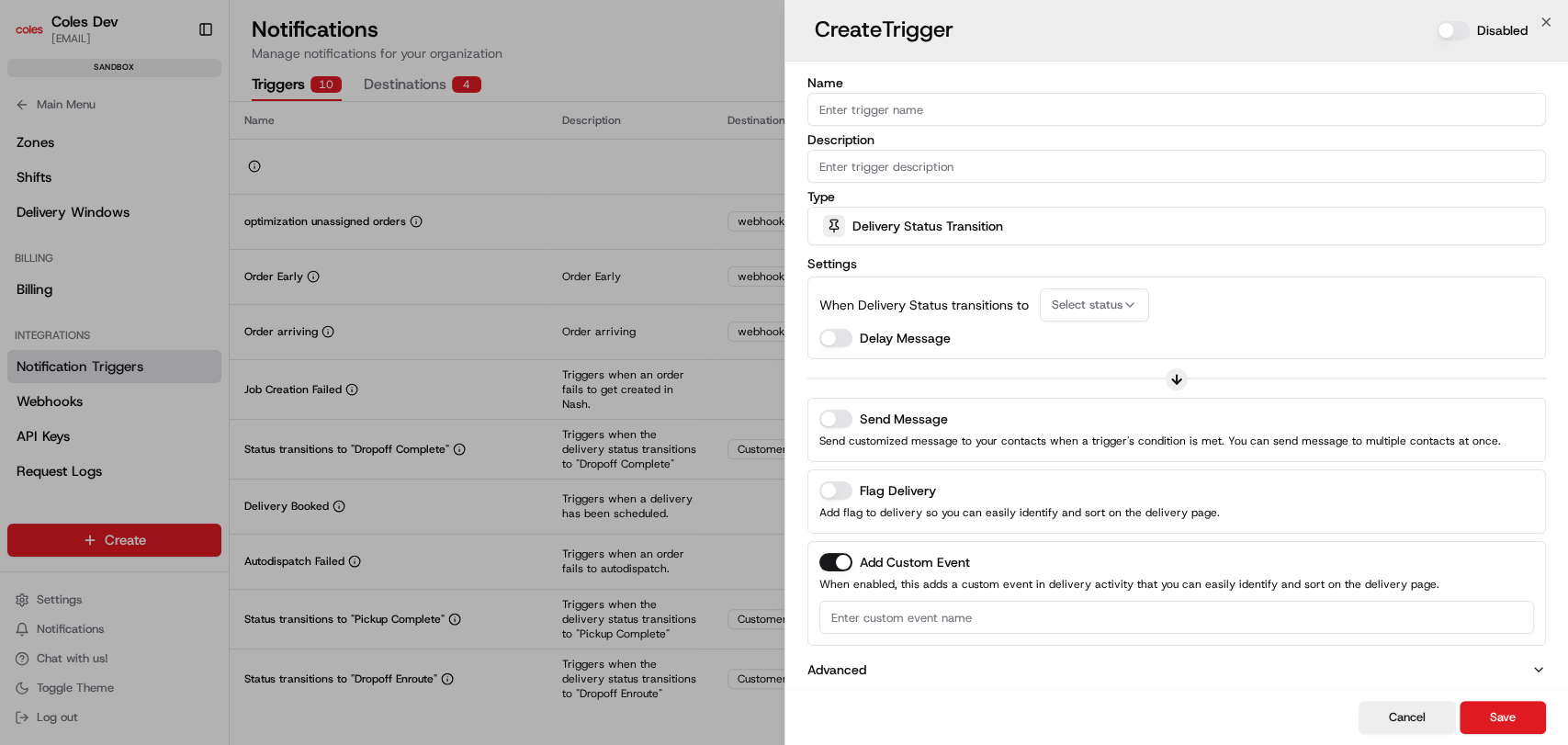 click on "Select status" at bounding box center (1087, 305) 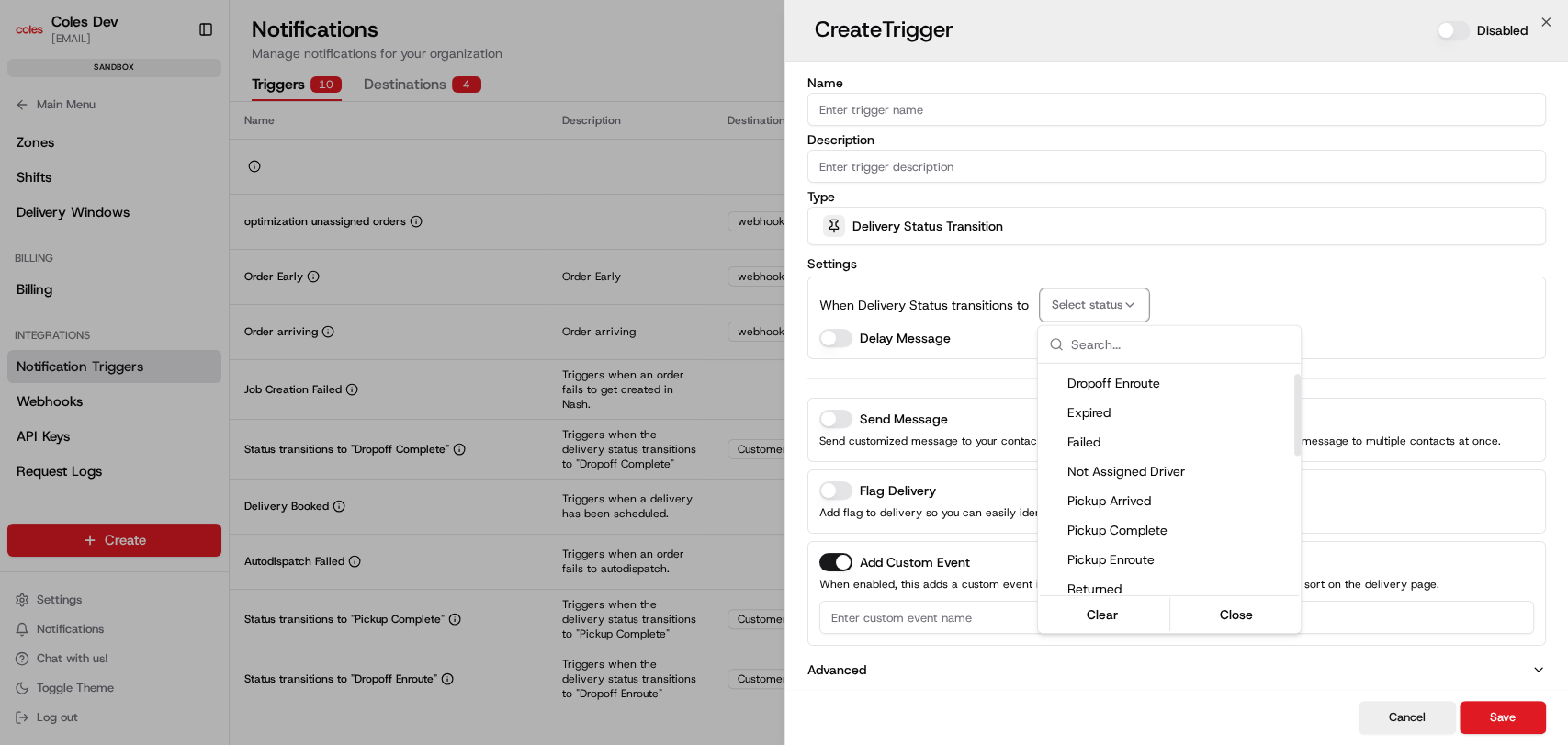 scroll, scrollTop: 8, scrollLeft: 0, axis: vertical 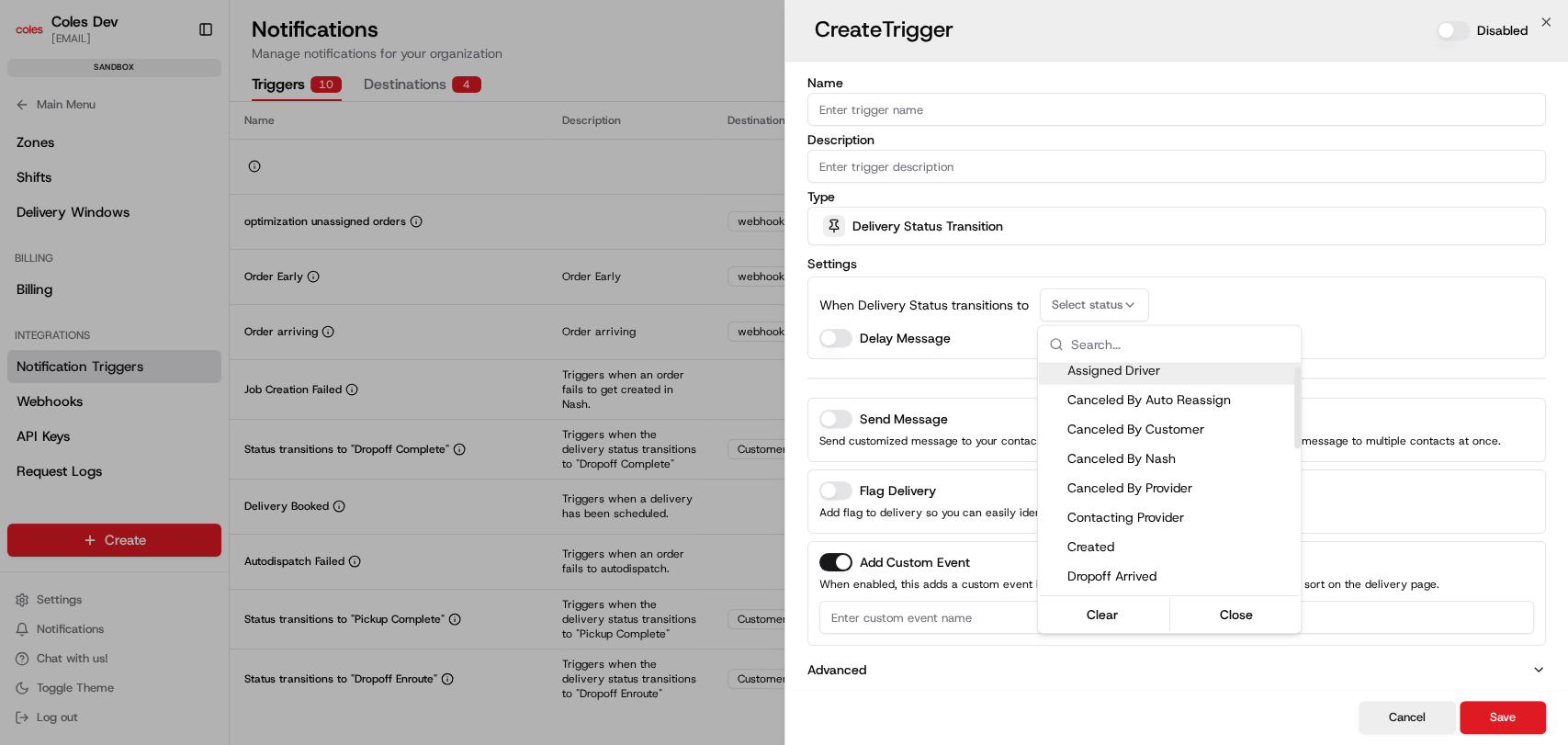 click at bounding box center (784, 372) 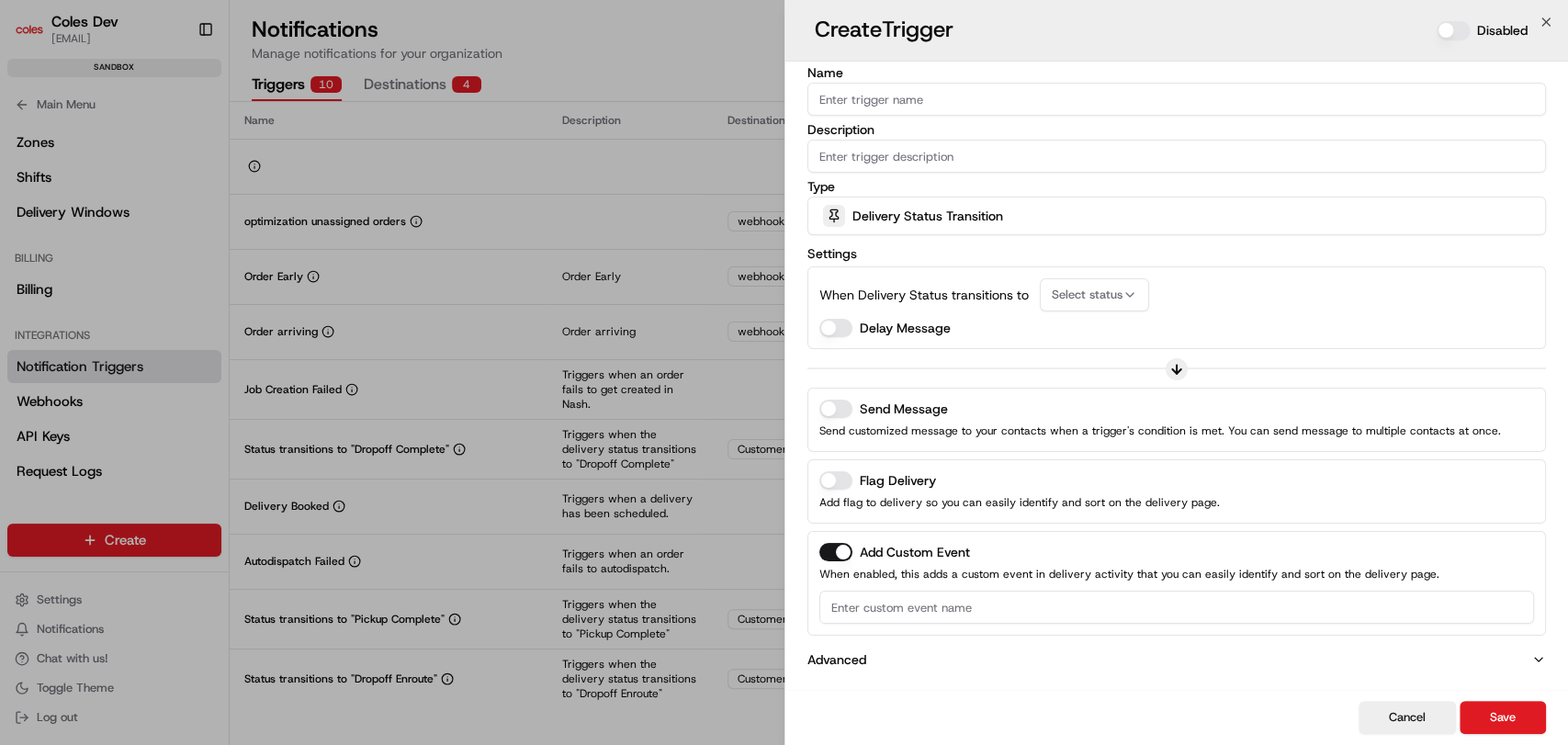 scroll, scrollTop: 0, scrollLeft: 0, axis: both 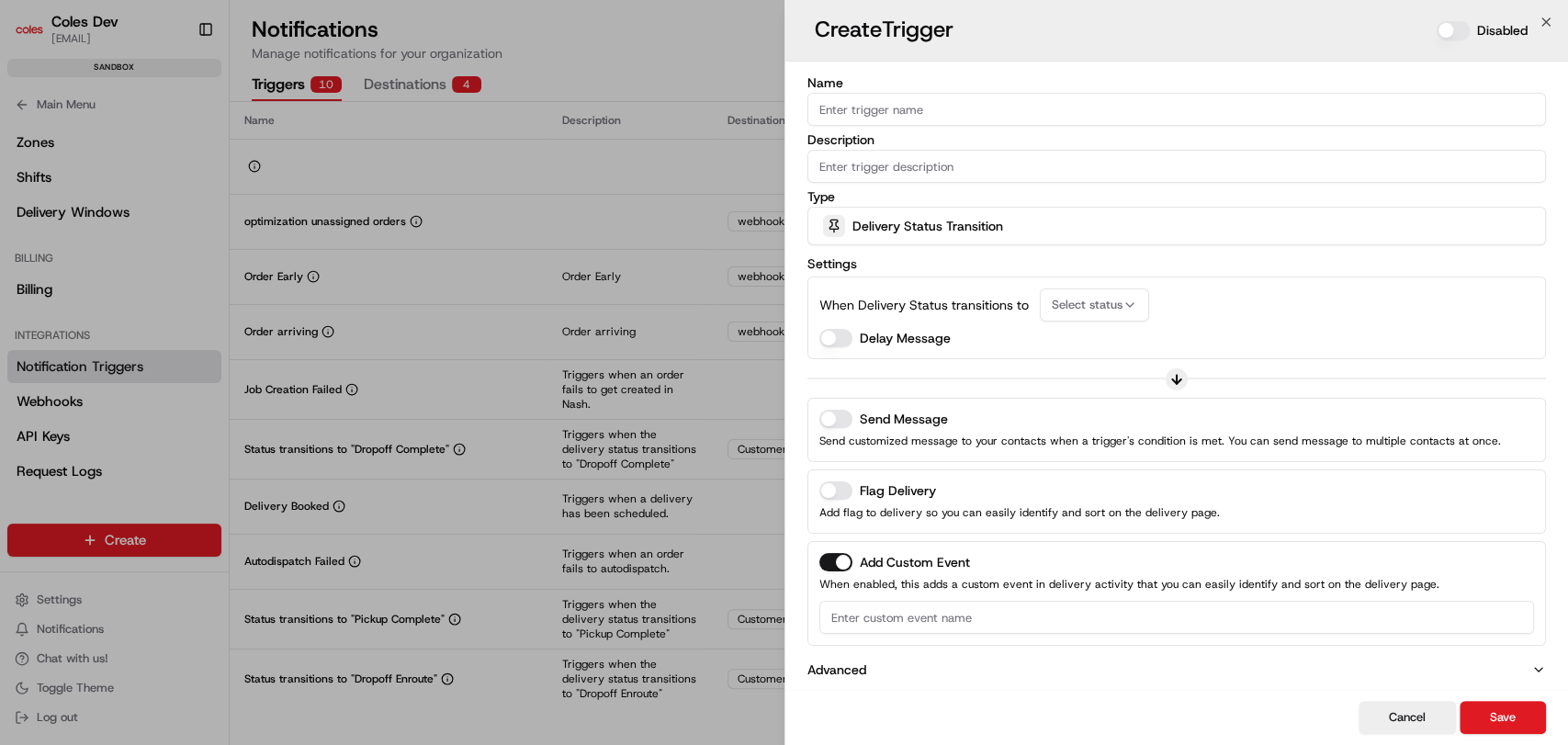 click on "Send Message" at bounding box center (836, 419) 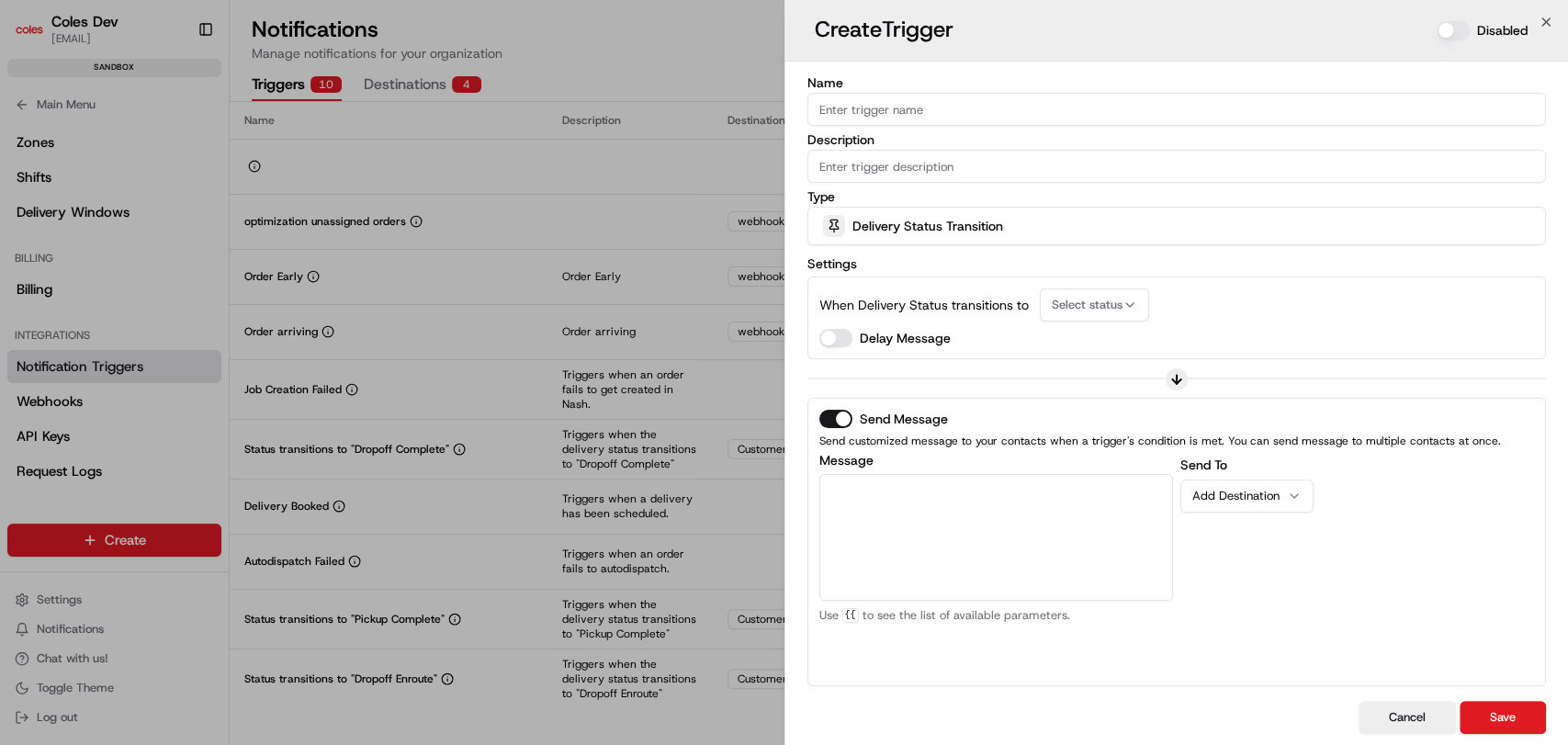 click on "Add Destination" at bounding box center (1239, 496) 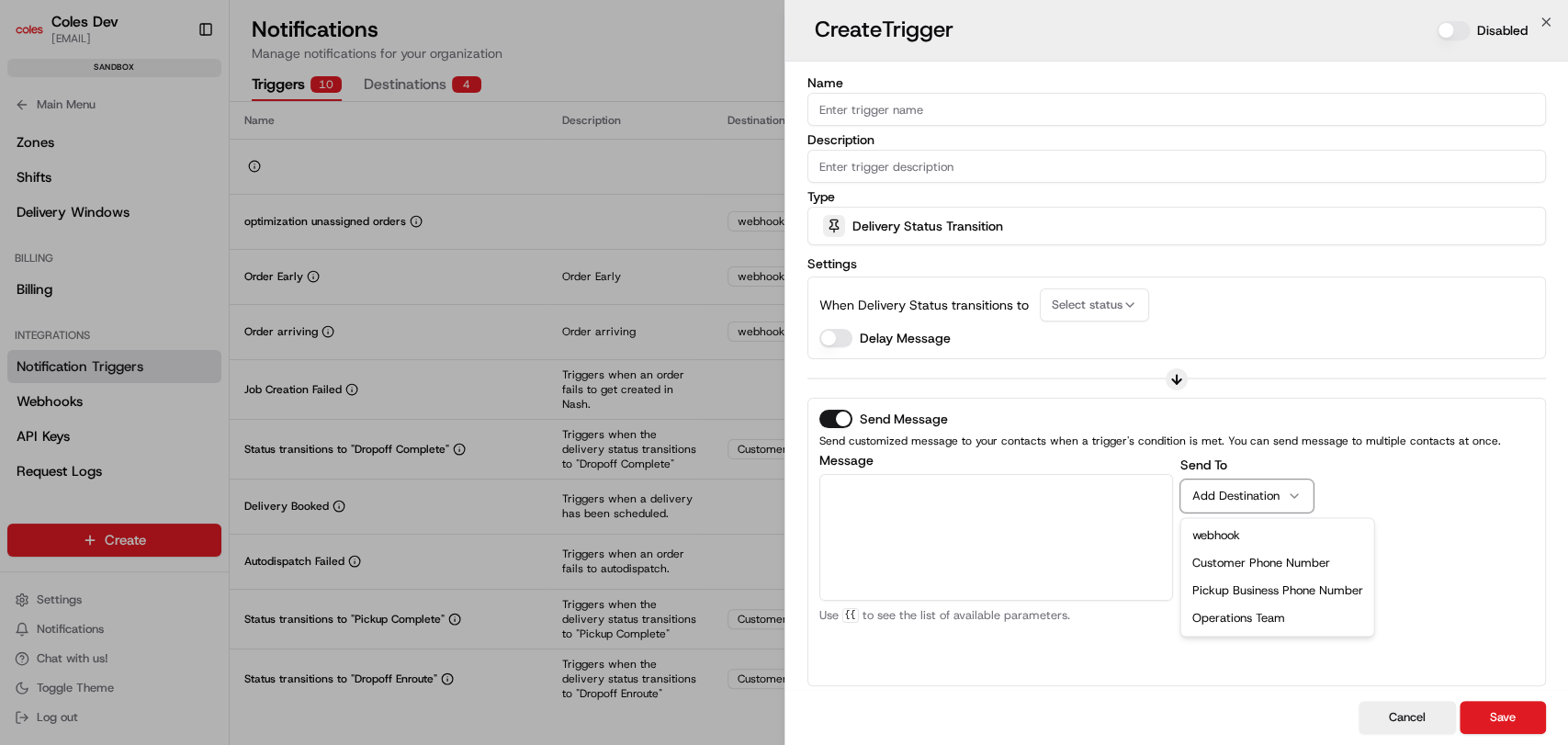 click on "Send Message" at bounding box center [836, 419] 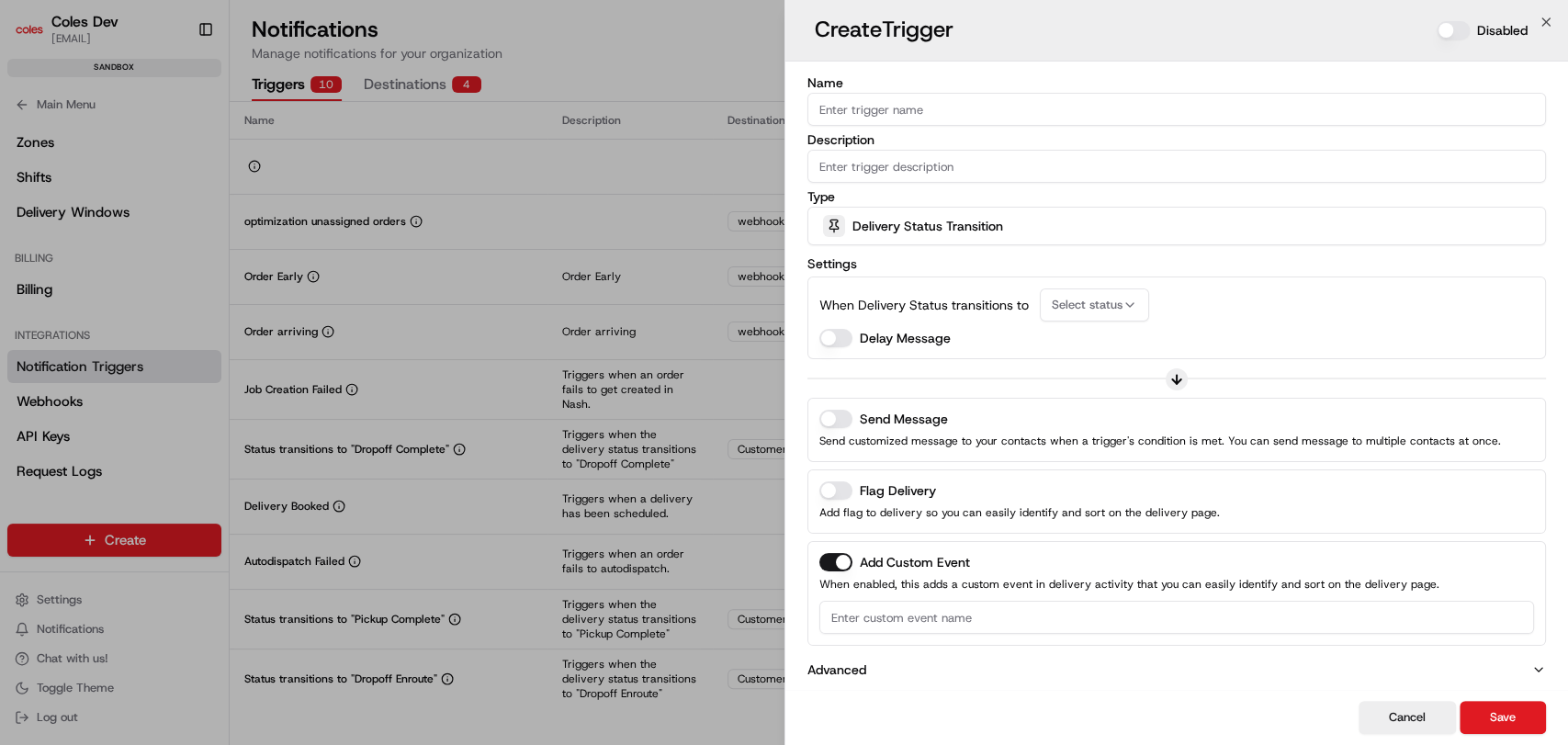 click on "Delivery Status Transition" at bounding box center (1177, 226) 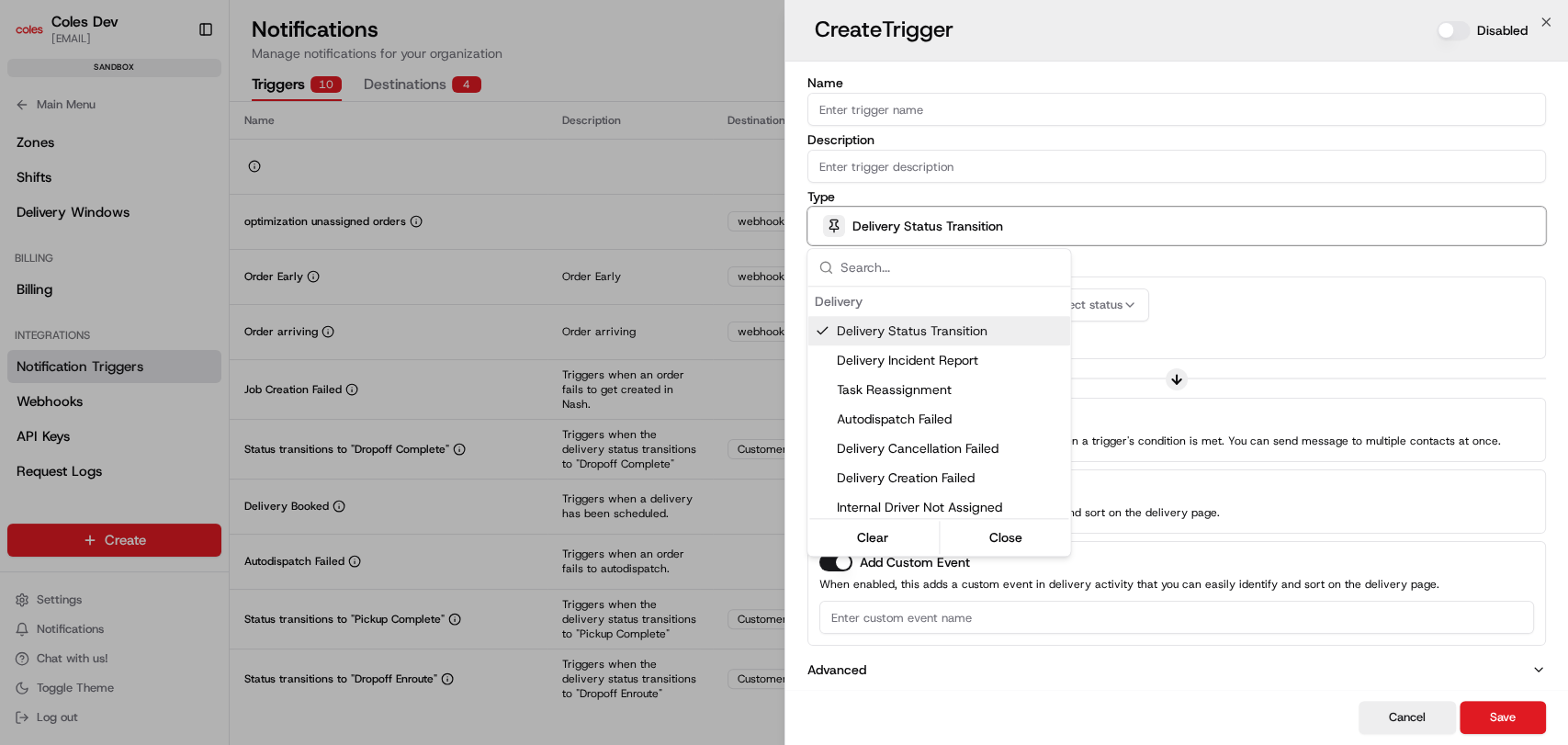 click at bounding box center (784, 372) 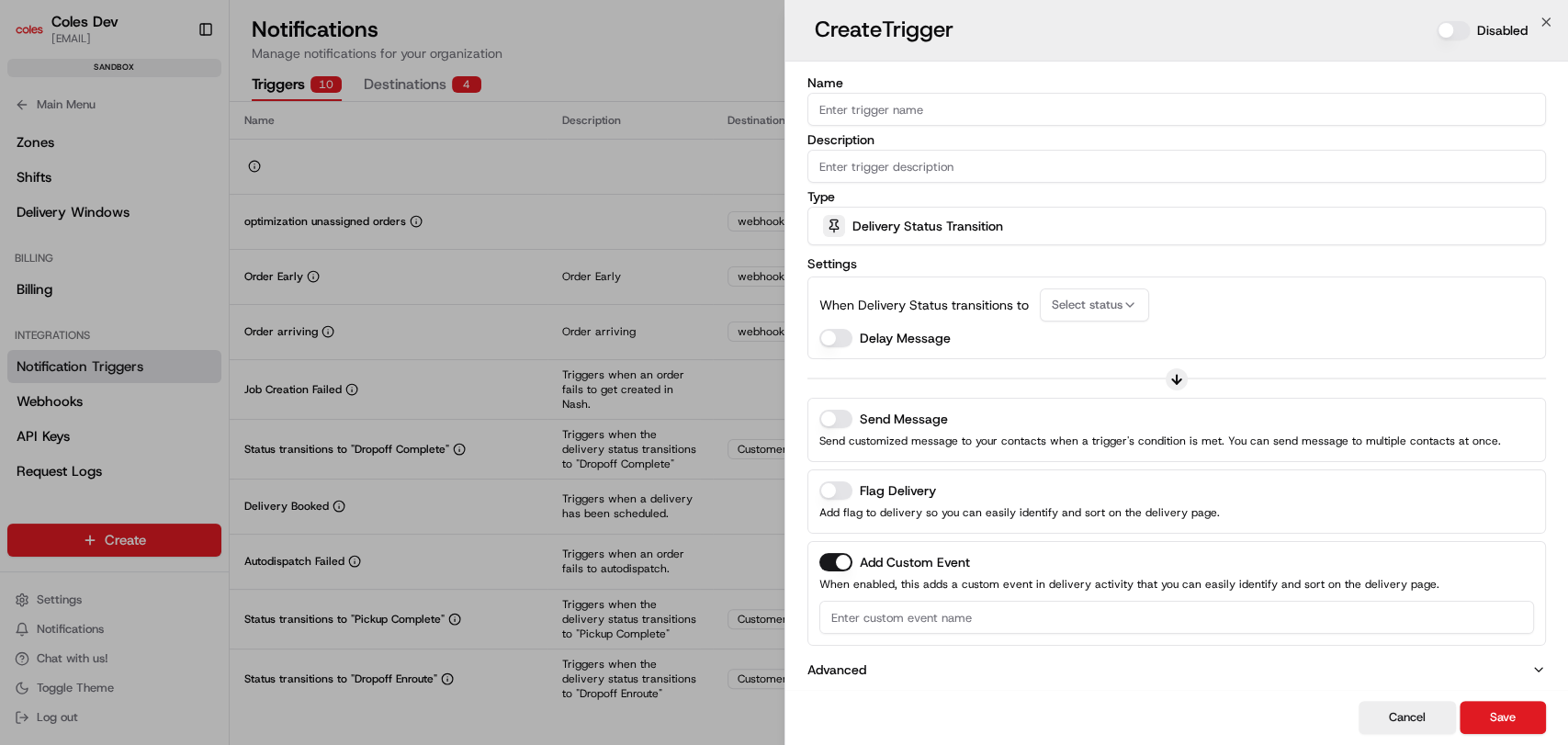 click on "Send Message" at bounding box center [836, 419] 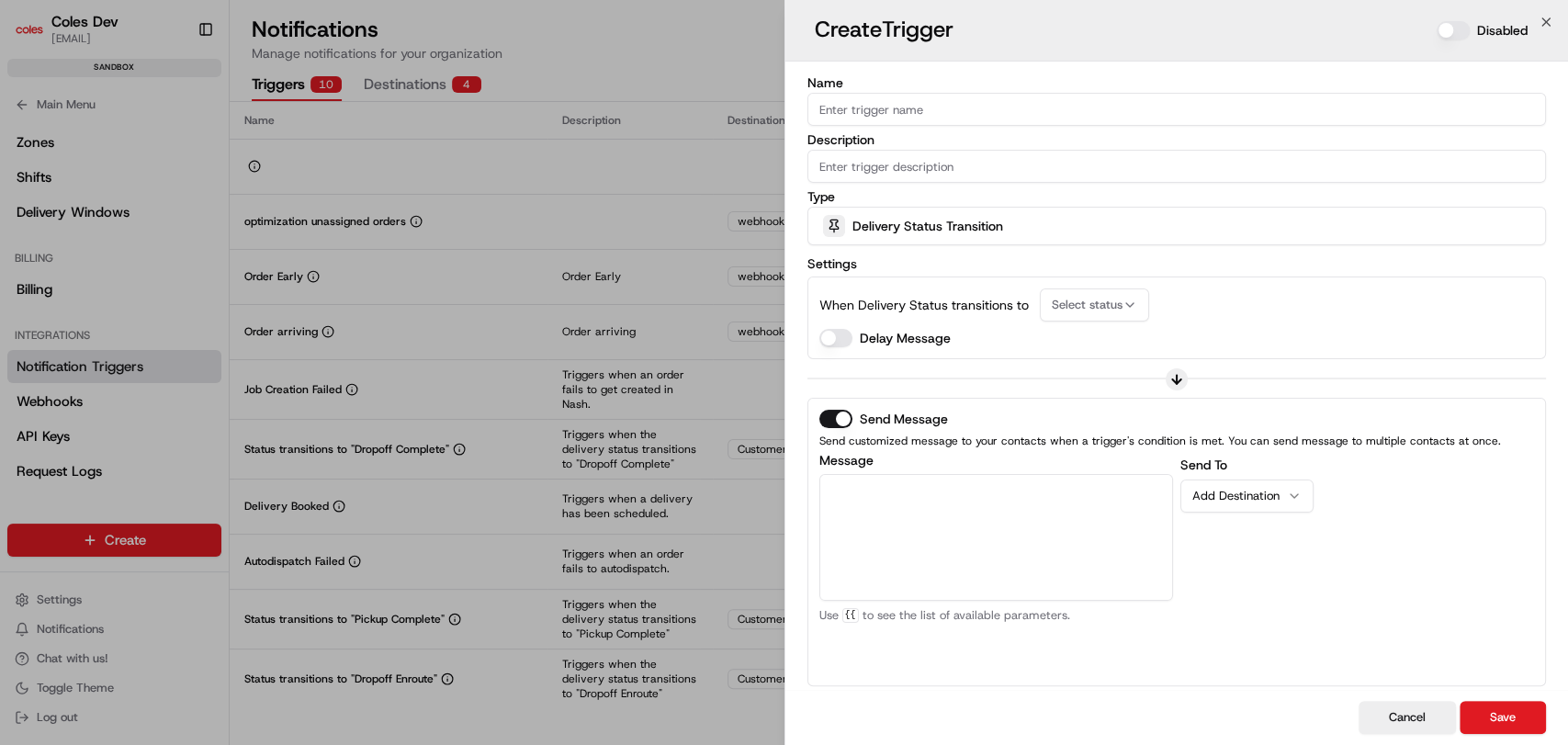 click on "Add Destination" at bounding box center (1247, 496) 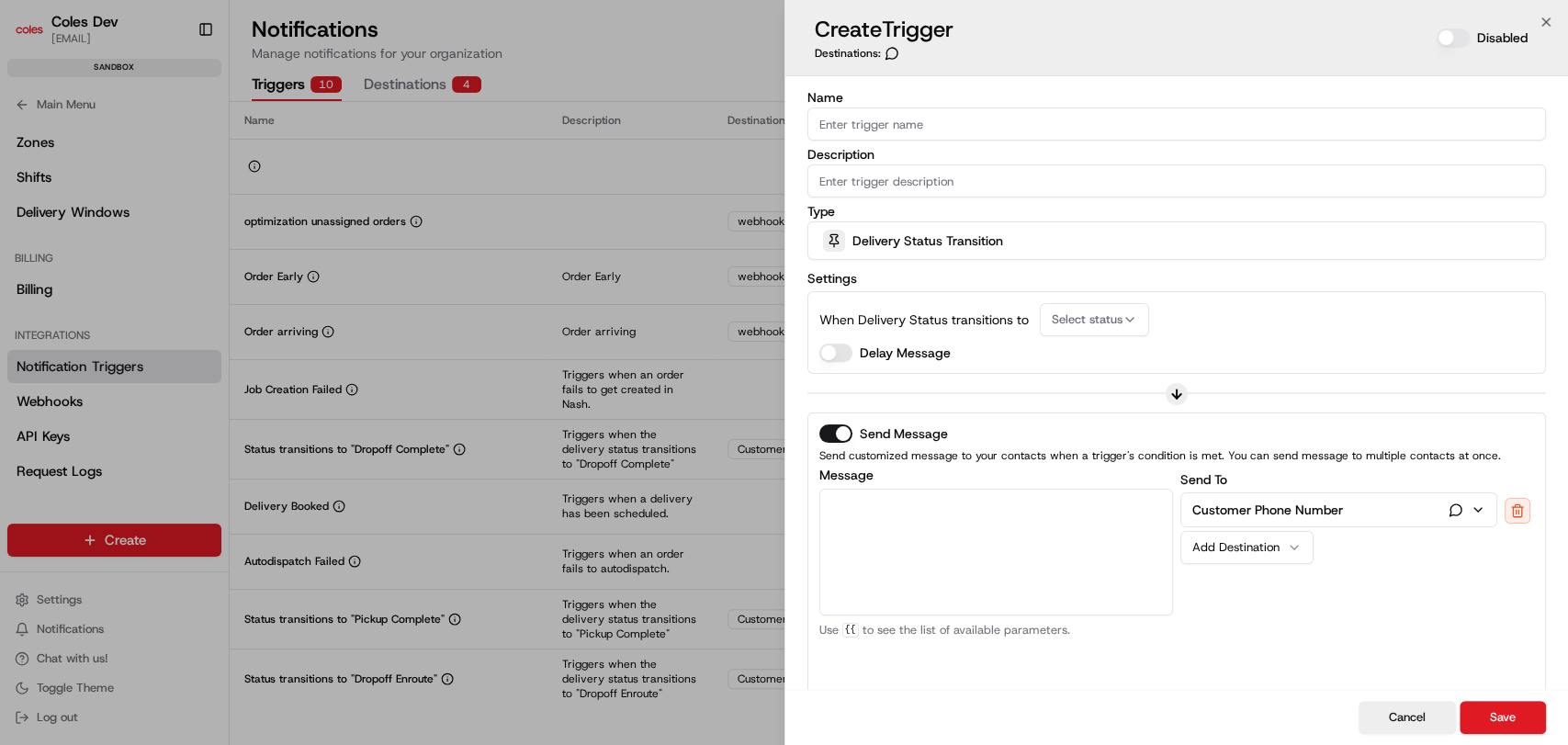 click on "Add Destination" at bounding box center [1247, 547] 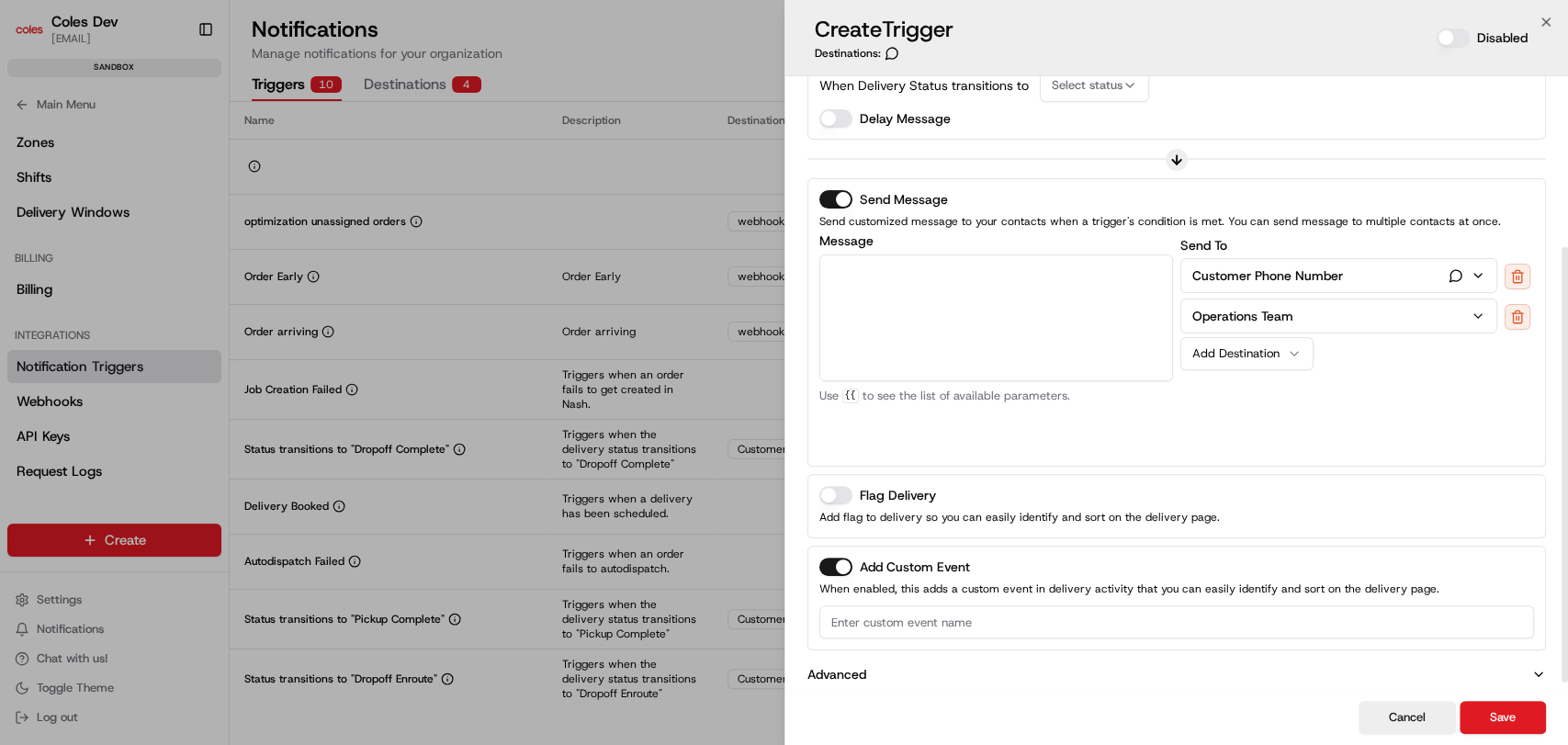 scroll, scrollTop: 250, scrollLeft: 0, axis: vertical 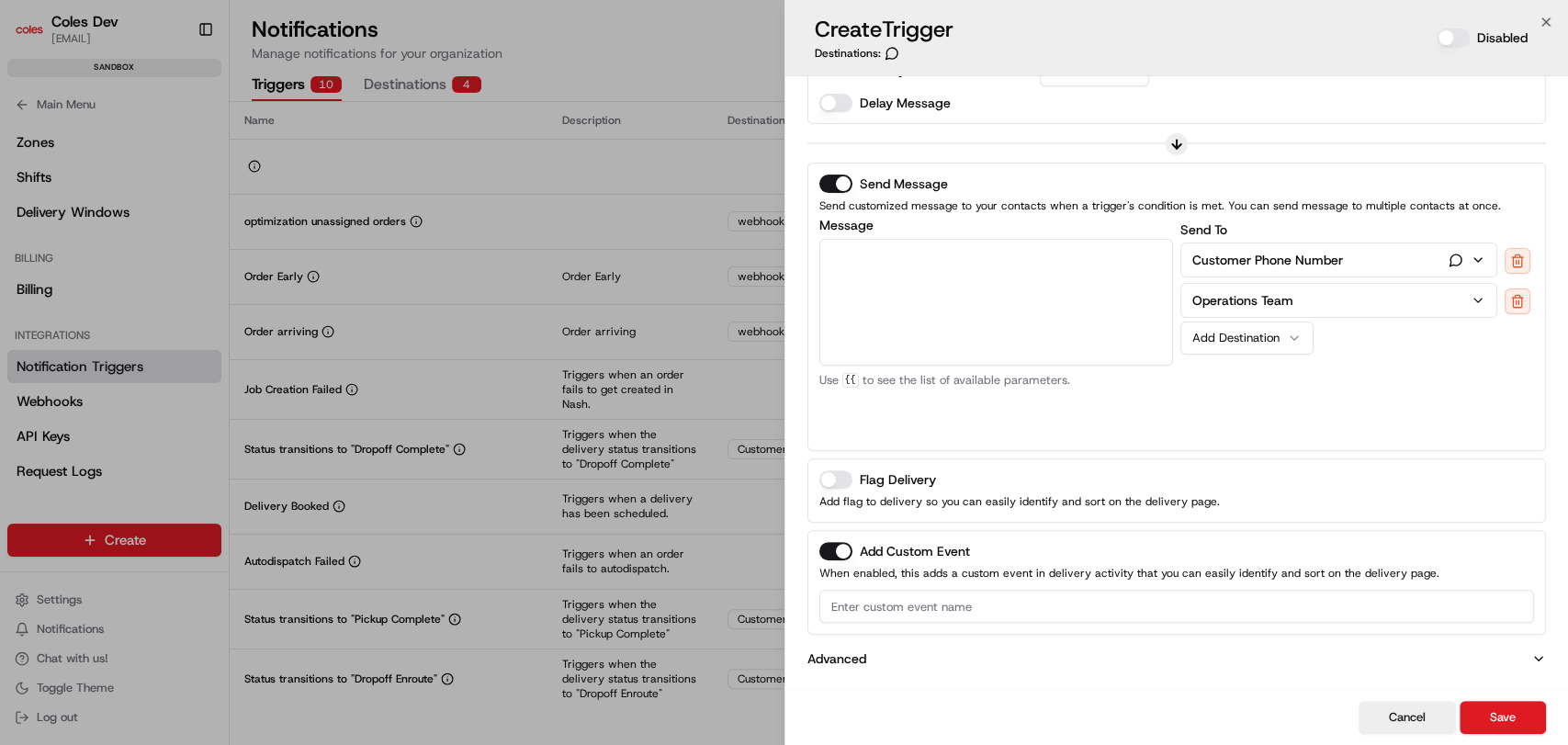 click at bounding box center [1177, 606] 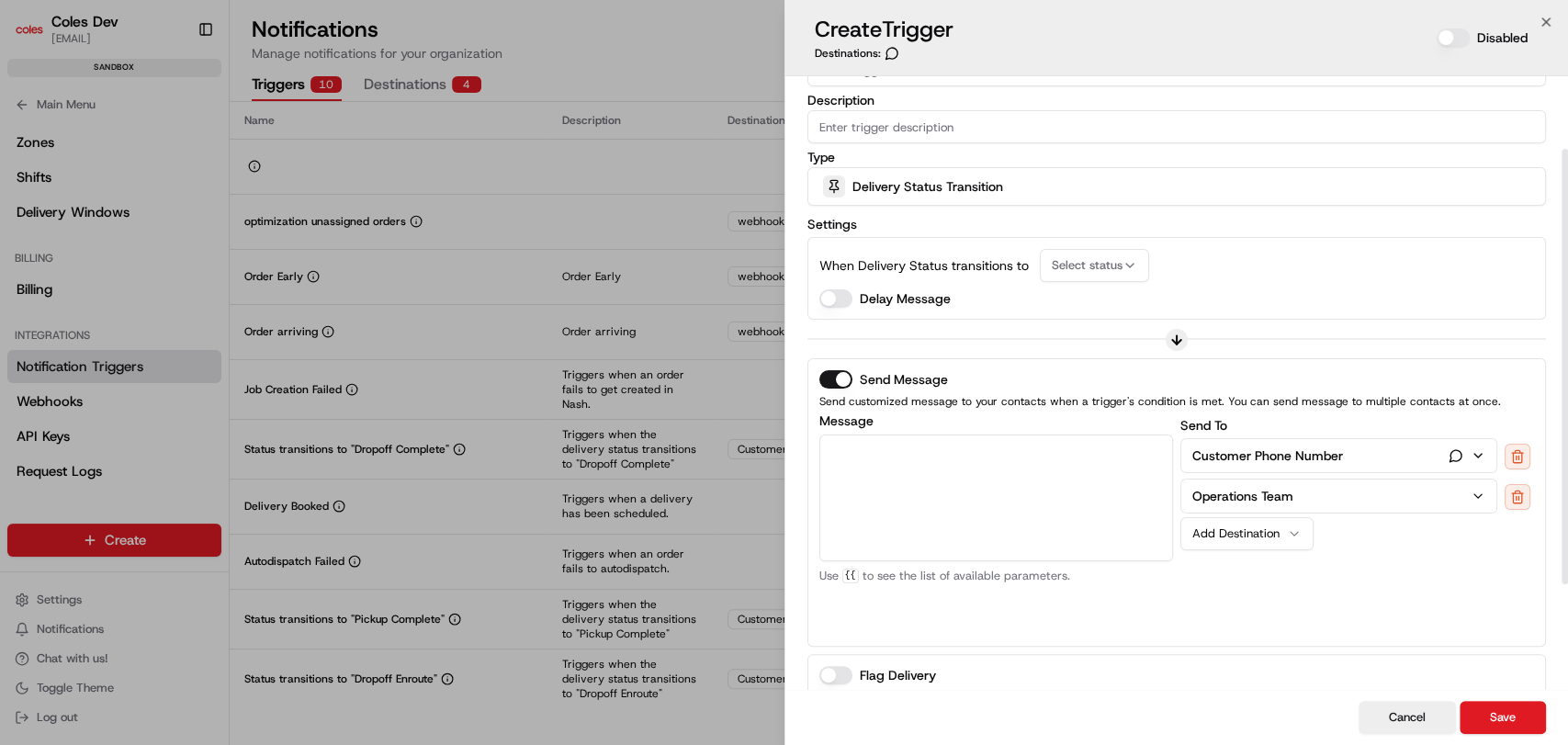 scroll, scrollTop: 102, scrollLeft: 0, axis: vertical 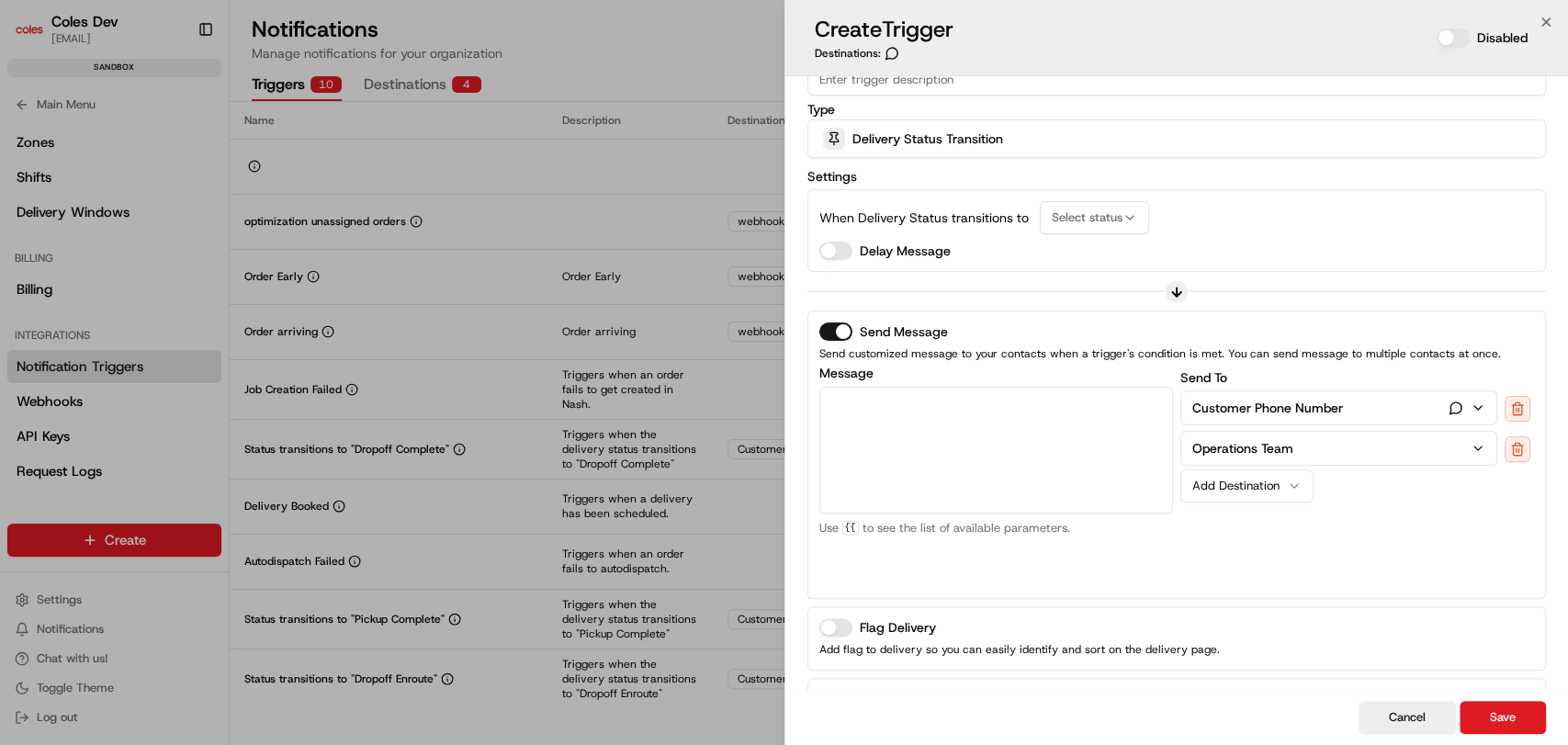 drag, startPoint x: 1526, startPoint y: 412, endPoint x: 1509, endPoint y: 415, distance: 17.262677 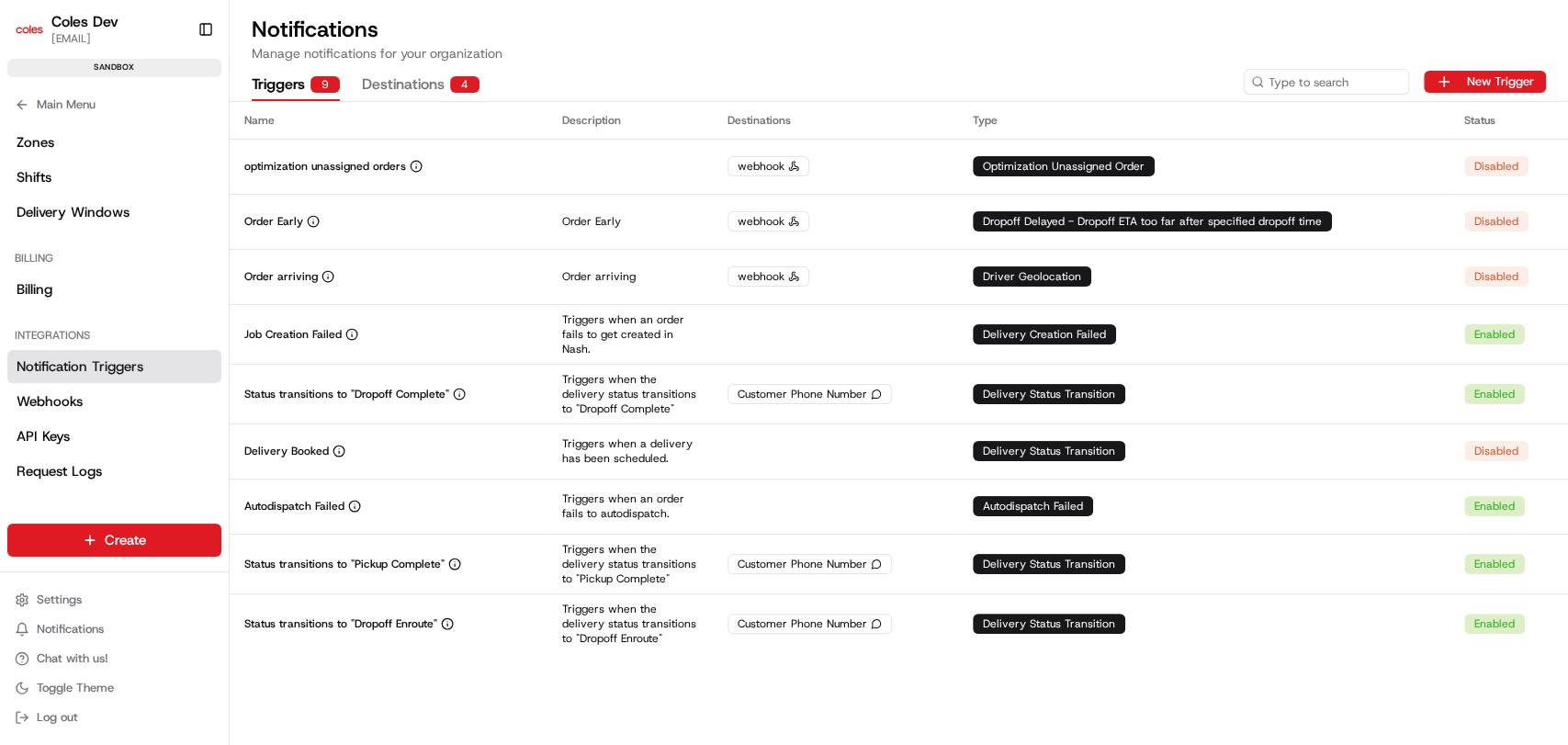 click on "Destinations 4" at bounding box center [421, 85] 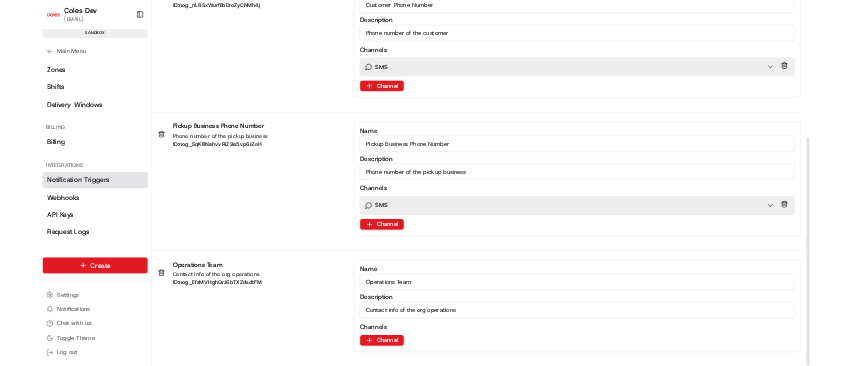 scroll, scrollTop: 488, scrollLeft: 0, axis: vertical 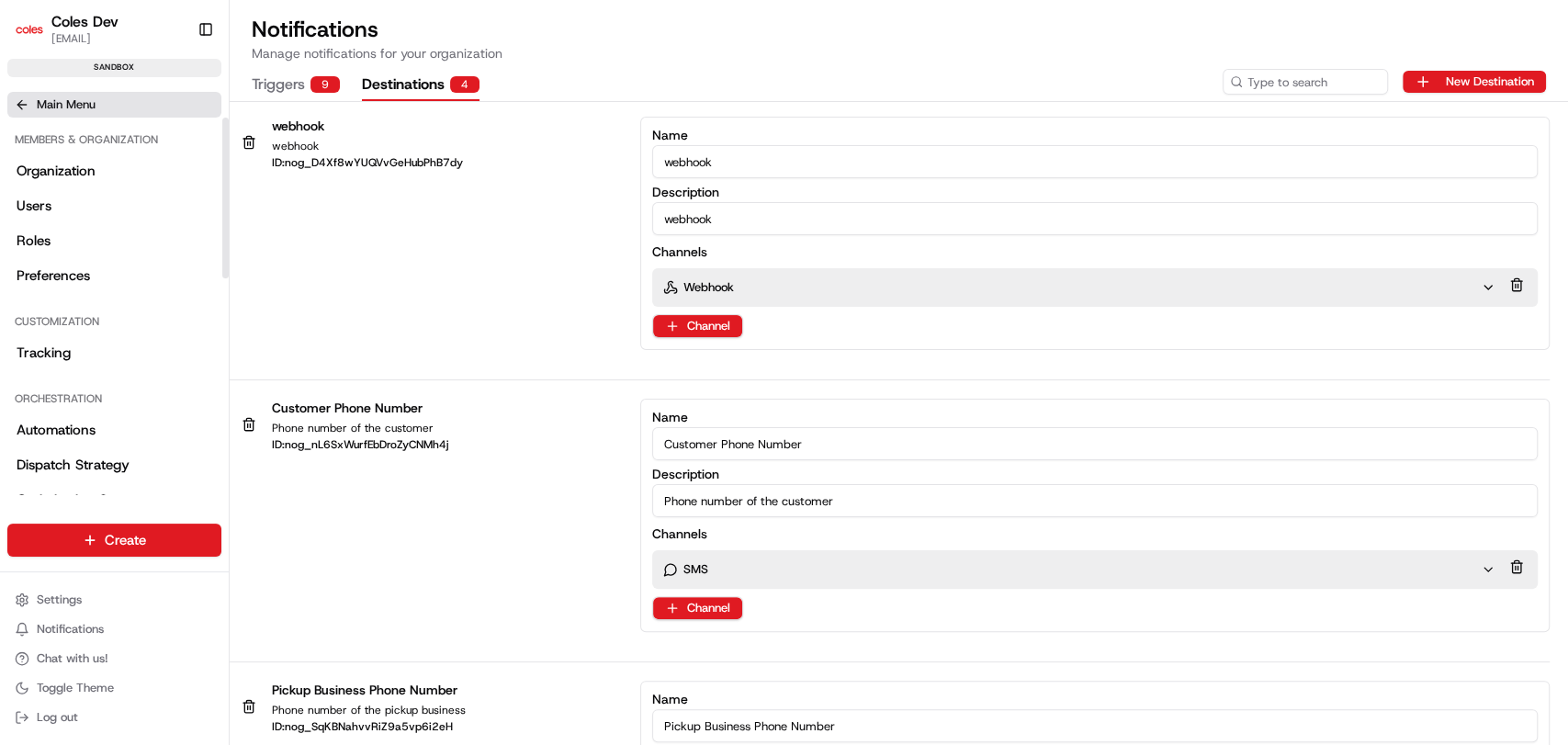 click 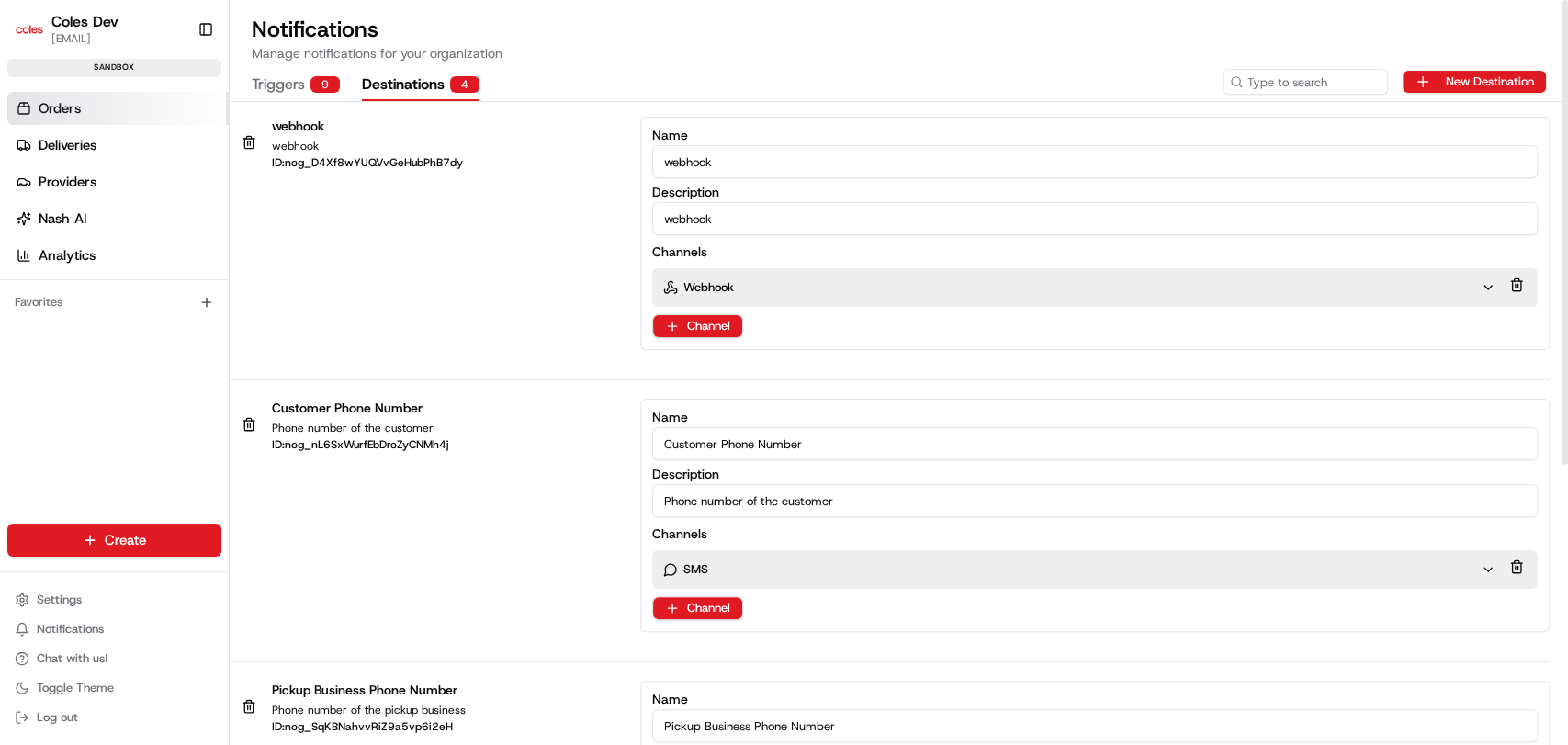 click on "Orders" at bounding box center (118, 108) 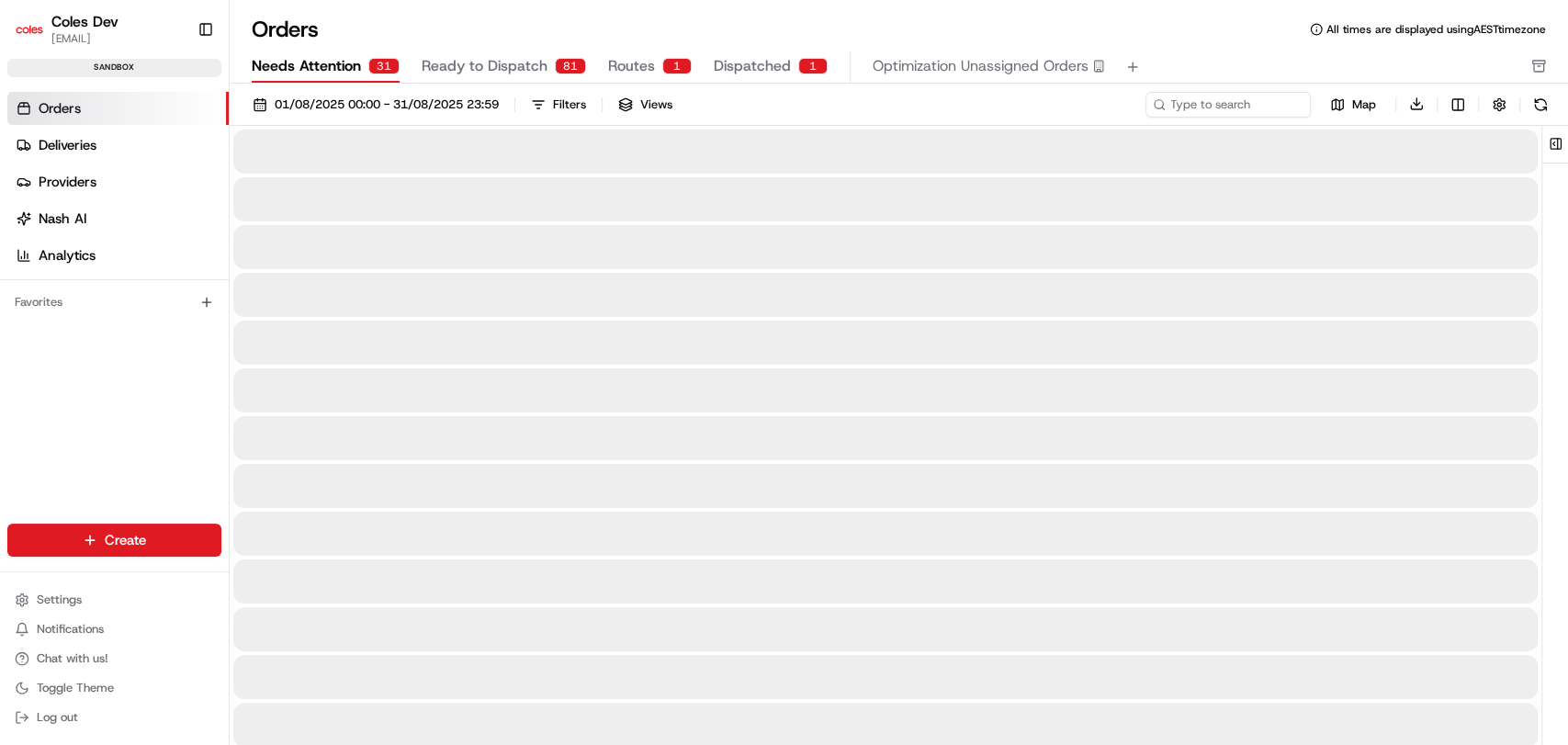 click on "Needs Attention" at bounding box center [306, 66] 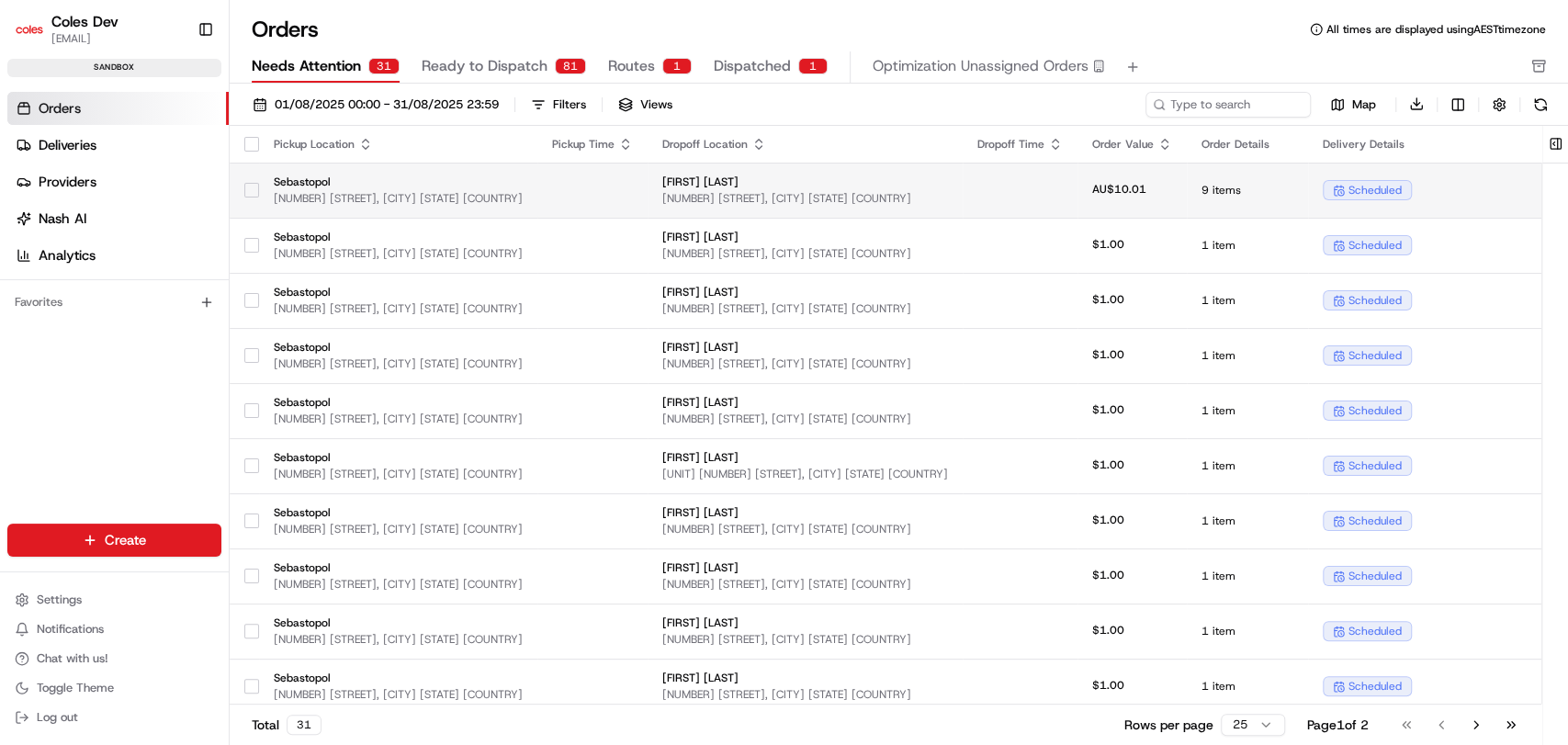 click on "[NUMBER] [STREET], [CITY] [STATE] [POSTAL_CODE], [COUNTRY]" at bounding box center (398, 198) 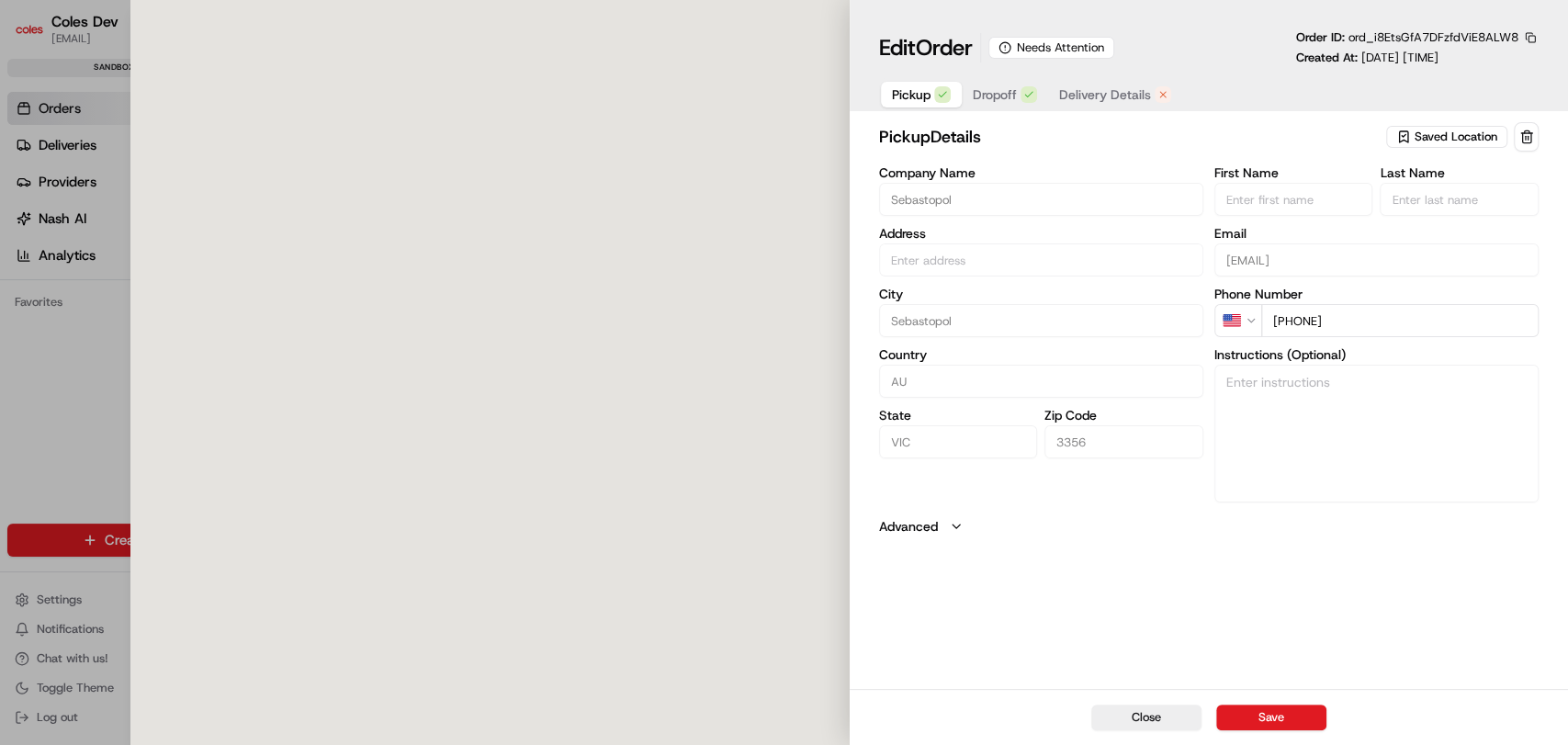 type on "[NUMBER] [STREET], [CITY] [STATE] [POSTAL_CODE], [COUNTRY]" 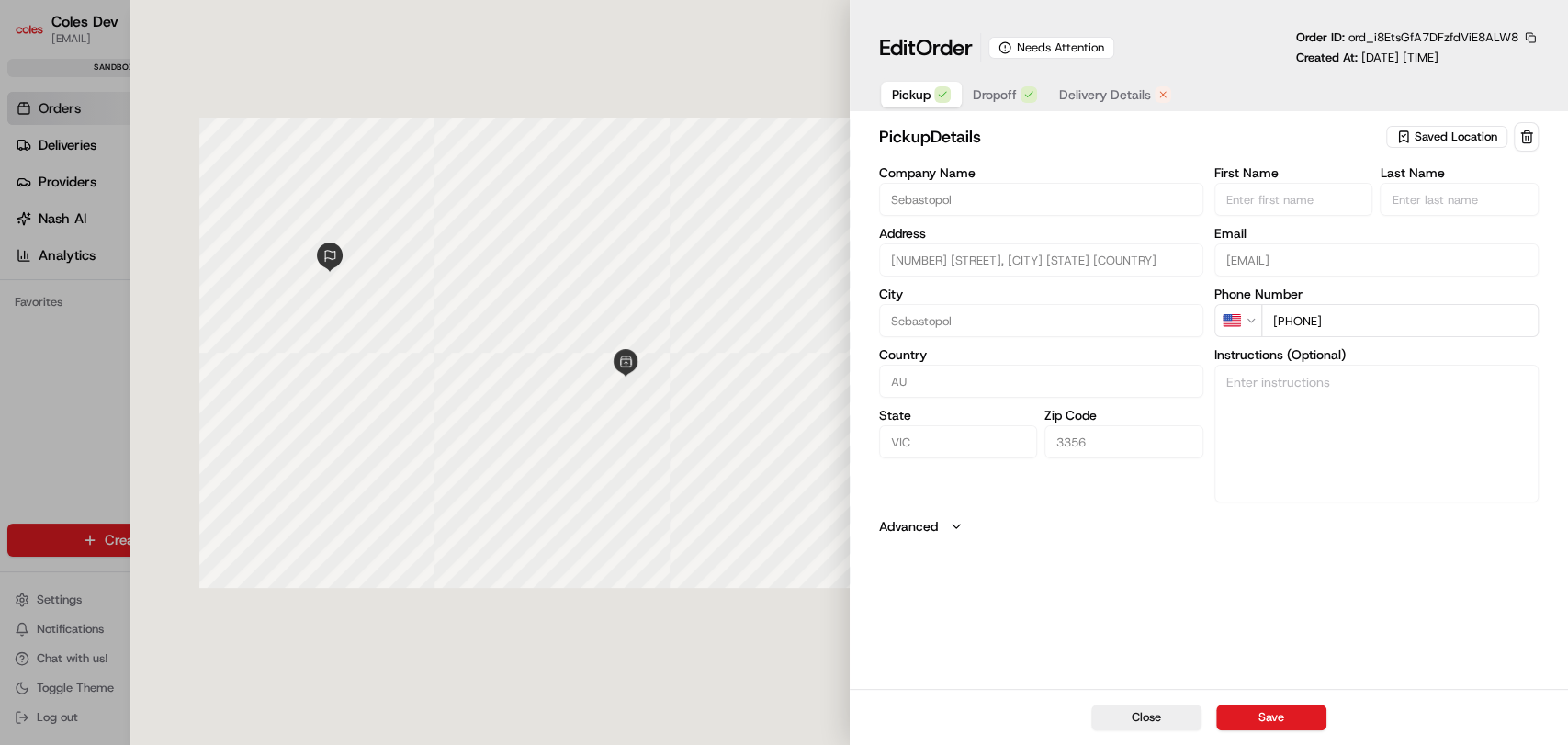 click on "Delivery Details" at bounding box center [1105, 95] 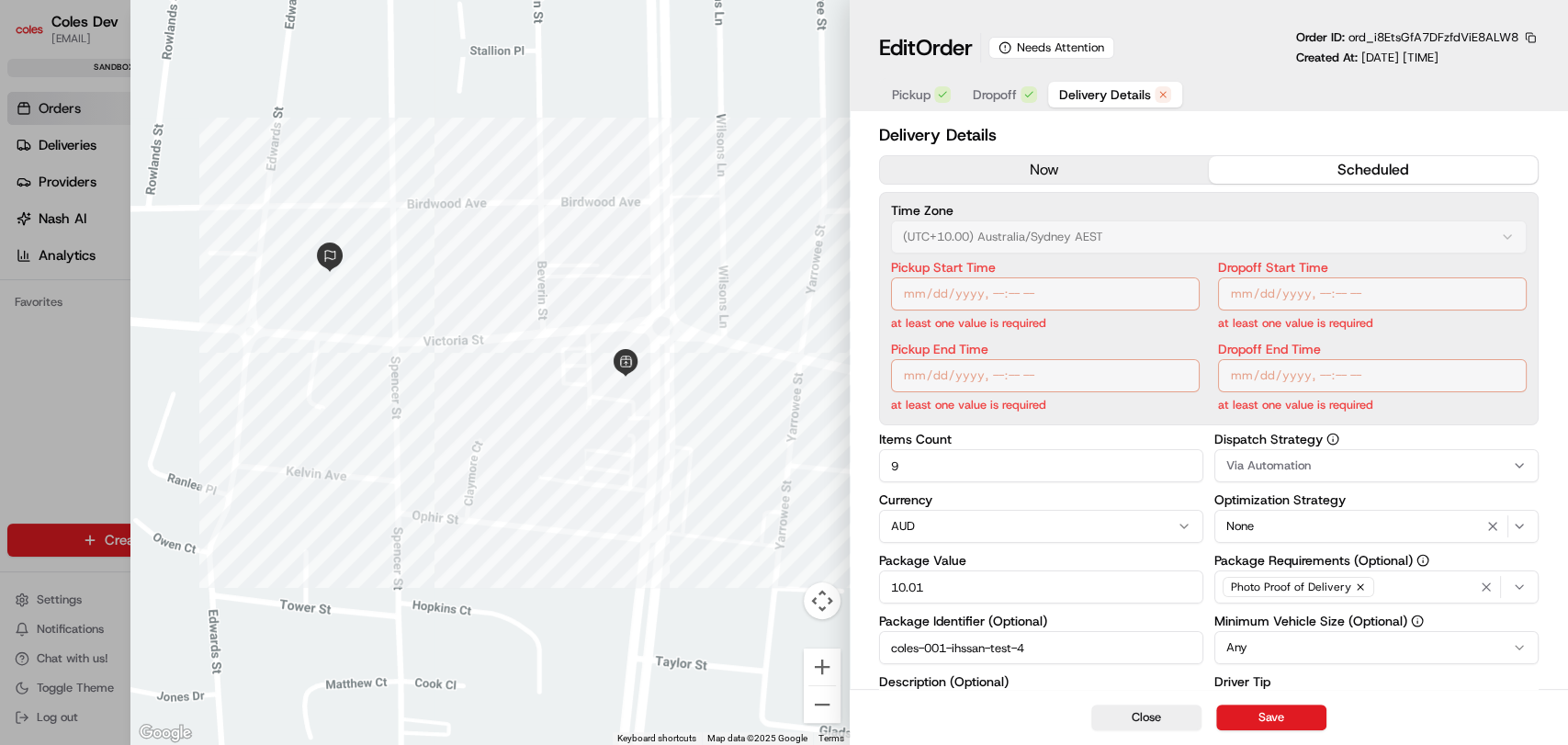 drag, startPoint x: 99, startPoint y: 446, endPoint x: 371, endPoint y: 495, distance: 276.37836 